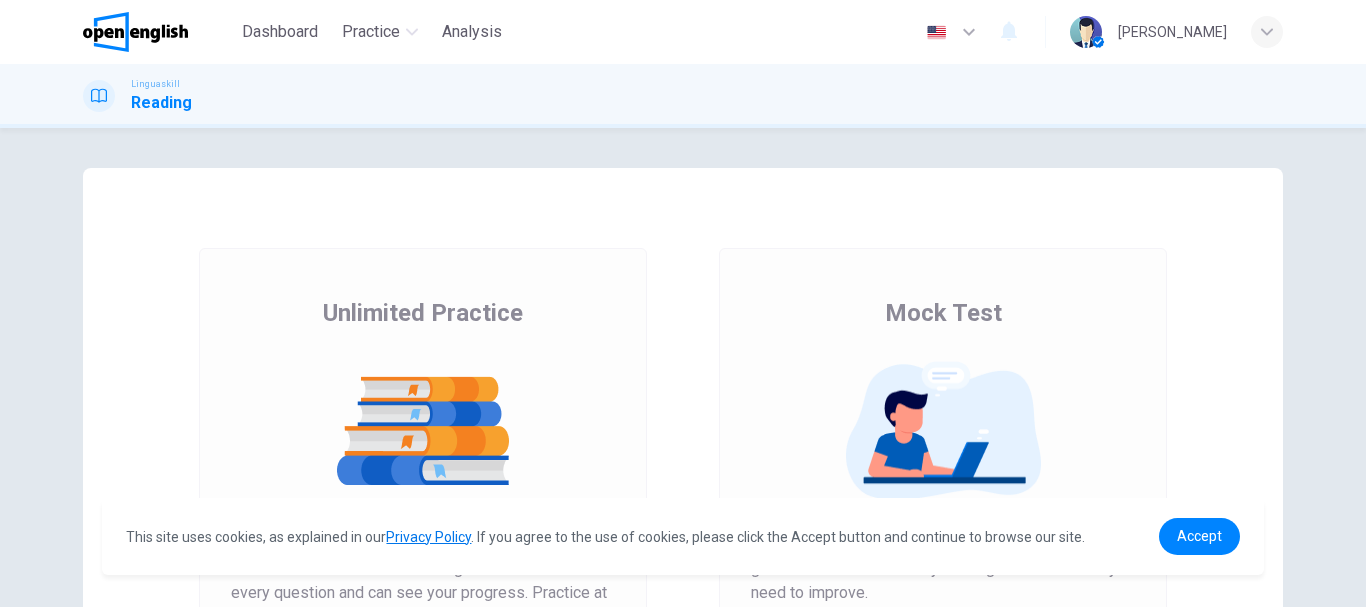scroll, scrollTop: 0, scrollLeft: 0, axis: both 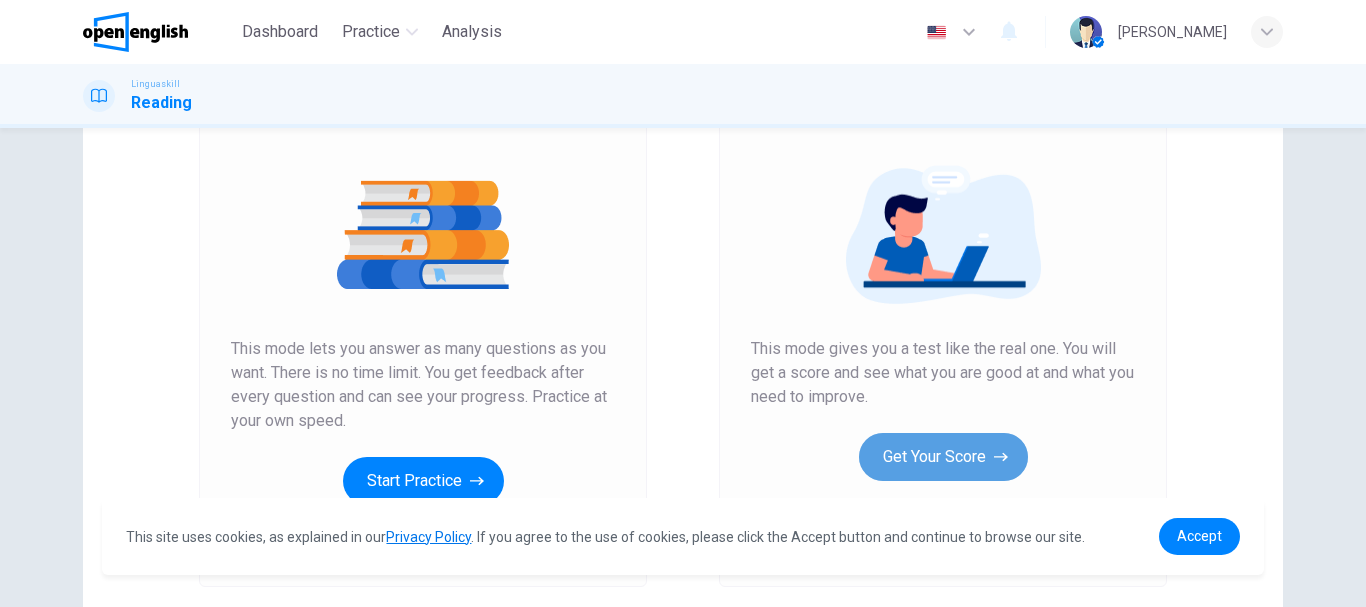 click on "Get Your Score" at bounding box center [943, 457] 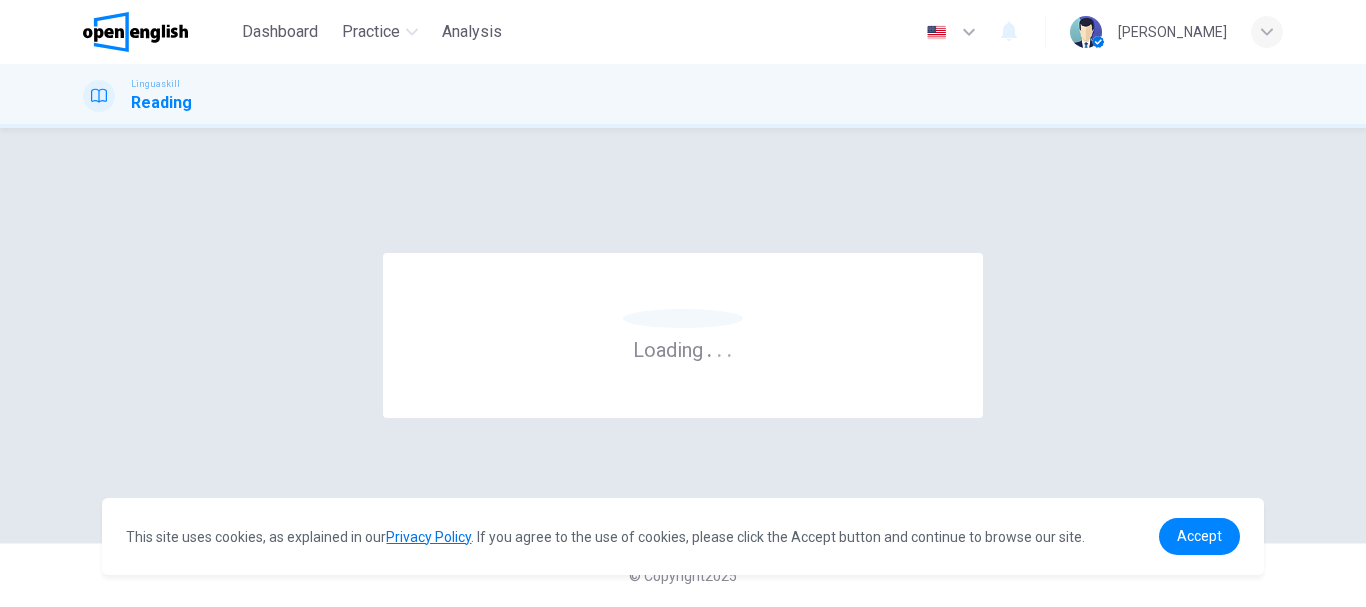 scroll, scrollTop: 0, scrollLeft: 0, axis: both 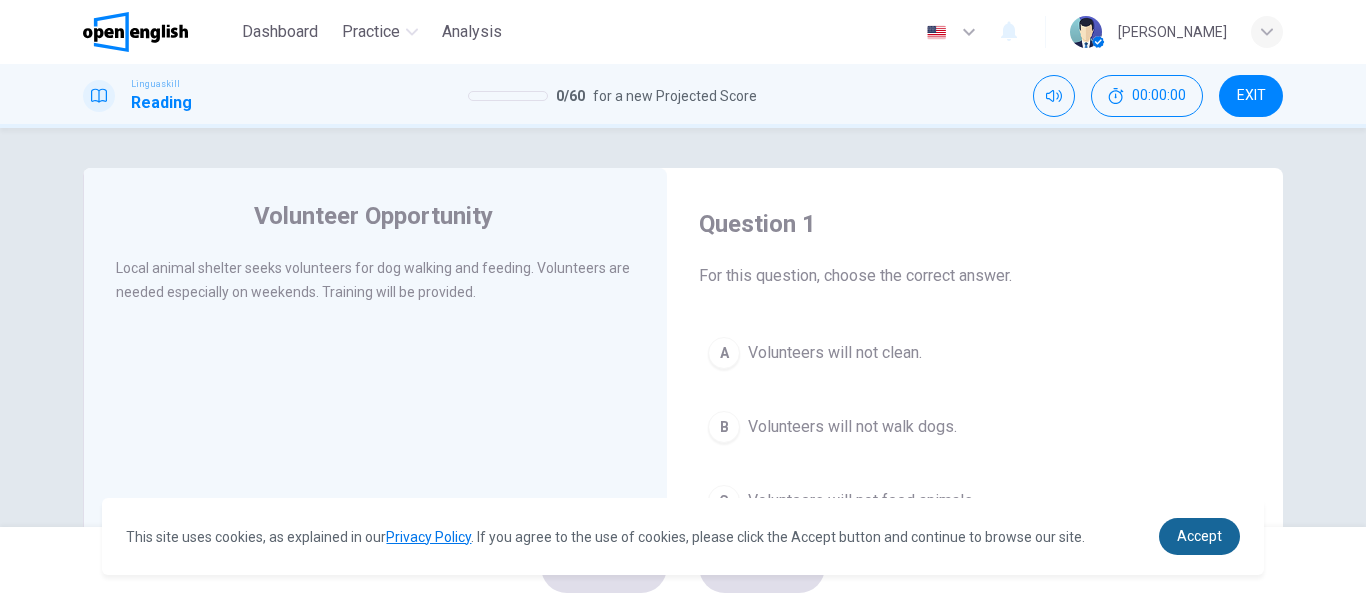 click on "Accept" at bounding box center (1199, 536) 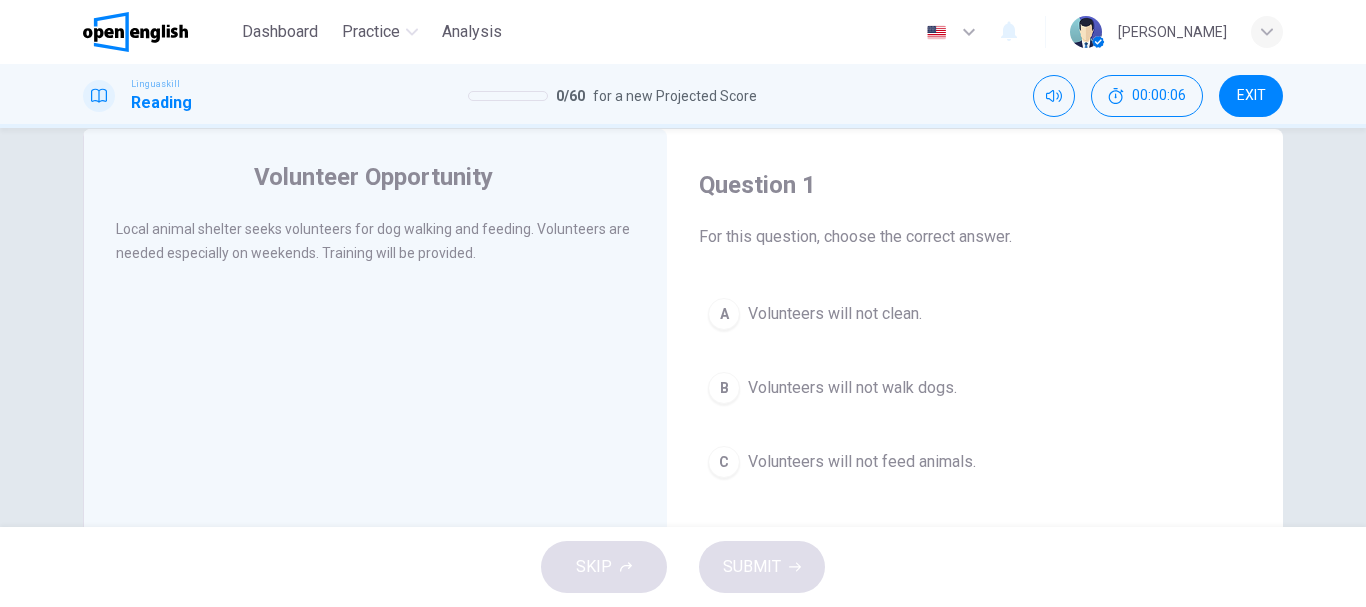 scroll, scrollTop: 45, scrollLeft: 0, axis: vertical 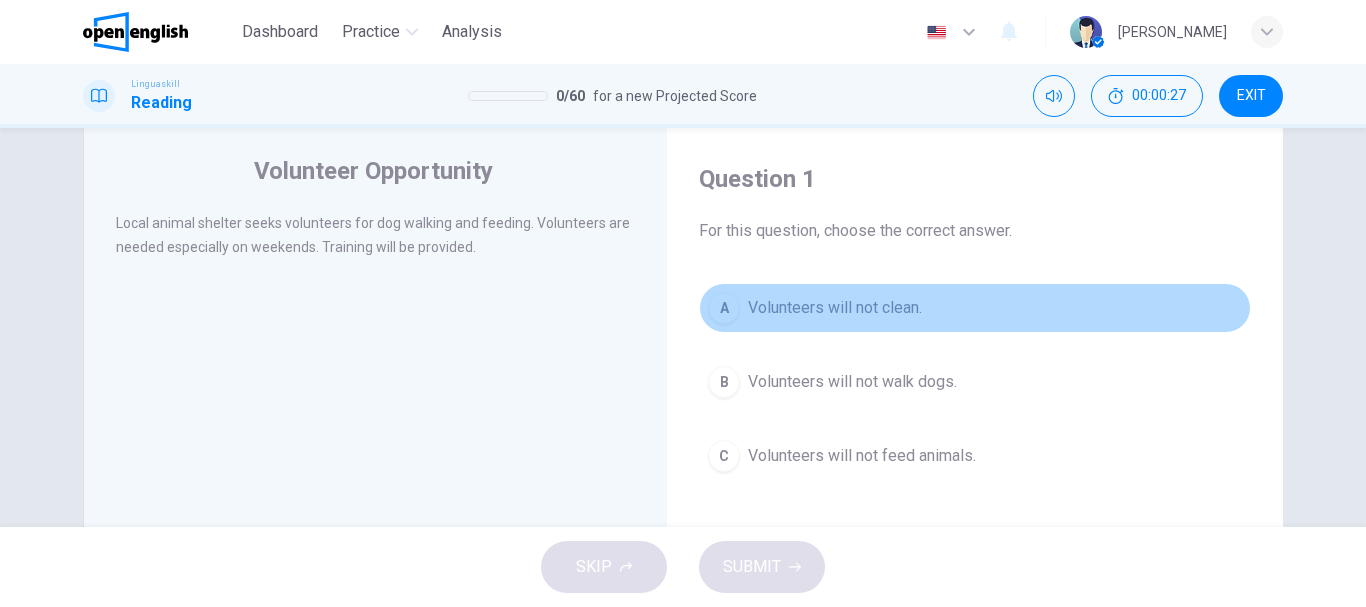 click on "A Volunteers will not clean." at bounding box center (975, 308) 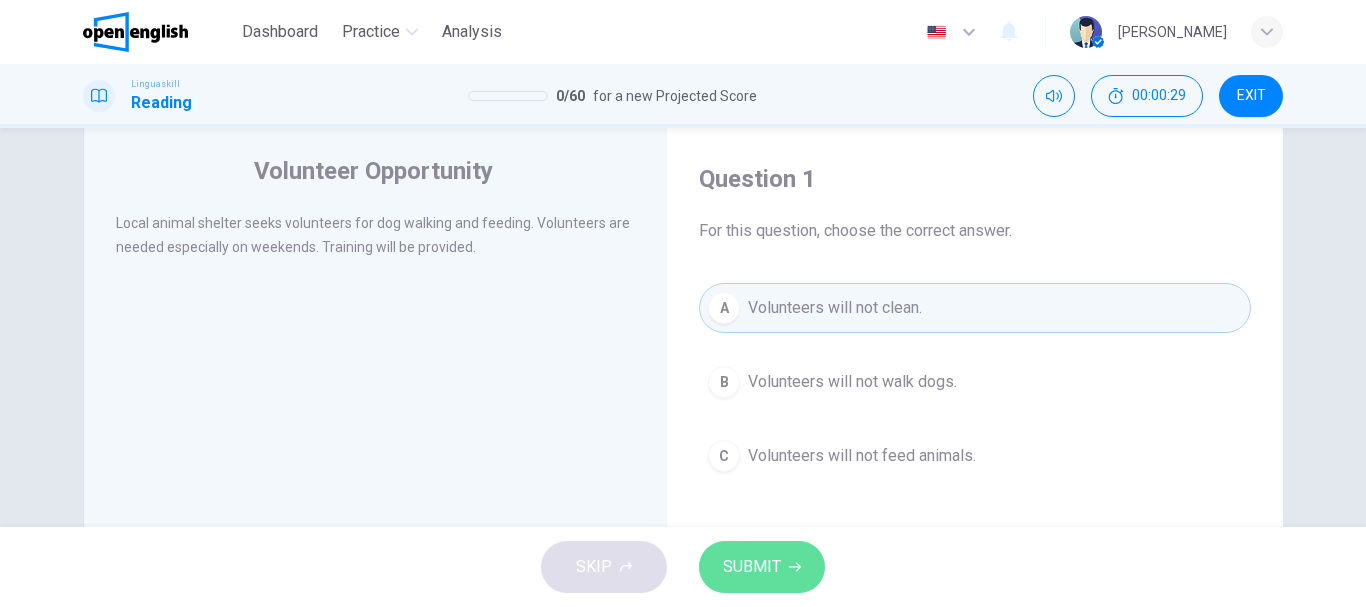 click on "SUBMIT" at bounding box center (752, 567) 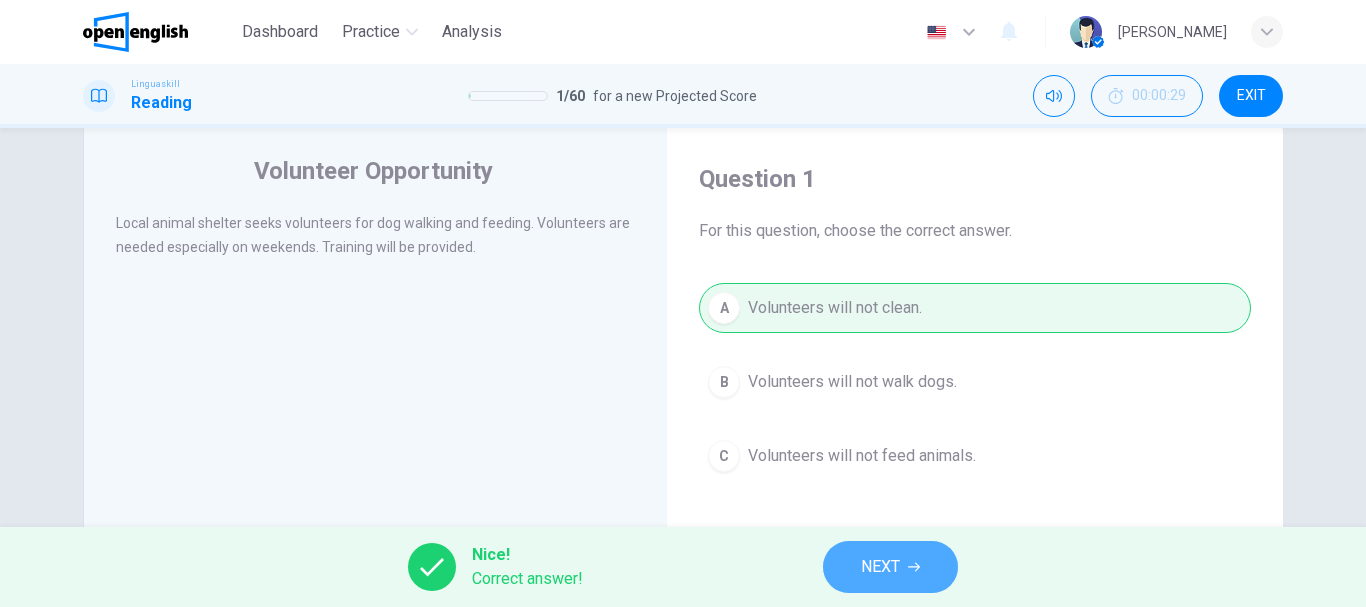 click on "NEXT" at bounding box center [890, 567] 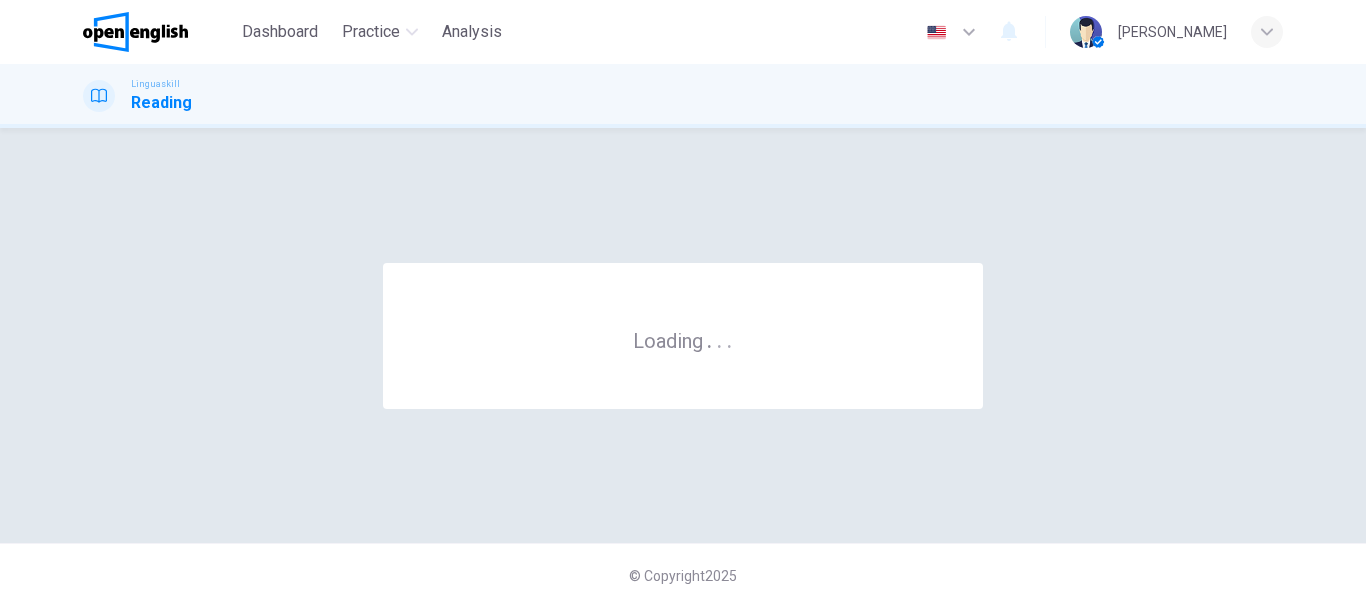 scroll, scrollTop: 0, scrollLeft: 0, axis: both 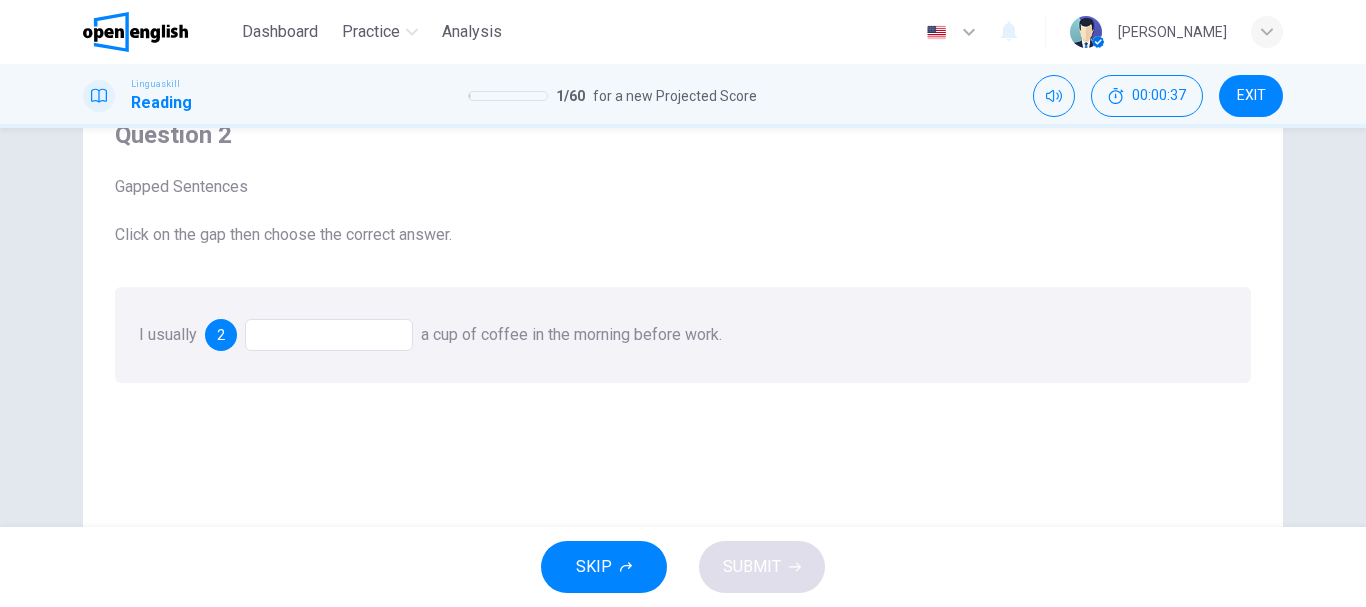 click on "2" at bounding box center (221, 335) 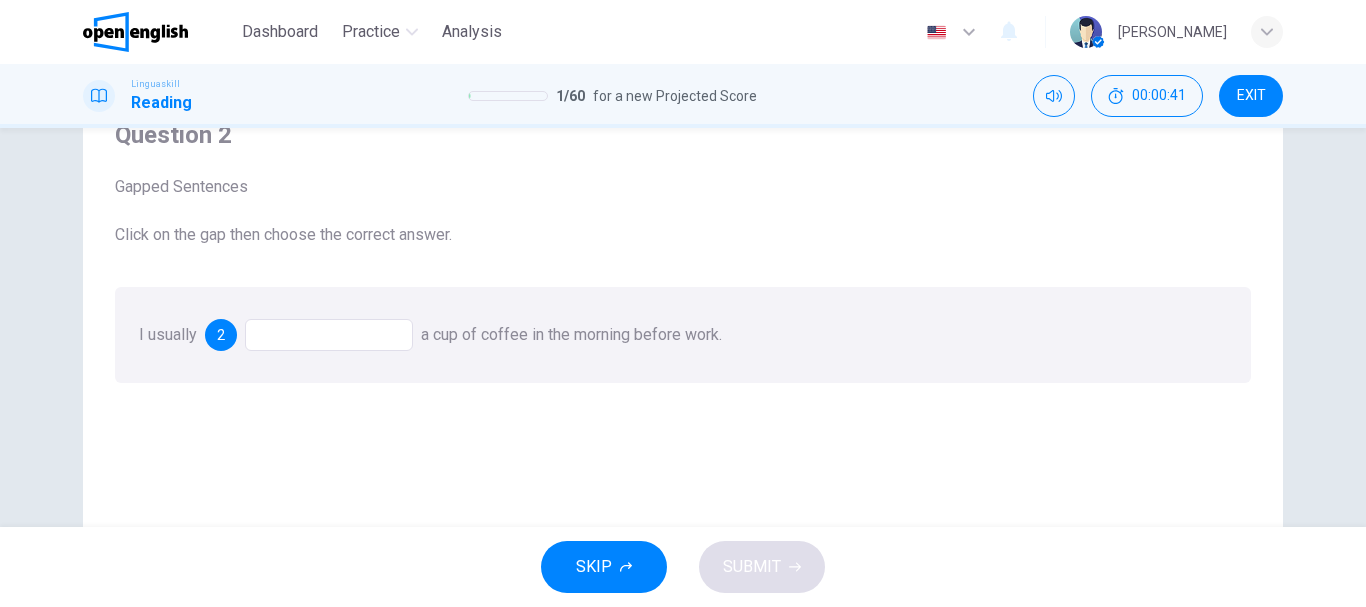 click on "2" at bounding box center (221, 335) 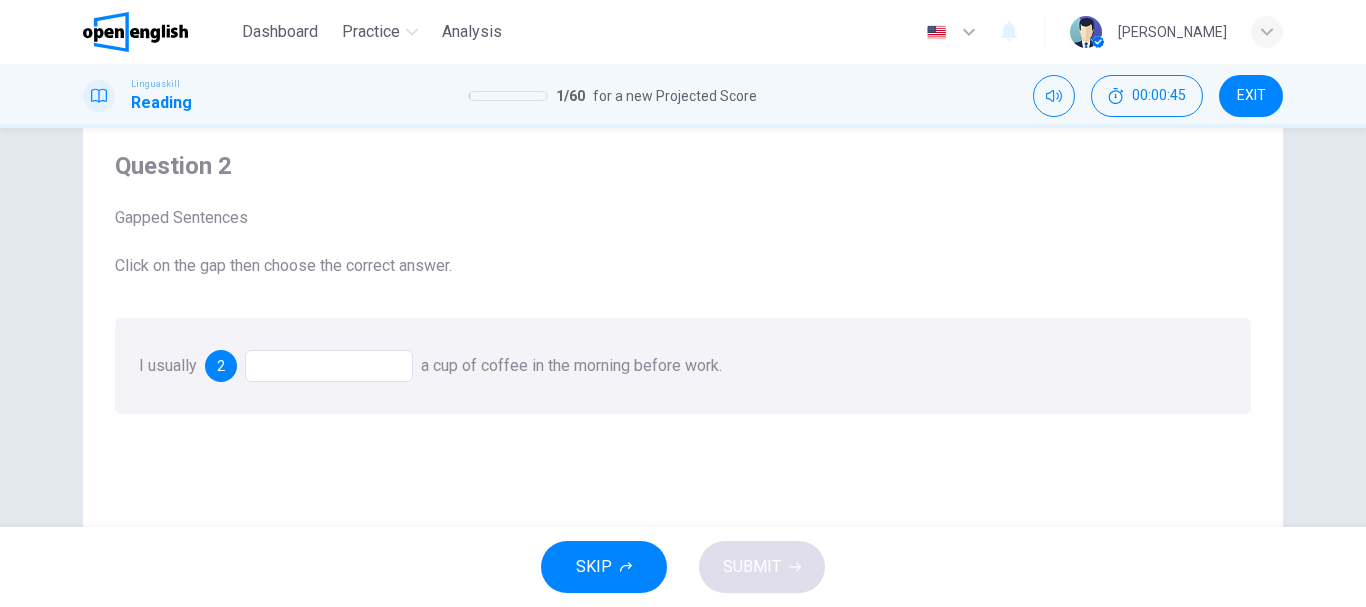 scroll, scrollTop: 72, scrollLeft: 0, axis: vertical 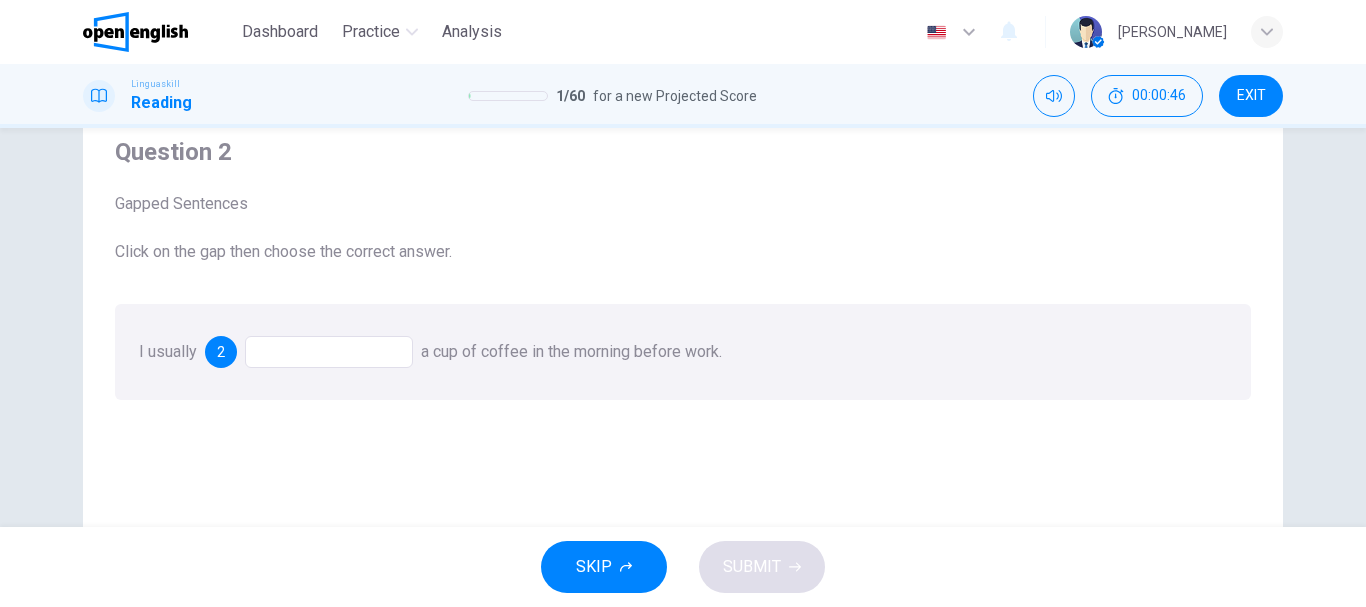 click at bounding box center (329, 352) 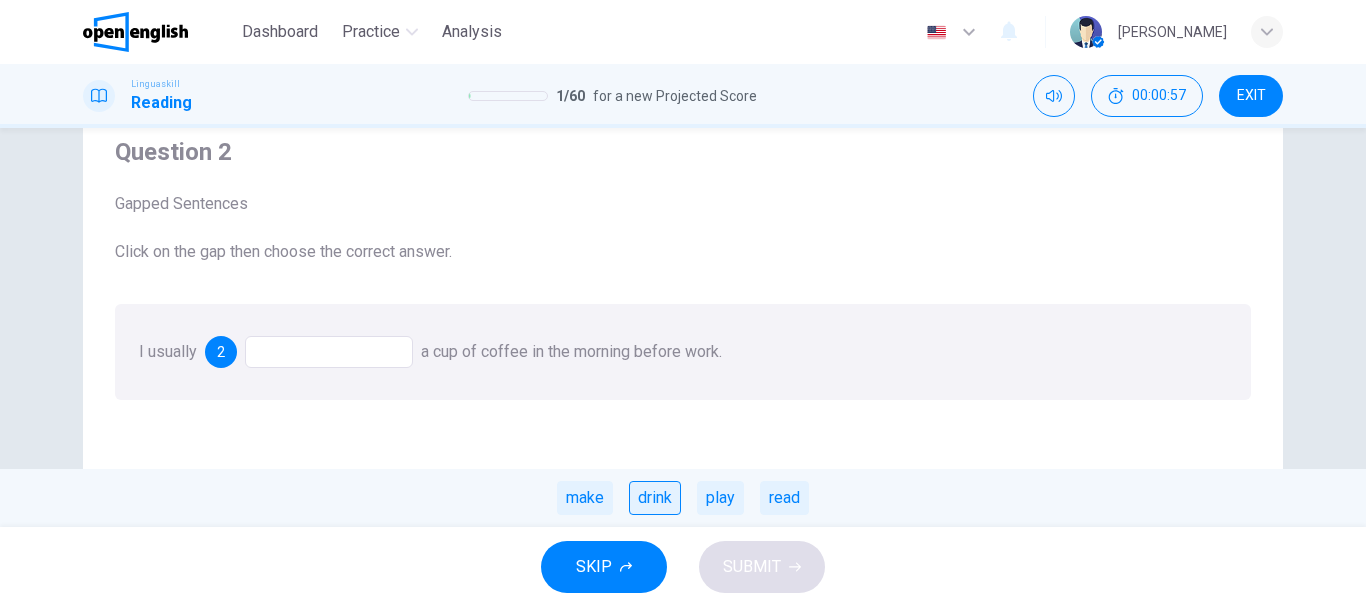 click on "drink" at bounding box center [655, 498] 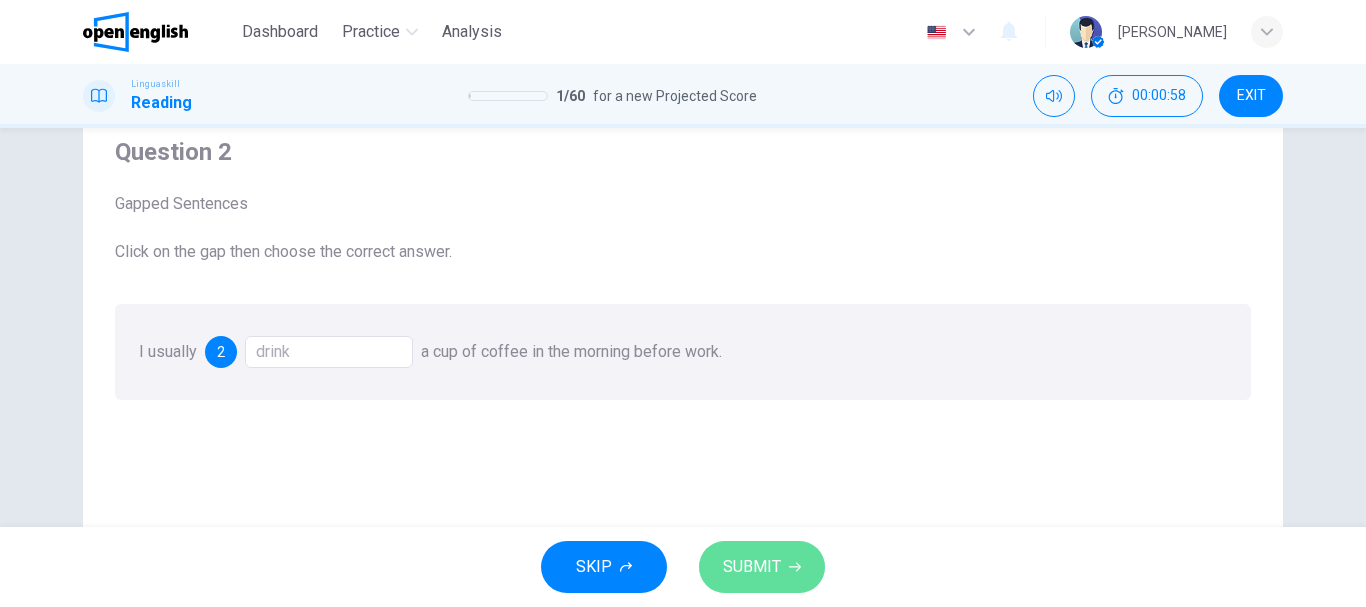 click on "SUBMIT" at bounding box center (752, 567) 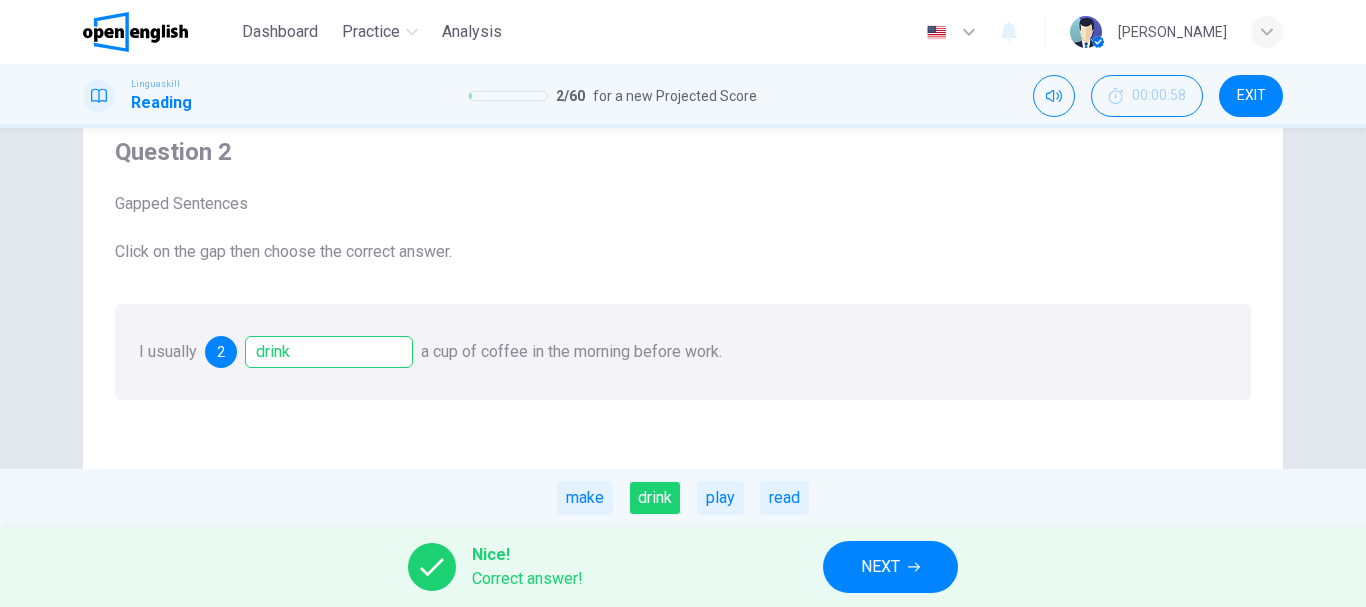 scroll, scrollTop: 376, scrollLeft: 0, axis: vertical 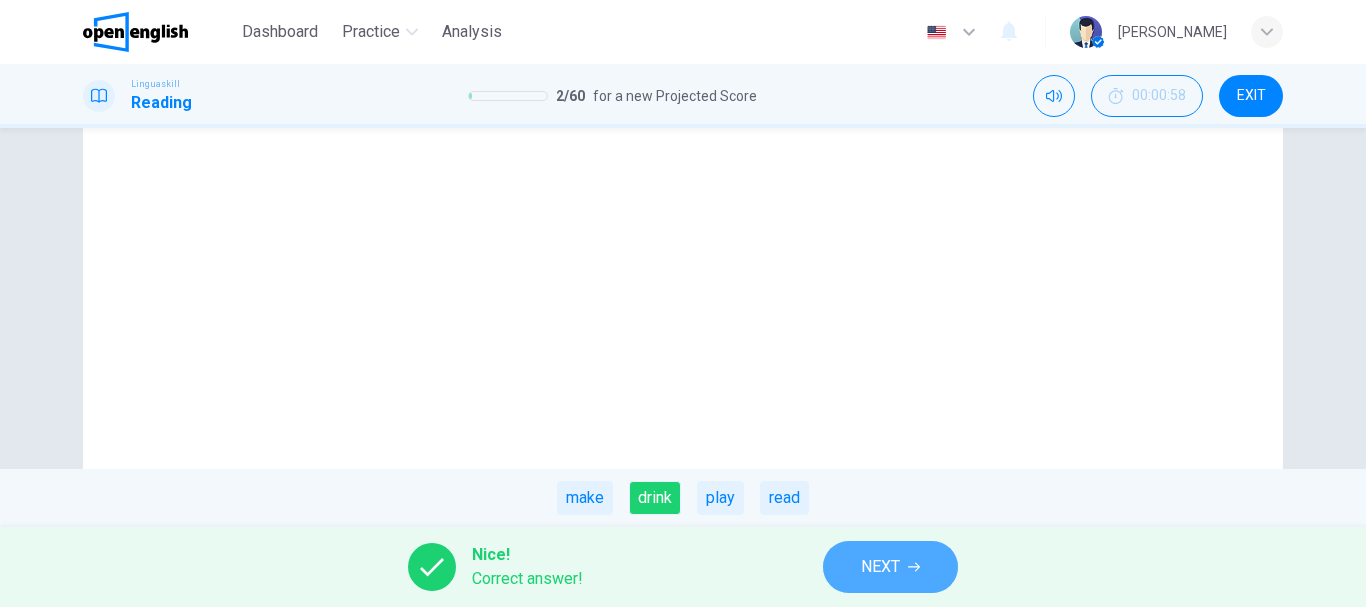 click on "NEXT" at bounding box center (890, 567) 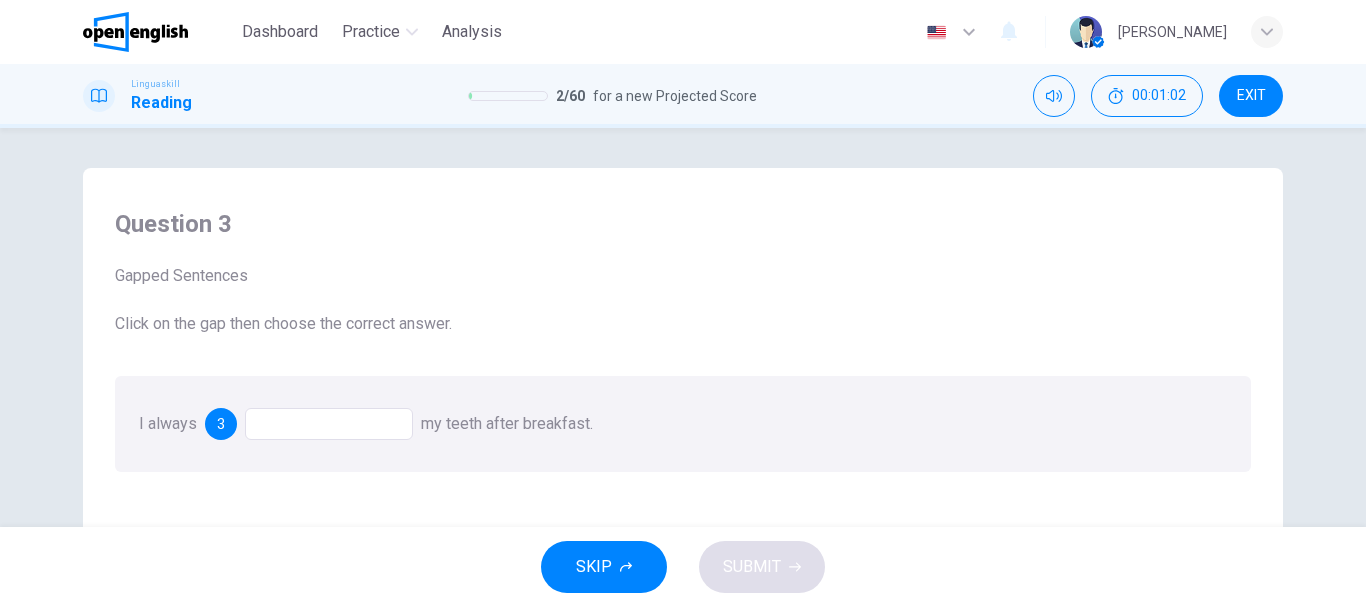 click at bounding box center [329, 424] 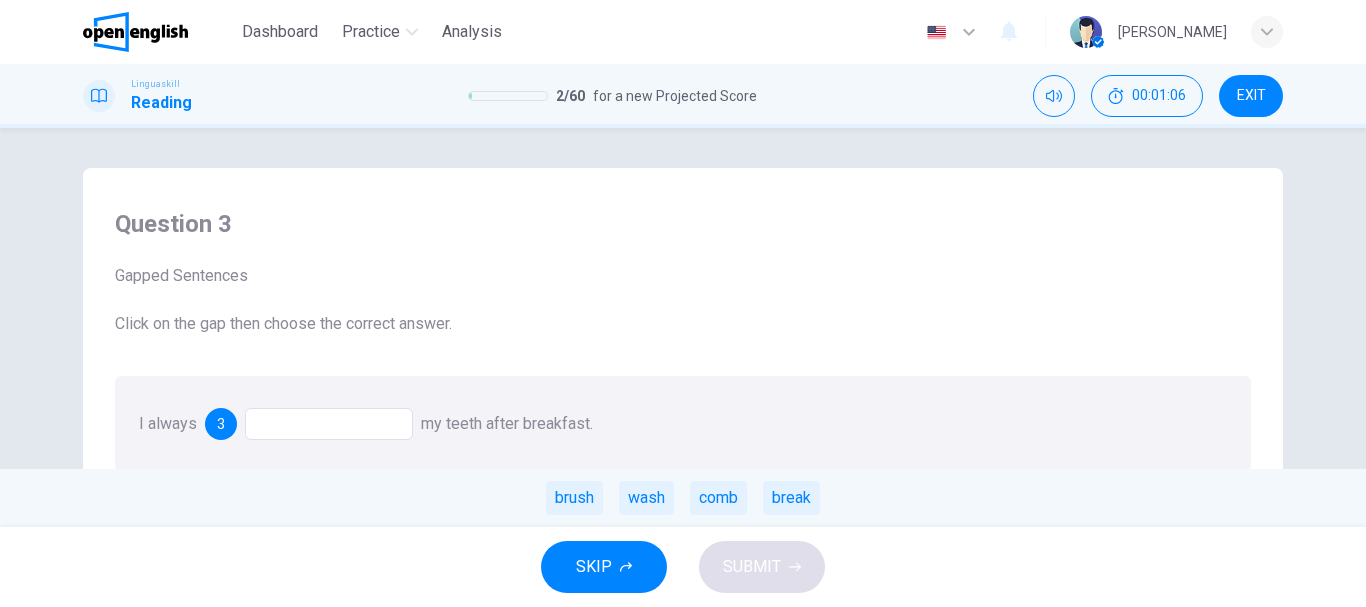 click on "brush wash comb break" at bounding box center (683, 498) 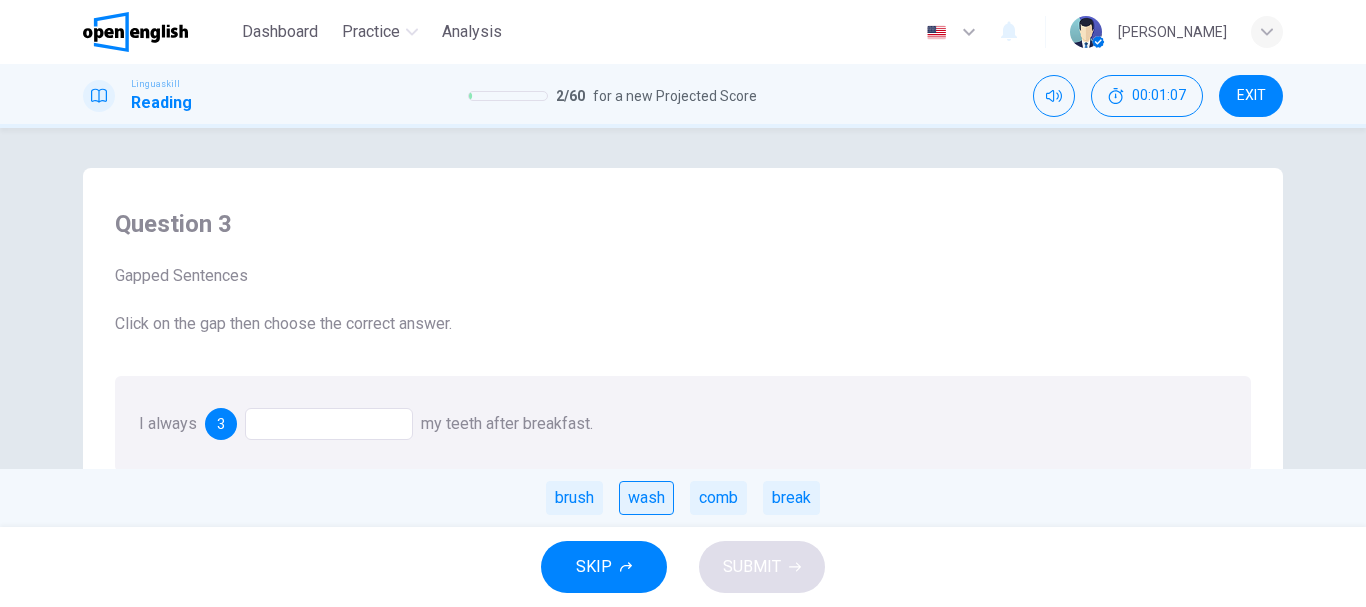 click on "wash" at bounding box center [646, 498] 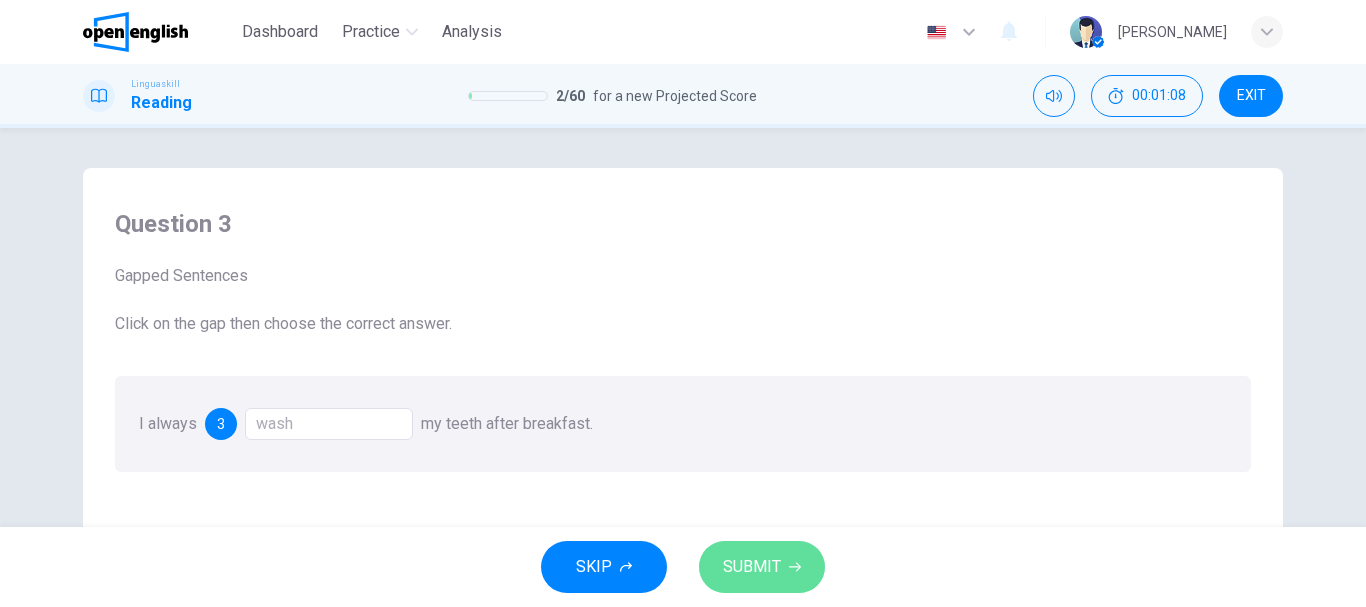 click on "SUBMIT" at bounding box center (752, 567) 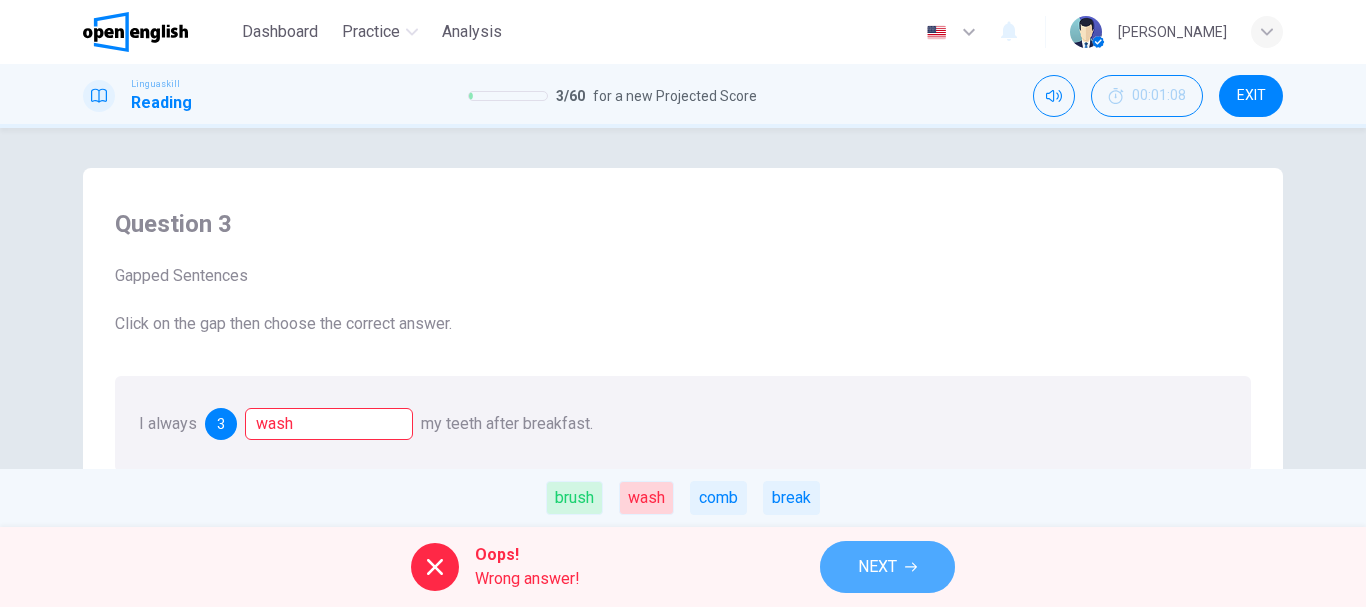 click on "NEXT" at bounding box center [877, 567] 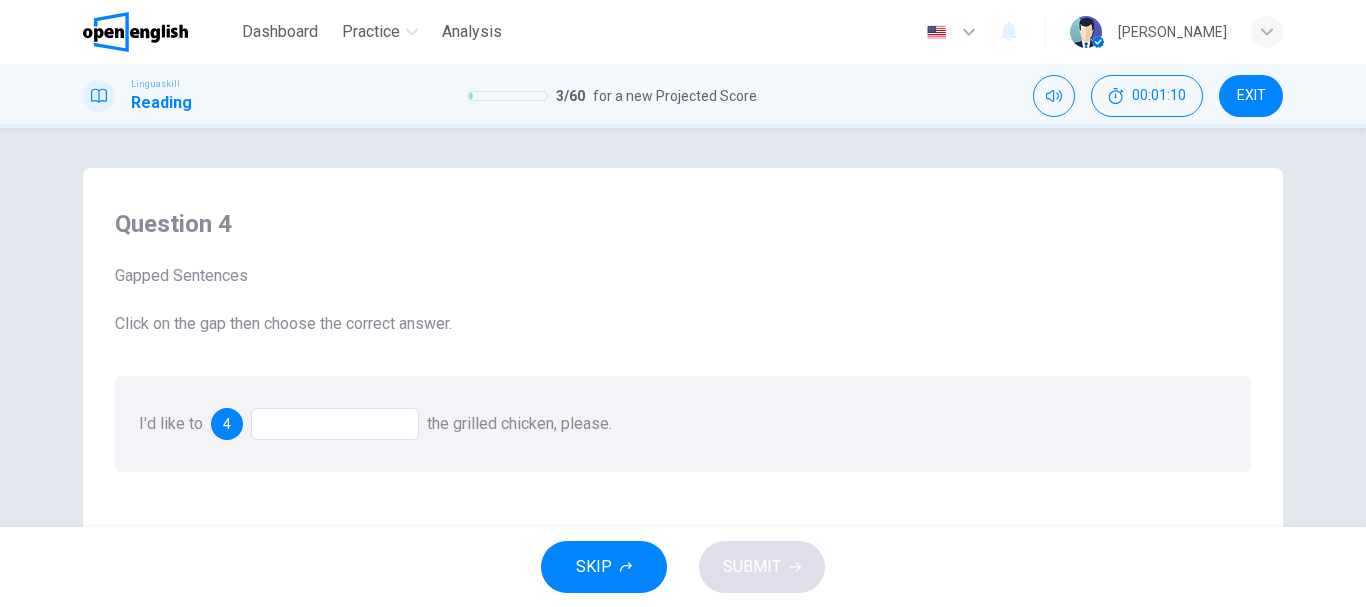 click at bounding box center (335, 424) 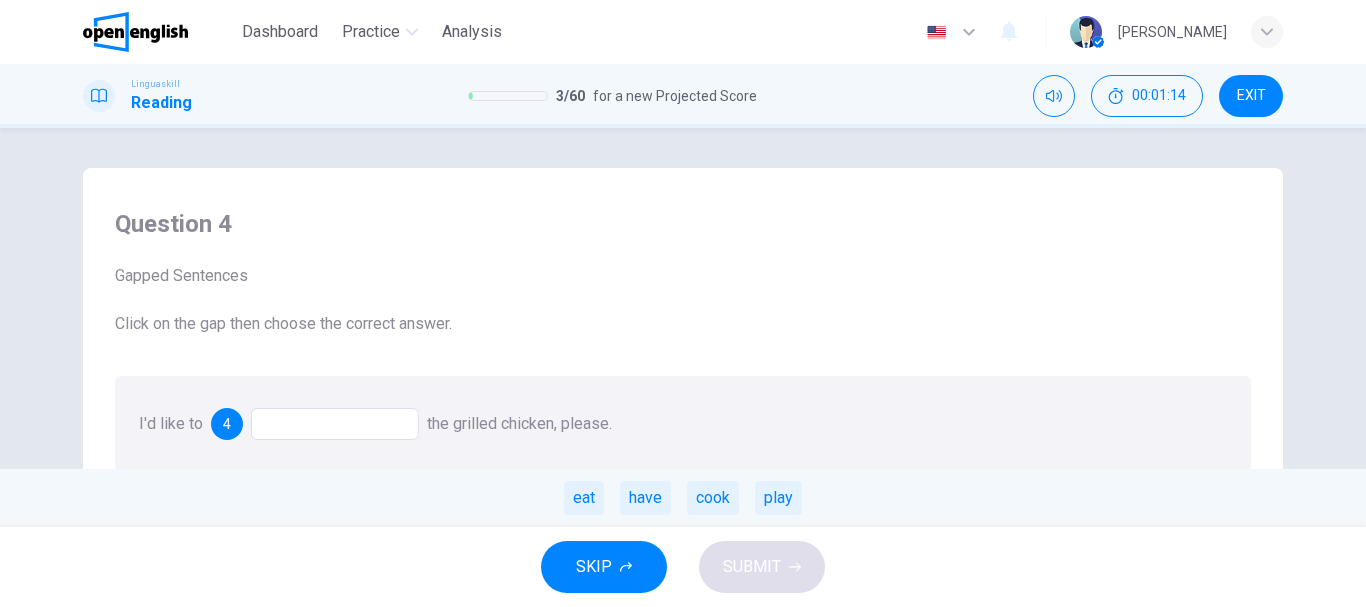 click on "eat have cook play" at bounding box center (683, 498) 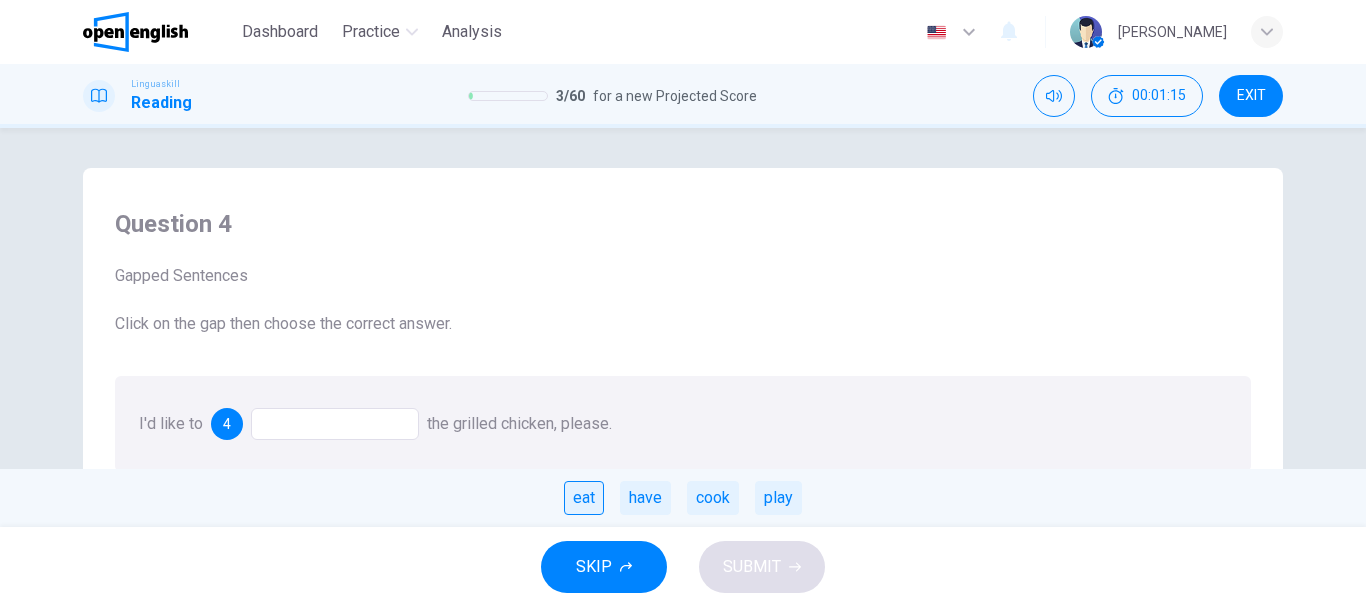 click on "eat" at bounding box center (584, 498) 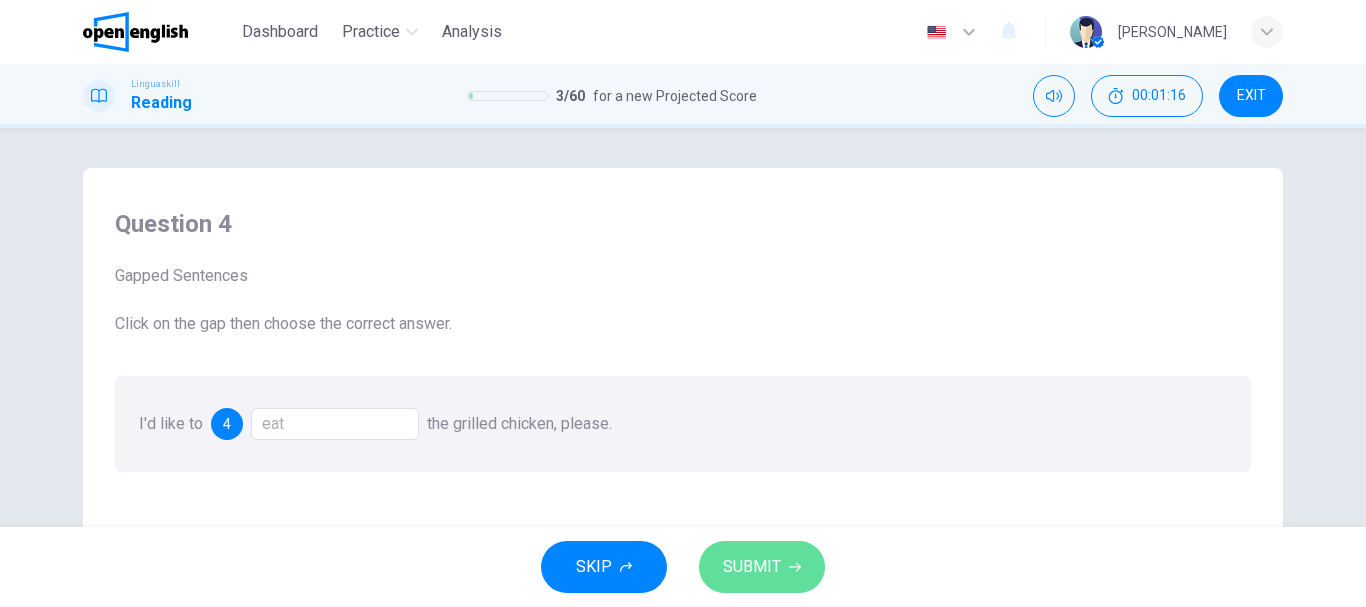 click on "SUBMIT" at bounding box center (752, 567) 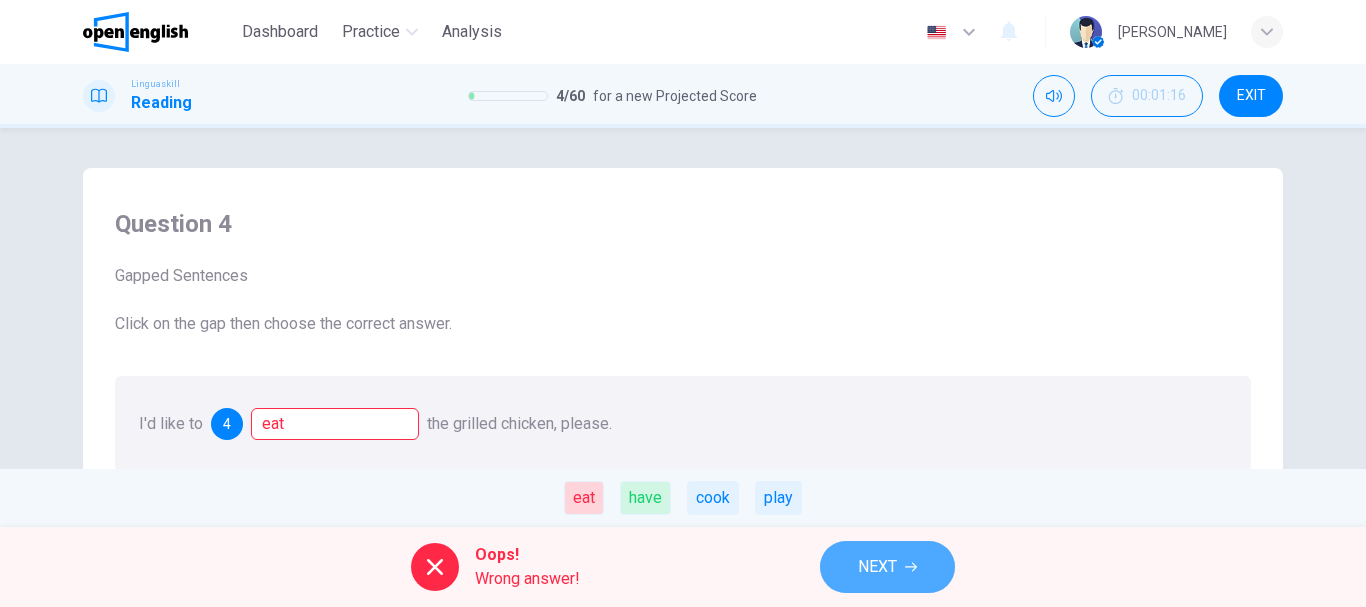 click on "NEXT" at bounding box center (877, 567) 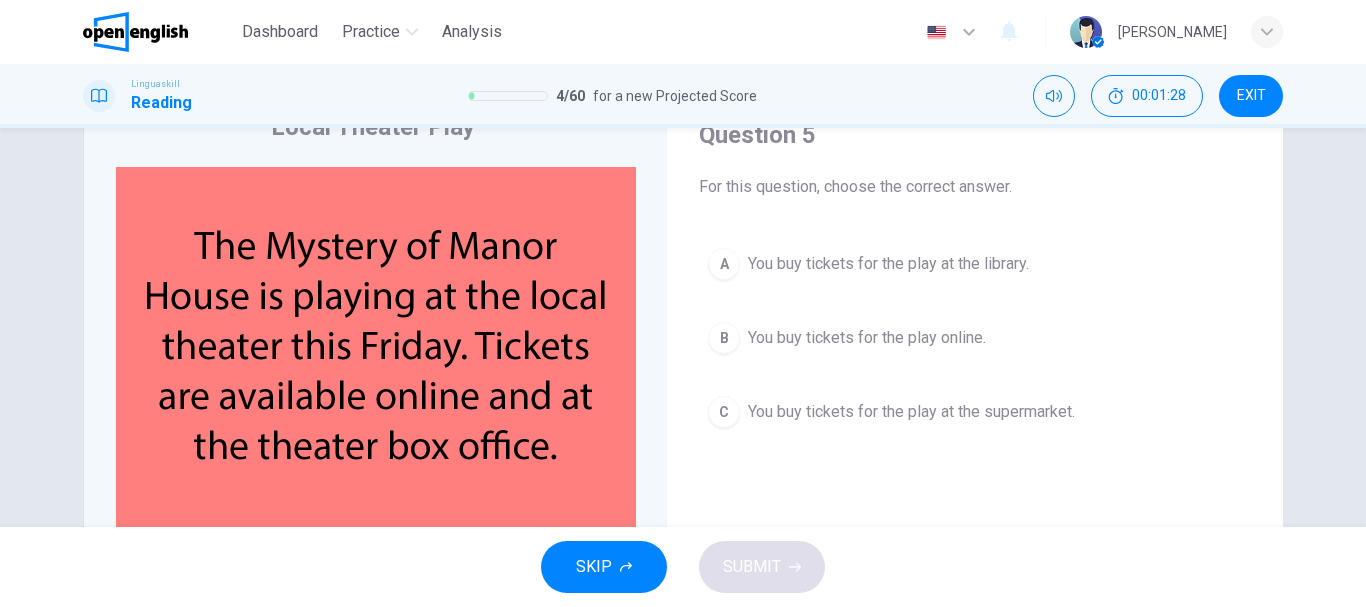 scroll, scrollTop: 91, scrollLeft: 0, axis: vertical 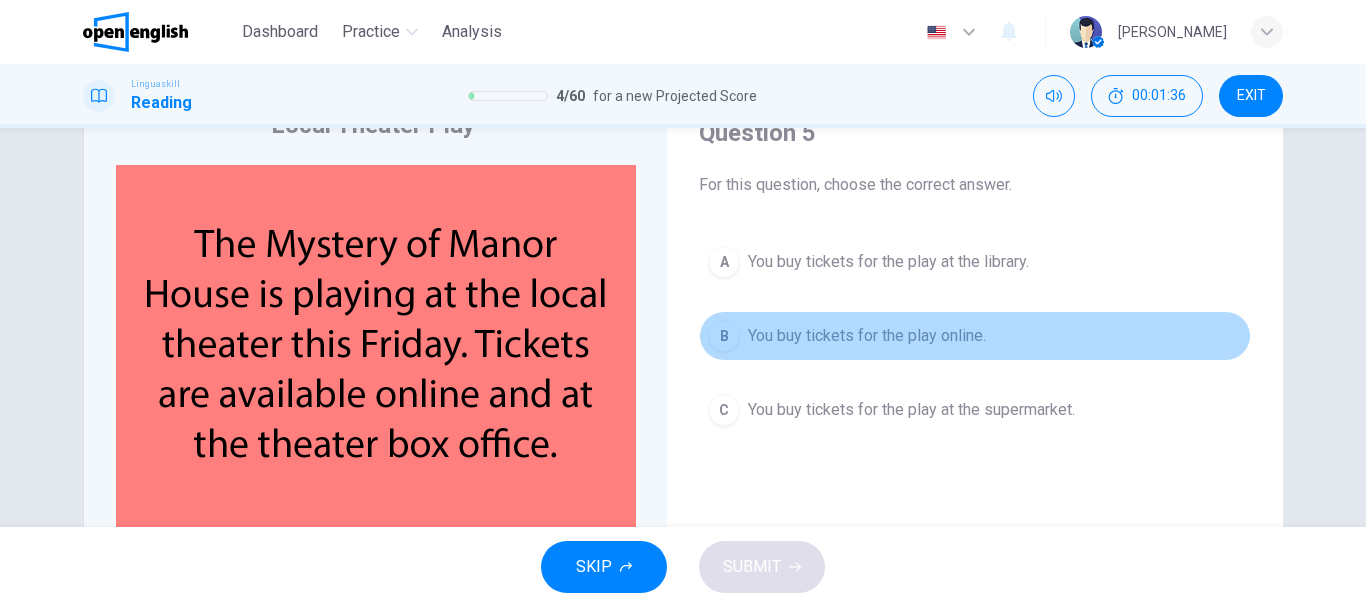 click on "You buy tickets for the play online." at bounding box center [867, 336] 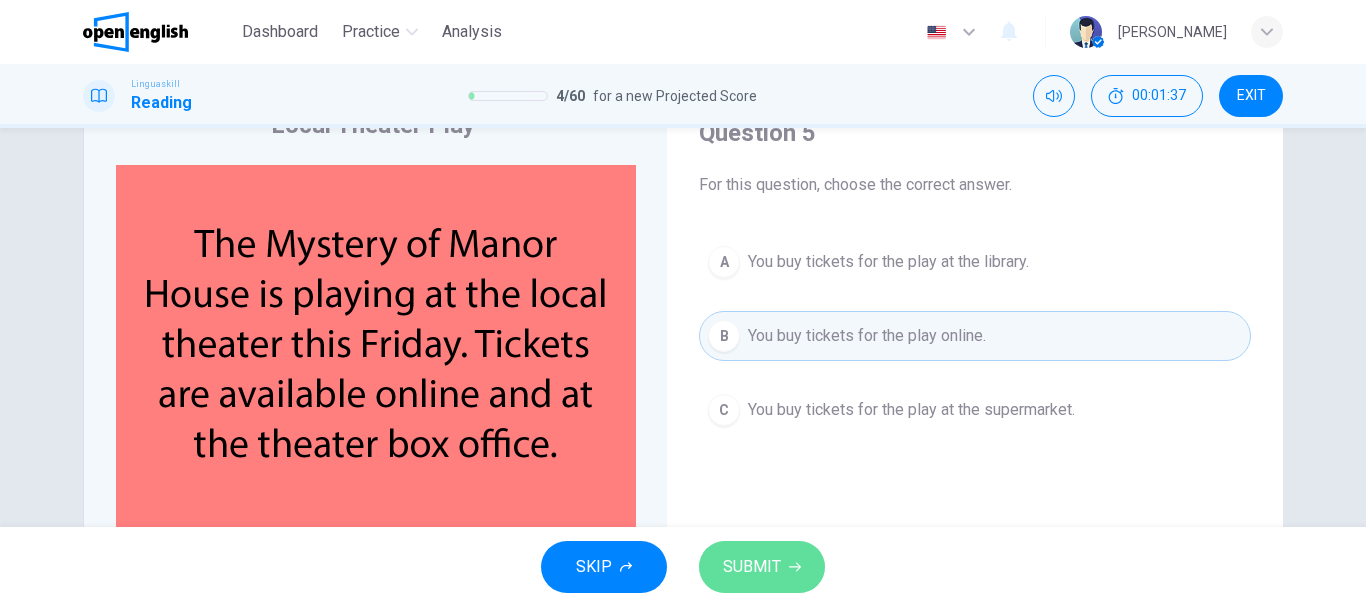 click on "SUBMIT" at bounding box center (752, 567) 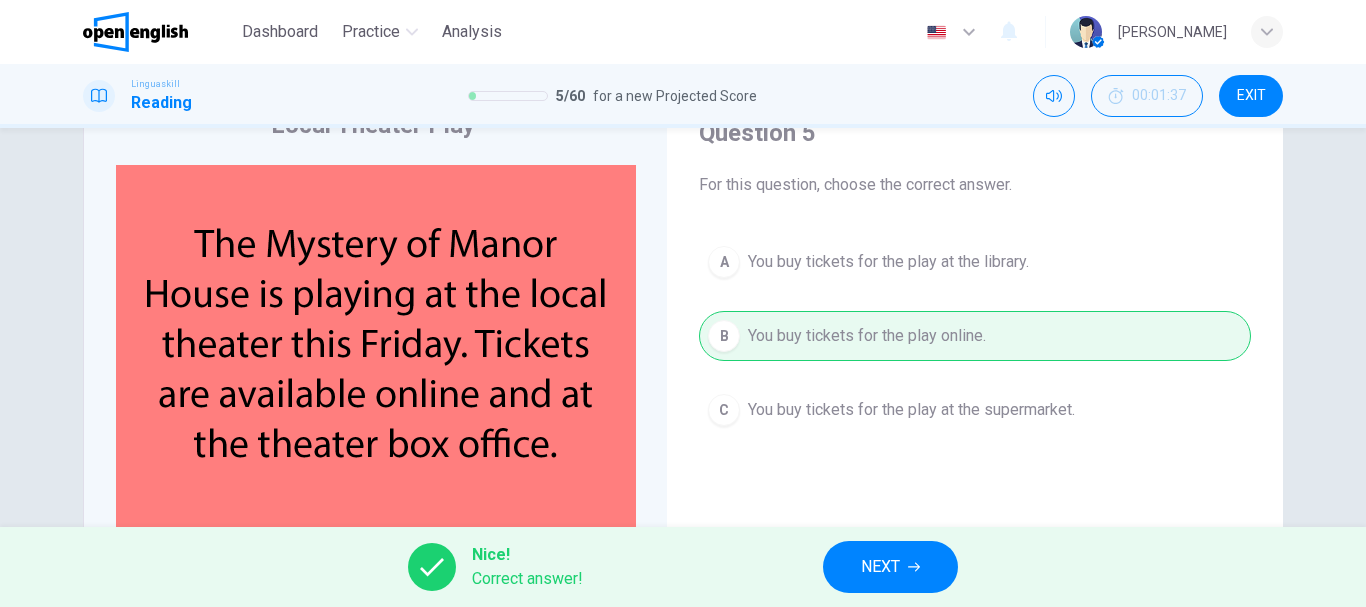 click on "NEXT" at bounding box center [880, 567] 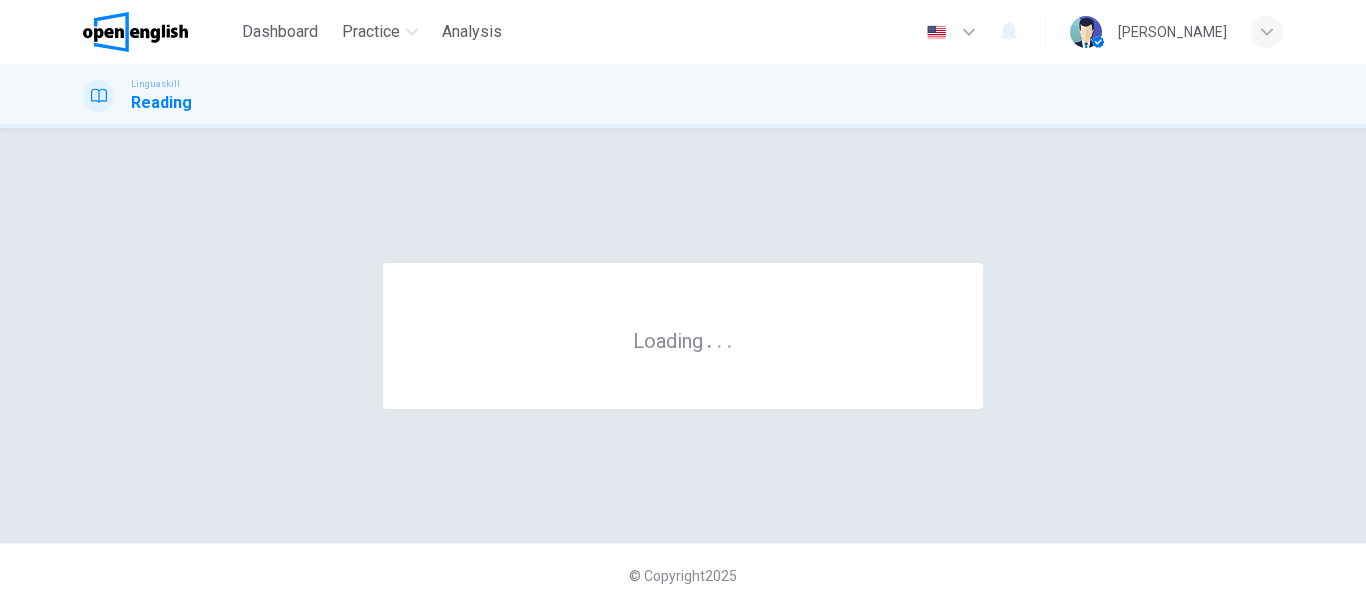 scroll, scrollTop: 0, scrollLeft: 0, axis: both 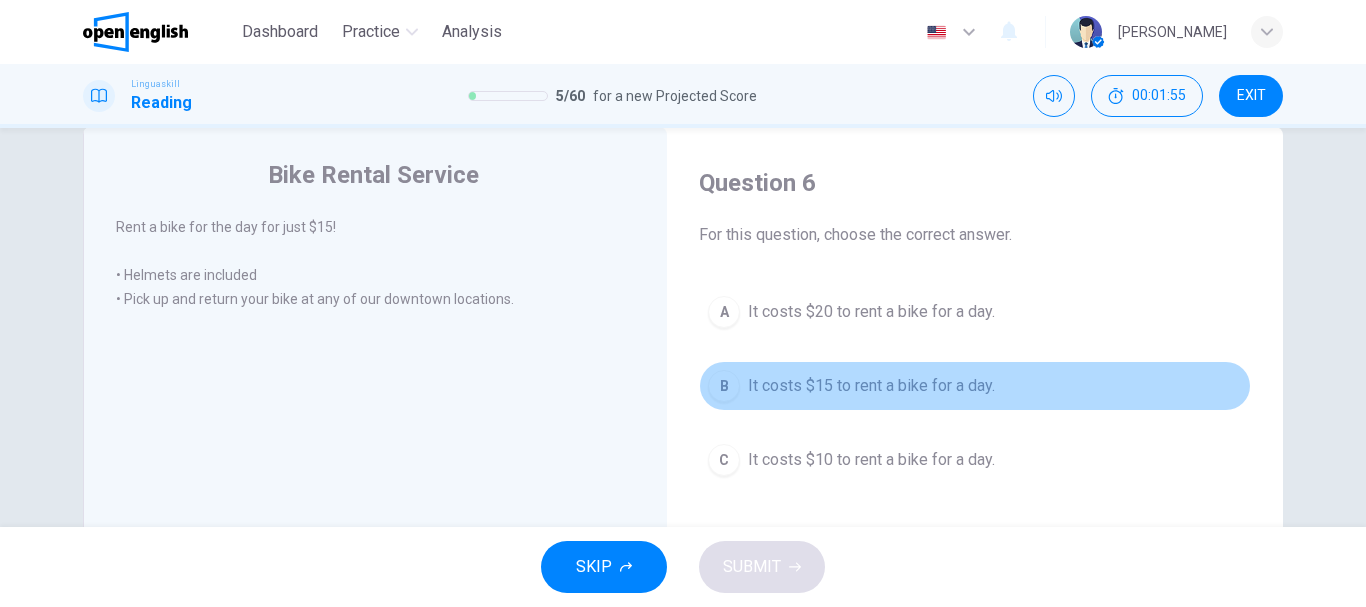 click on "B It costs $15 to rent a bike for a day." at bounding box center [975, 386] 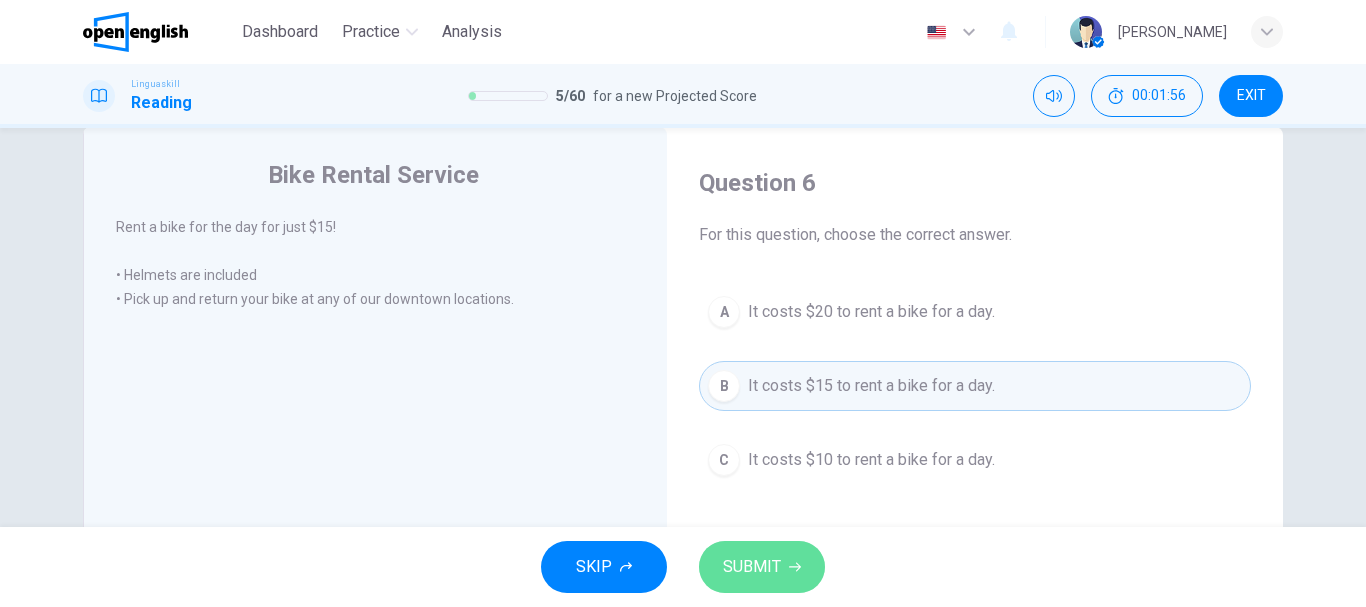 click on "SUBMIT" at bounding box center (762, 567) 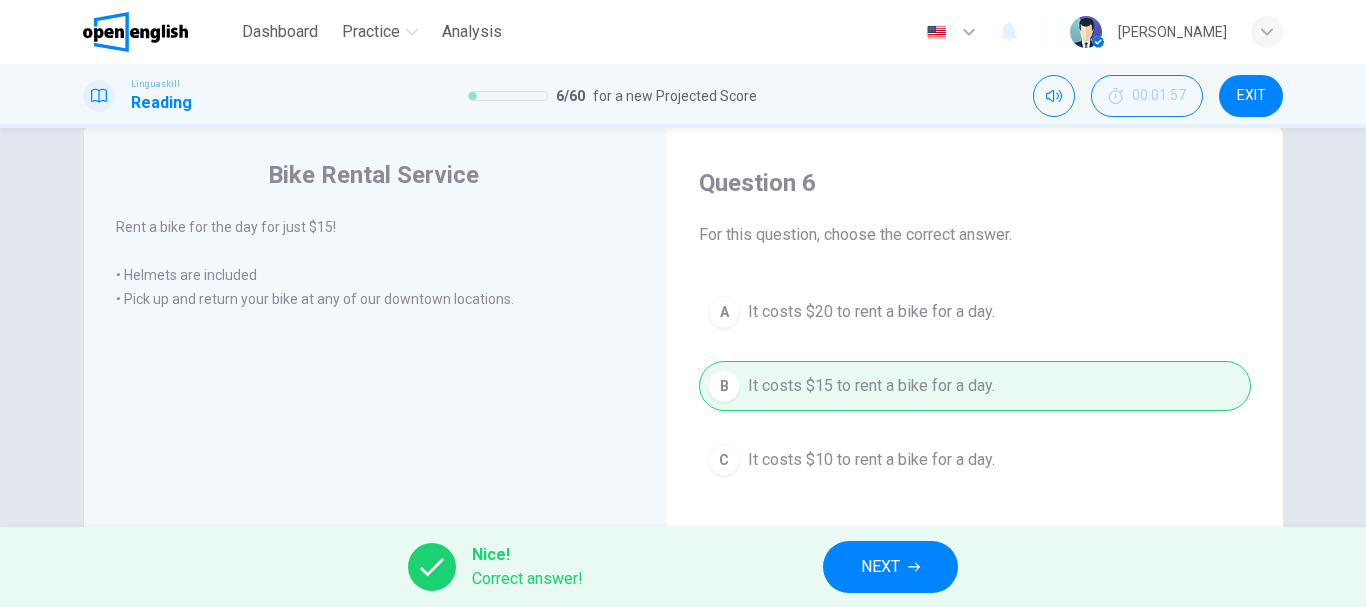 click on "NEXT" at bounding box center (880, 567) 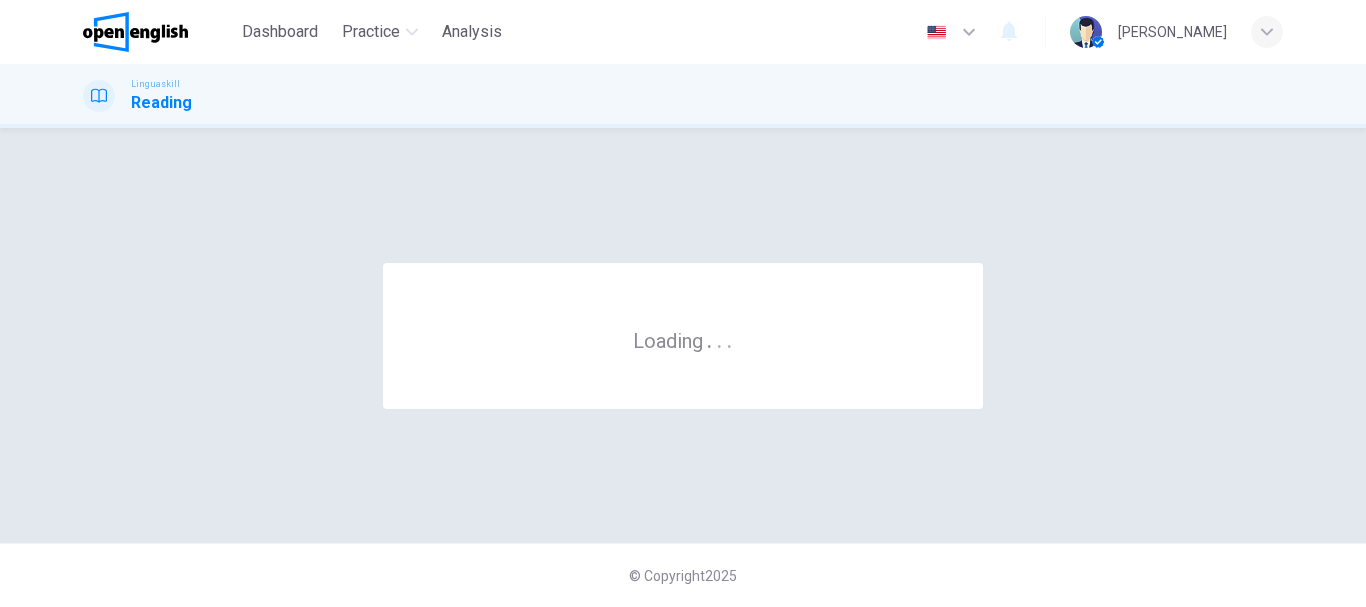 scroll, scrollTop: 0, scrollLeft: 0, axis: both 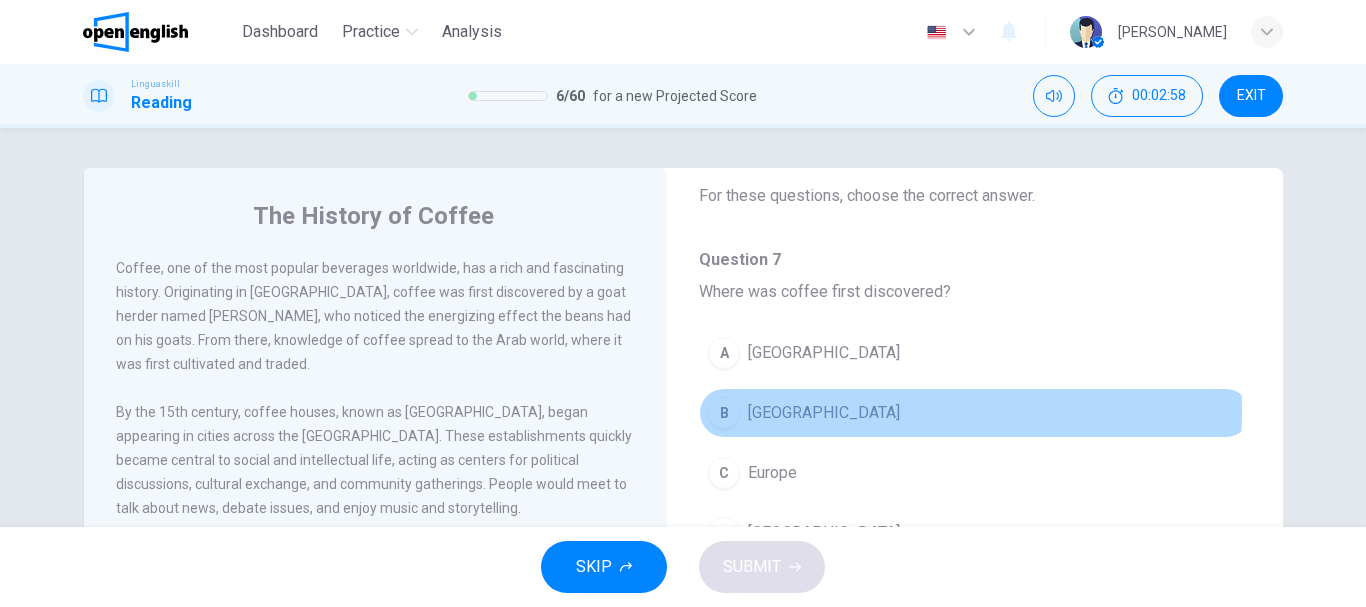 click on "Ethiopia" at bounding box center [824, 413] 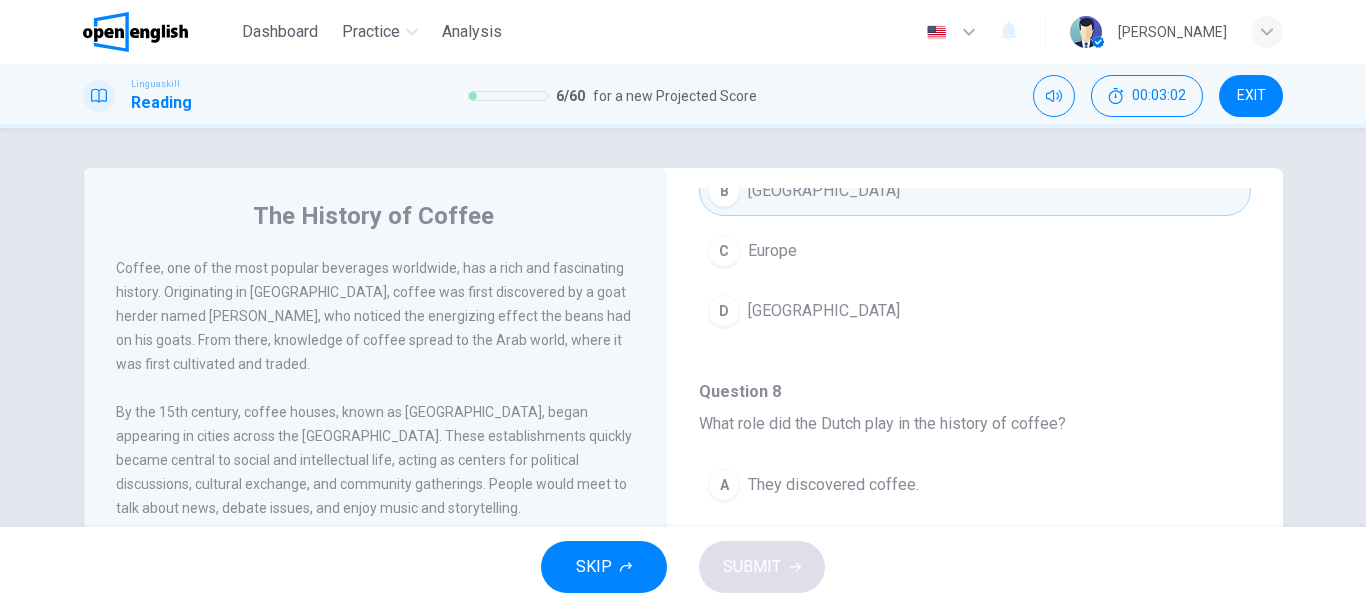 scroll, scrollTop: 370, scrollLeft: 0, axis: vertical 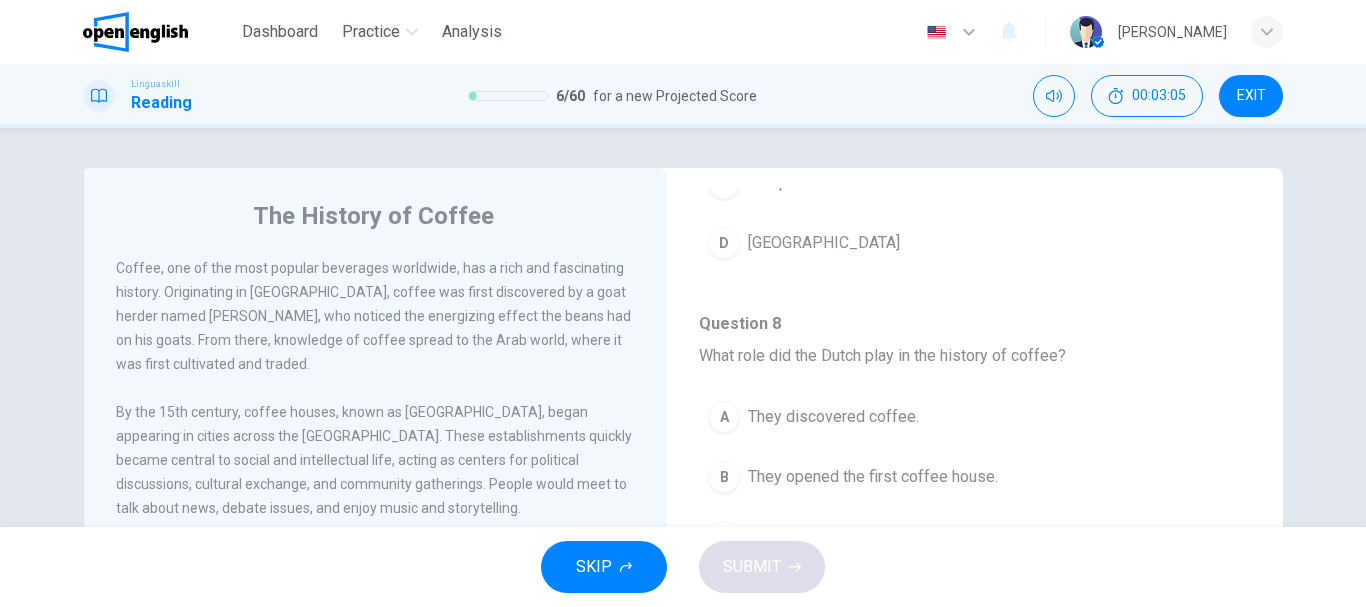 drag, startPoint x: 1282, startPoint y: 443, endPoint x: 1280, endPoint y: 468, distance: 25.079872 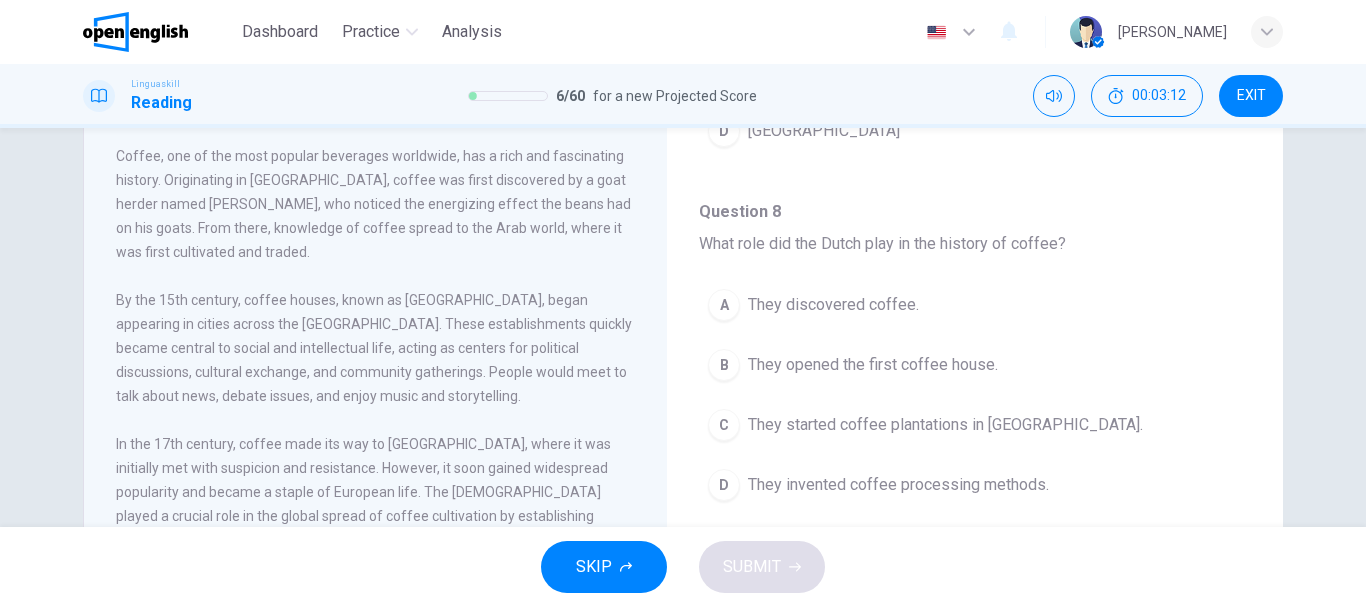 scroll, scrollTop: 138, scrollLeft: 0, axis: vertical 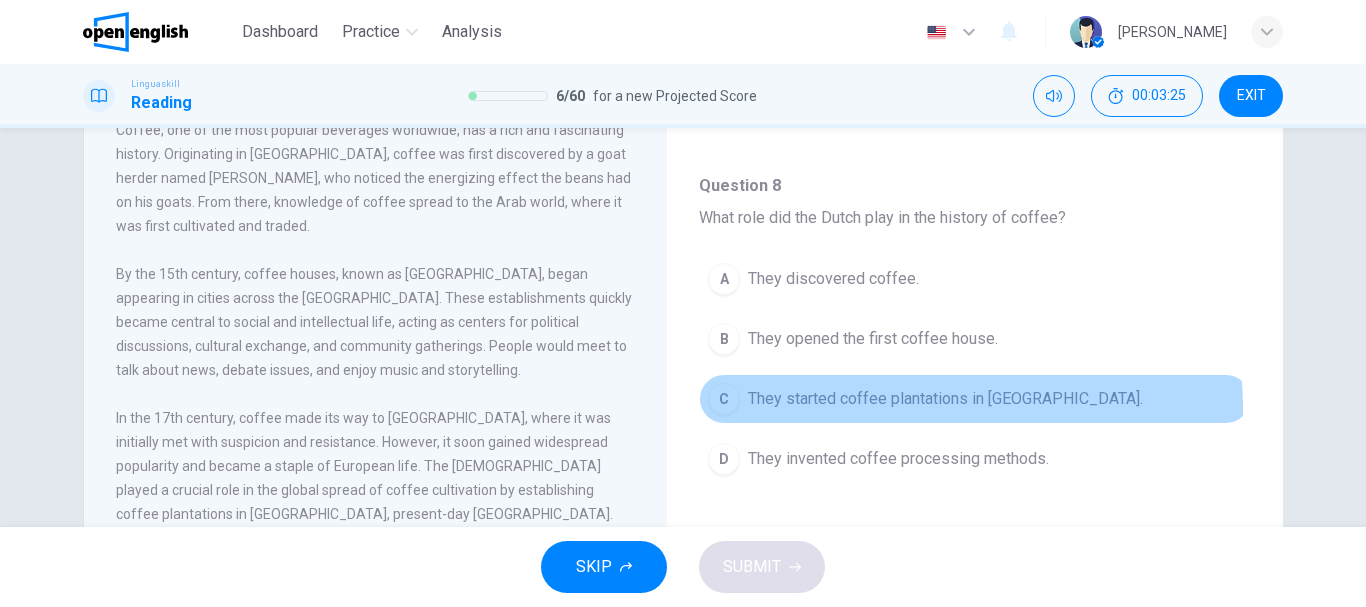 click on "They started coffee plantations in Java." at bounding box center (945, 399) 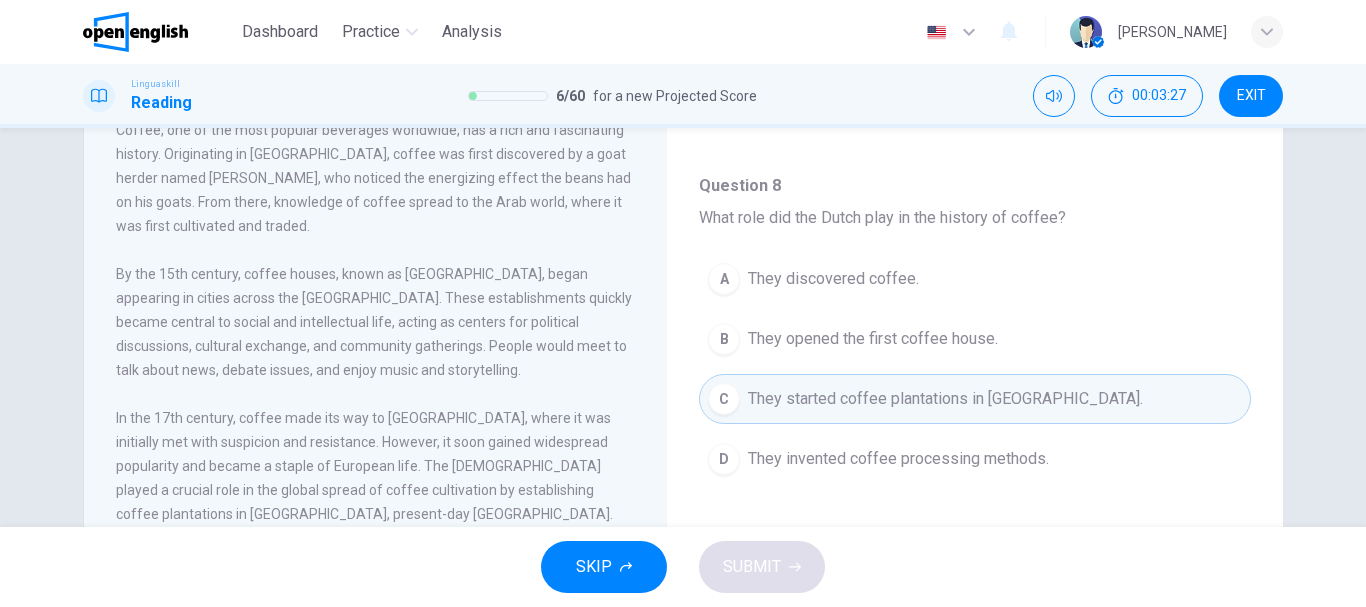 drag, startPoint x: 1262, startPoint y: 310, endPoint x: 1254, endPoint y: 389, distance: 79.40403 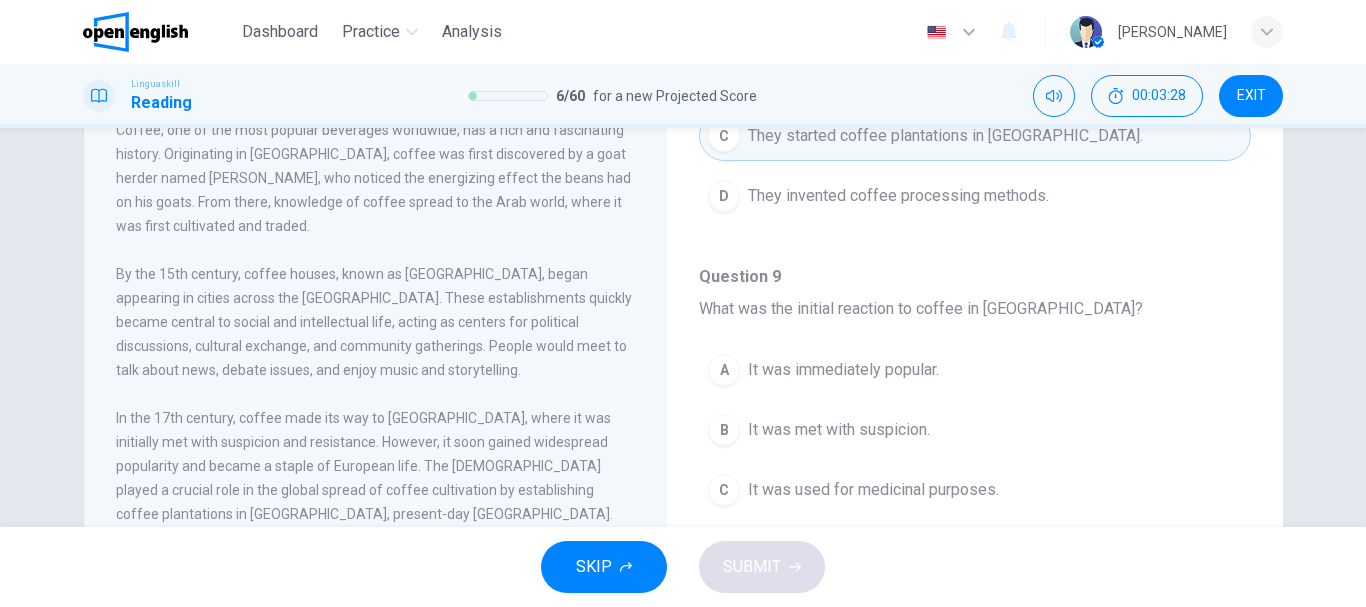 scroll, scrollTop: 671, scrollLeft: 0, axis: vertical 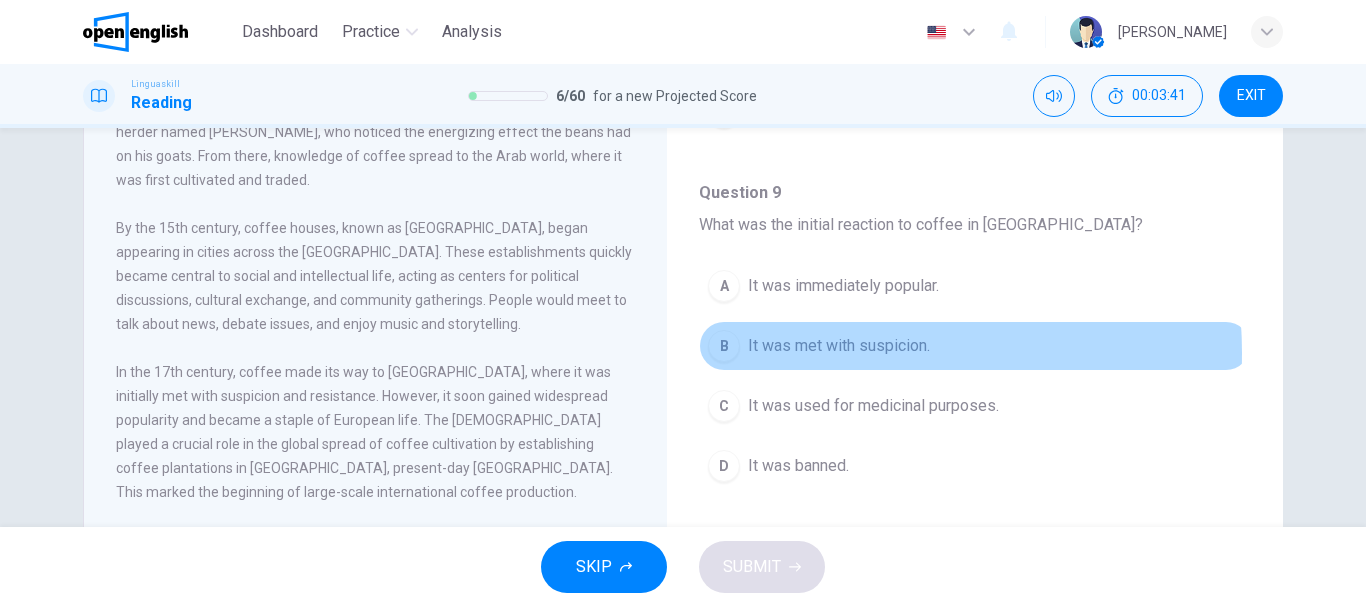 click on "It was met with suspicion." at bounding box center (839, 346) 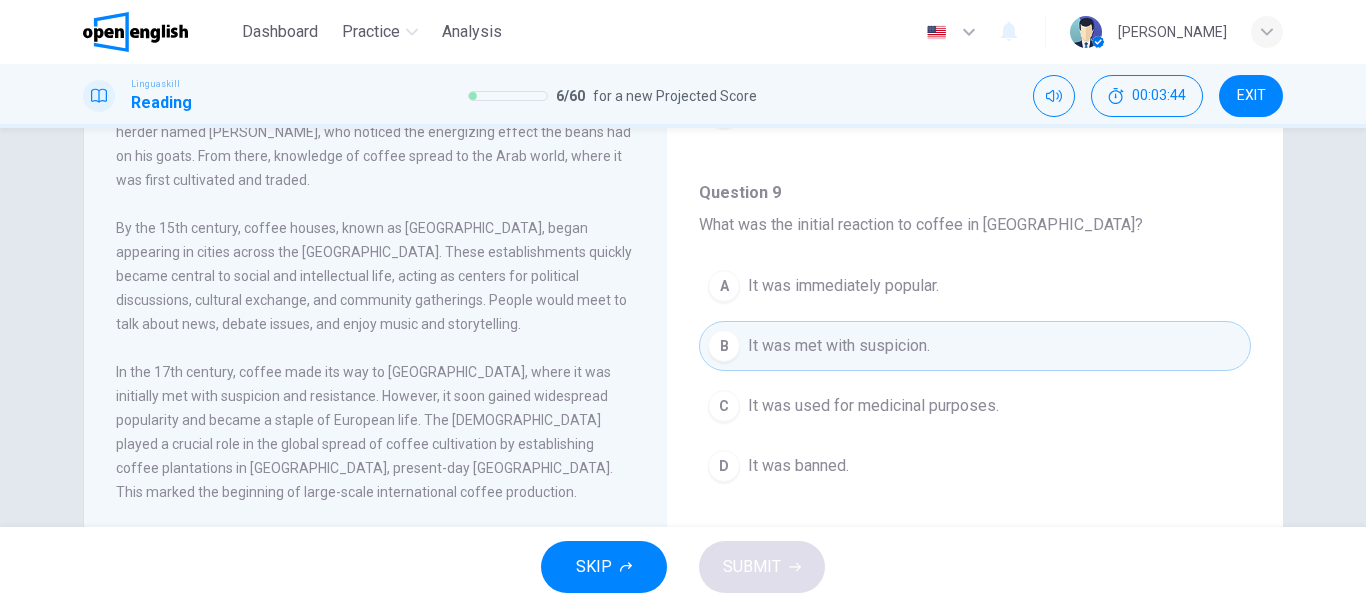 drag, startPoint x: 1265, startPoint y: 371, endPoint x: 1254, endPoint y: 371, distance: 11 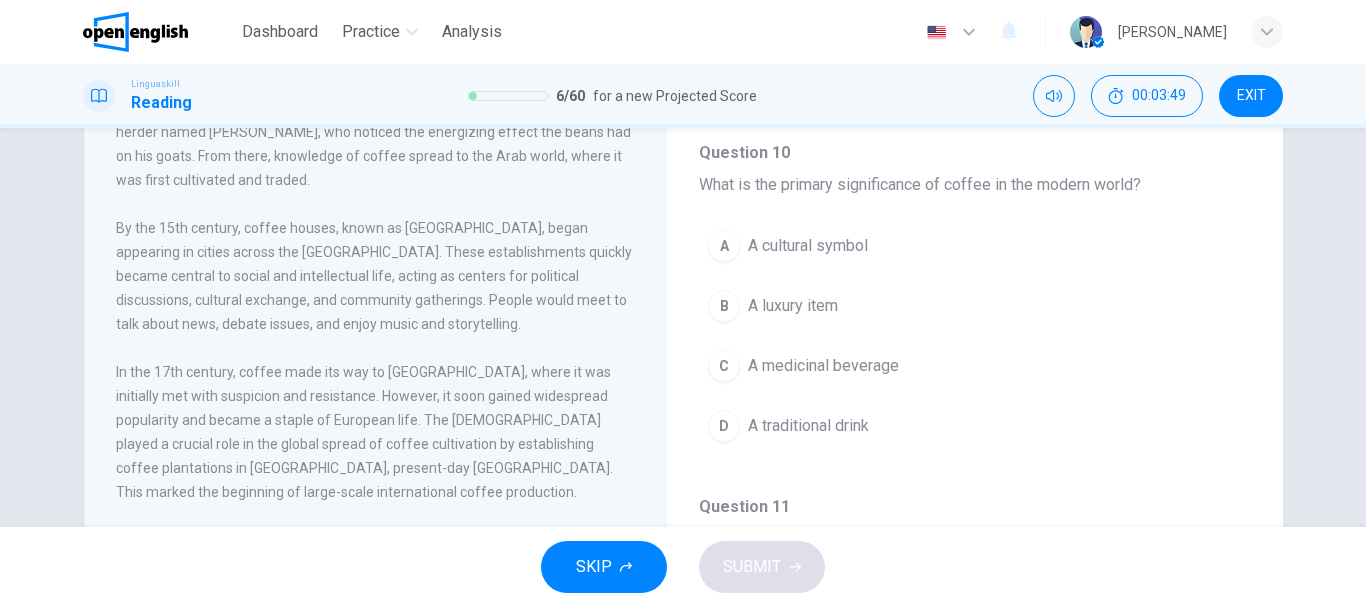 scroll, scrollTop: 1062, scrollLeft: 0, axis: vertical 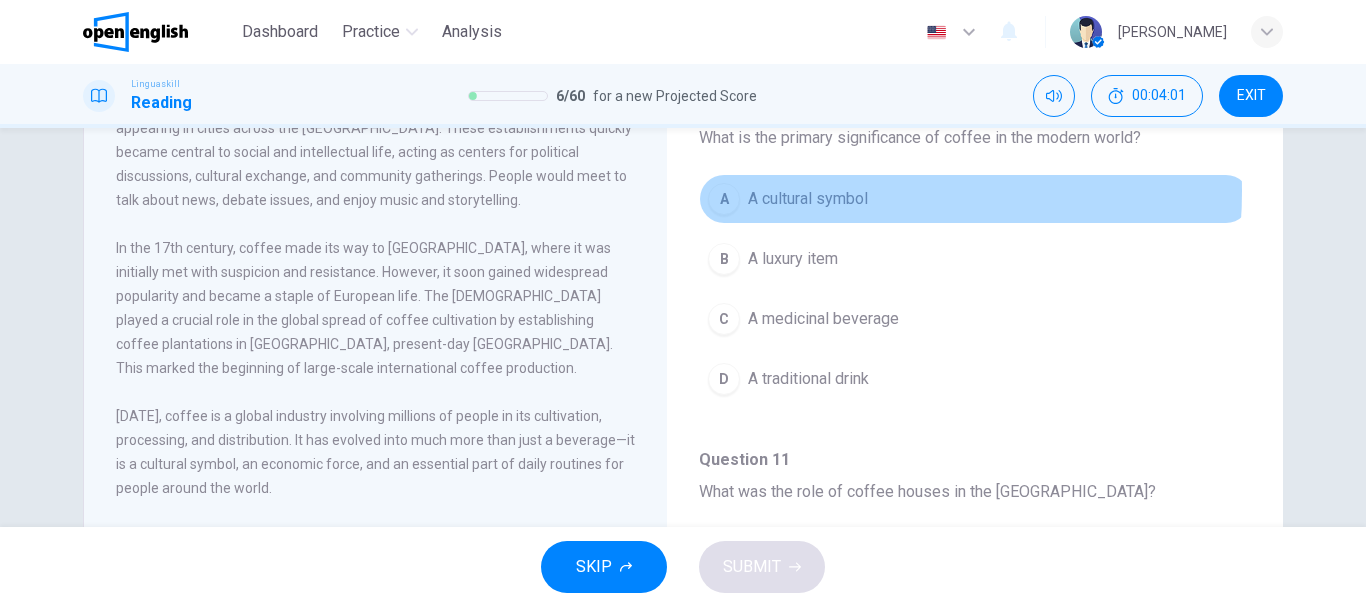 click on "A cultural symbol" at bounding box center (808, 199) 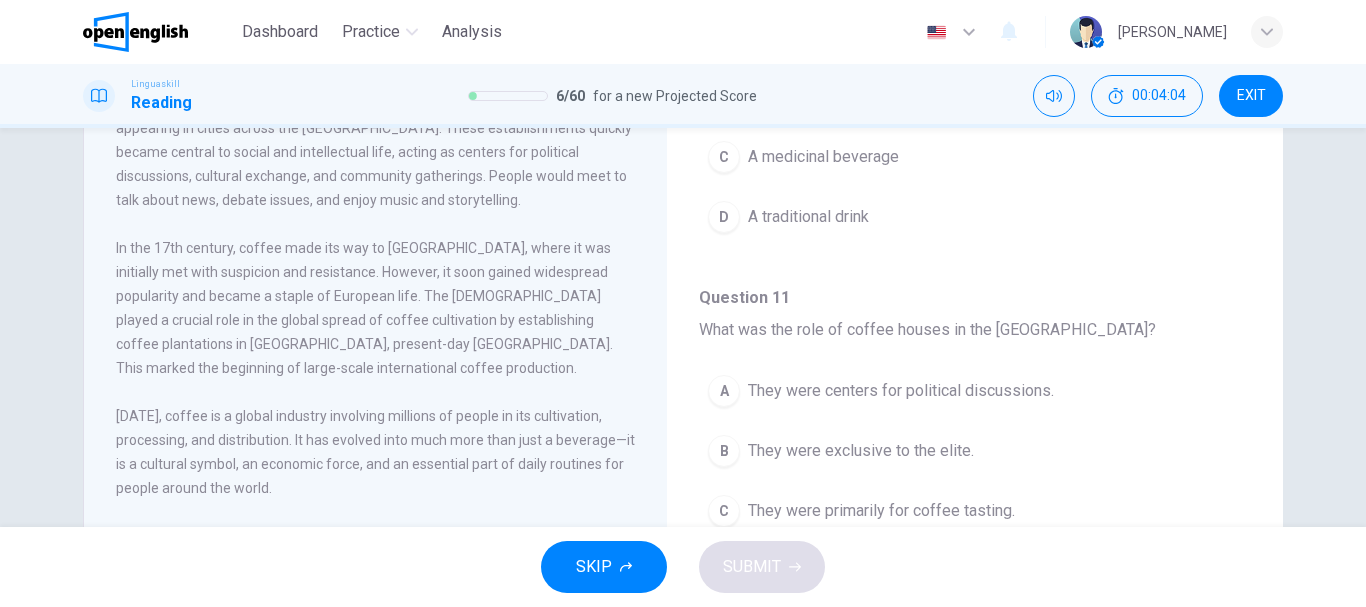 scroll, scrollTop: 1180, scrollLeft: 0, axis: vertical 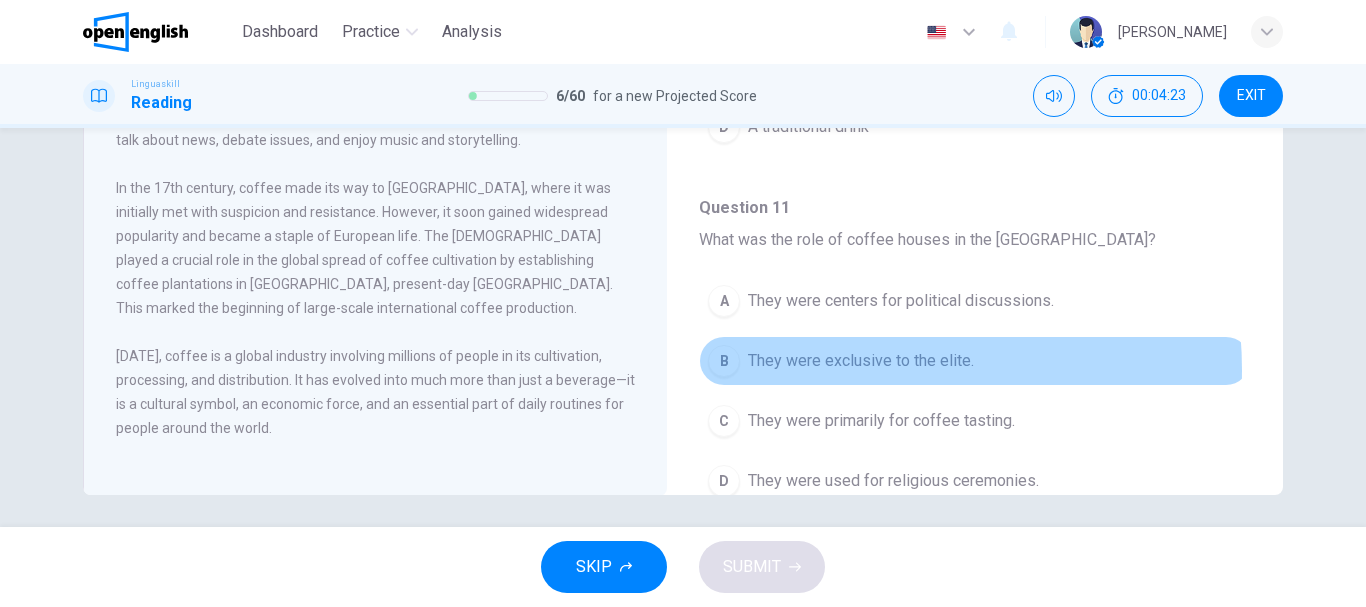 click on "They were exclusive to the elite." at bounding box center [861, 361] 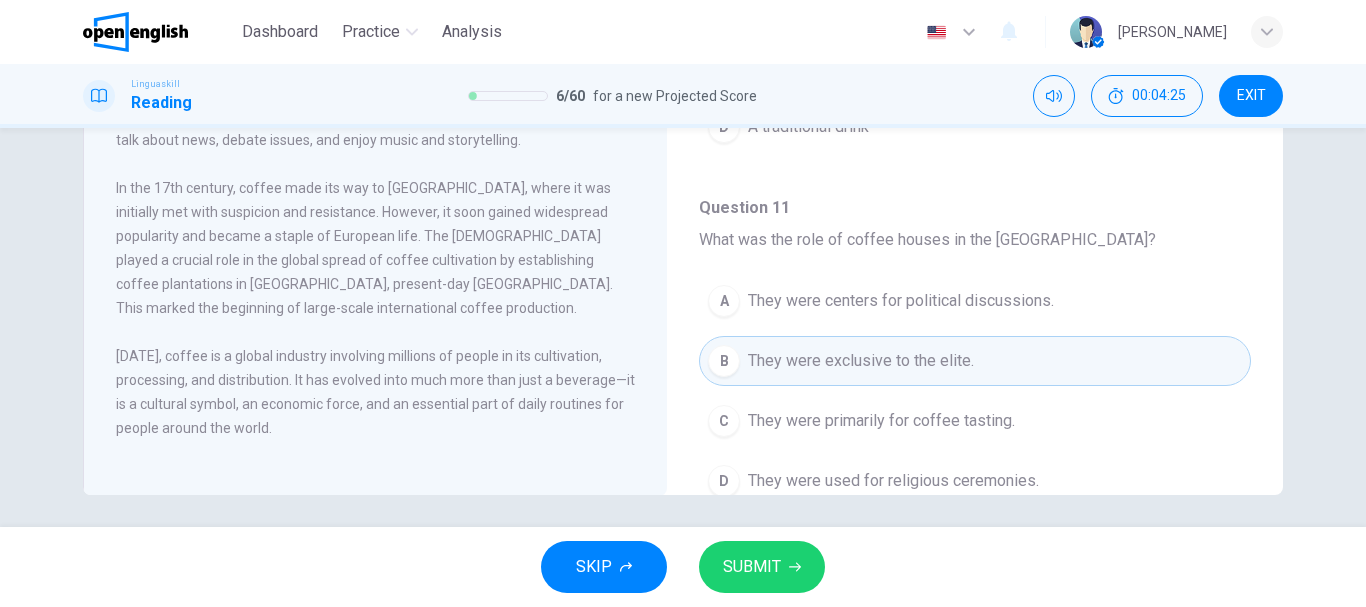 scroll, scrollTop: 1251, scrollLeft: 0, axis: vertical 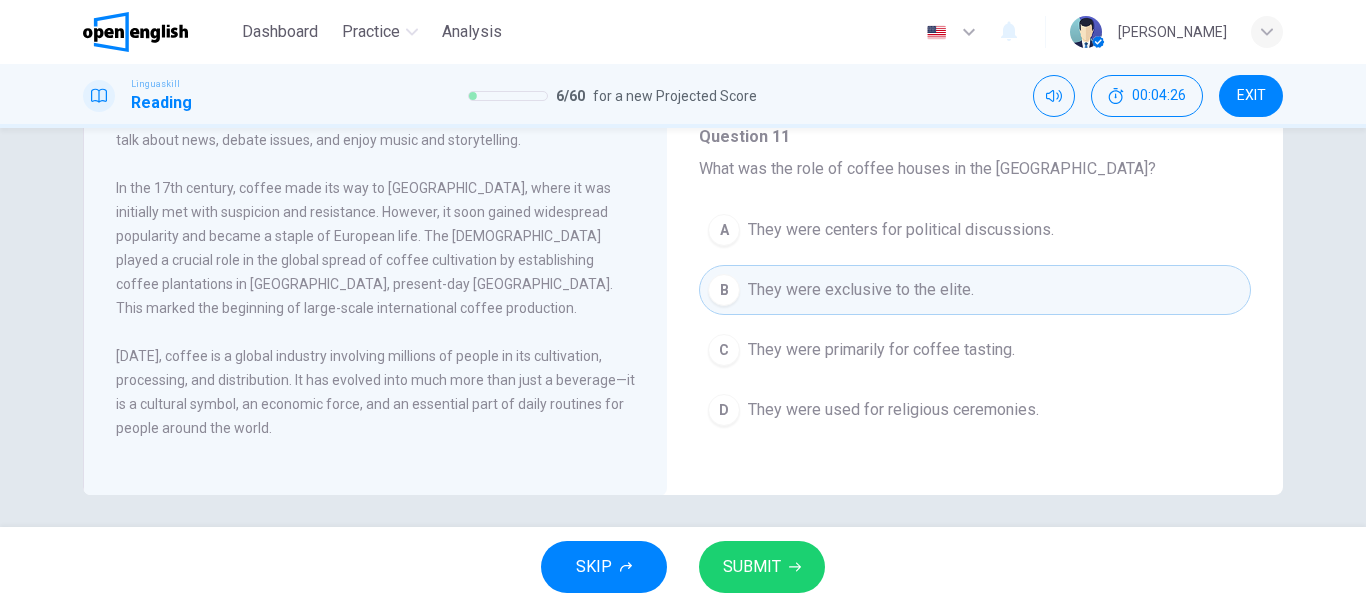click on "SKIP SUBMIT" at bounding box center [683, 567] 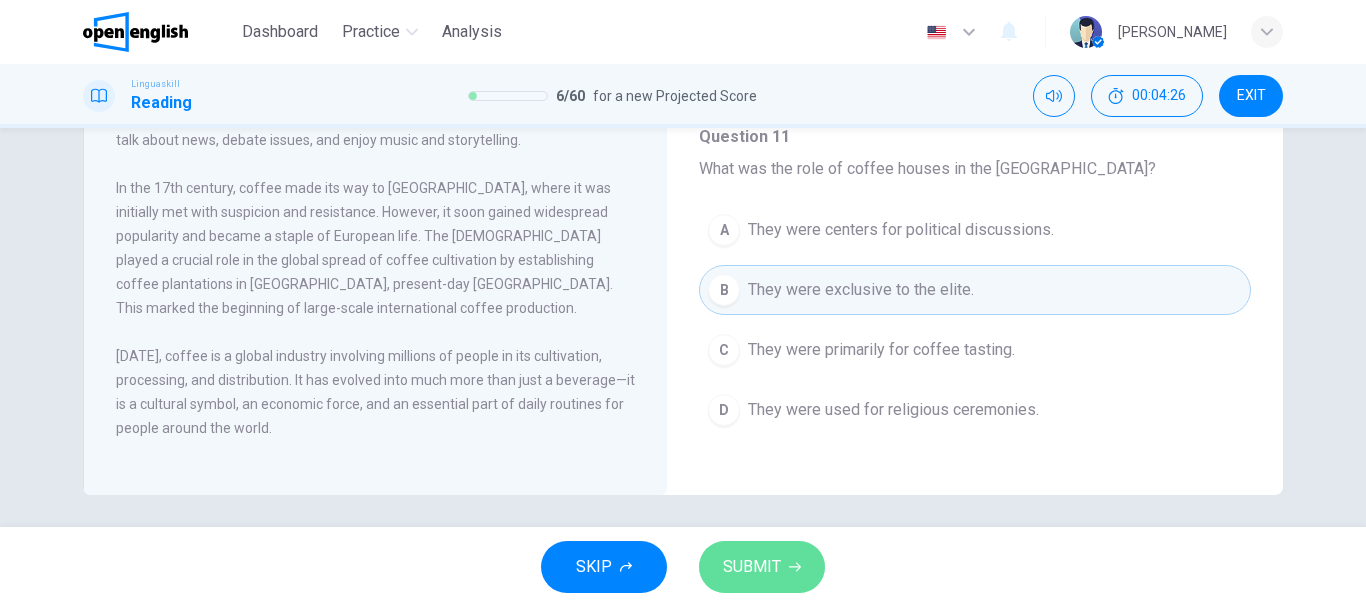 click on "SUBMIT" at bounding box center (762, 567) 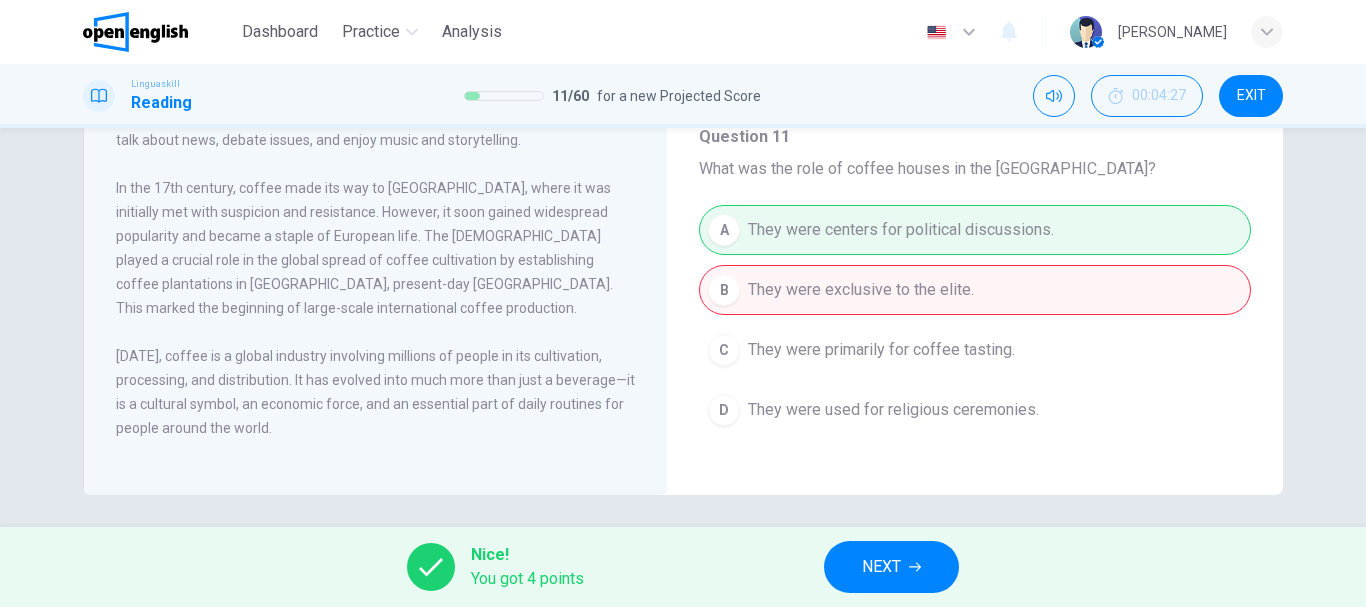 scroll, scrollTop: 0, scrollLeft: 0, axis: both 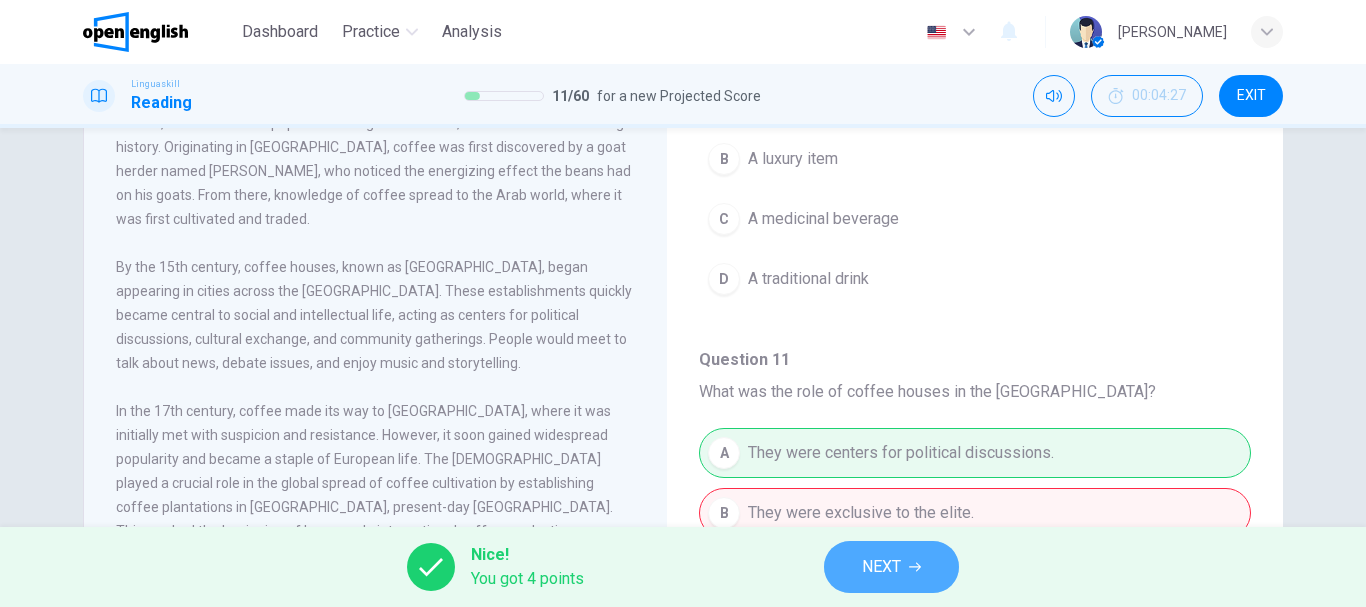 click 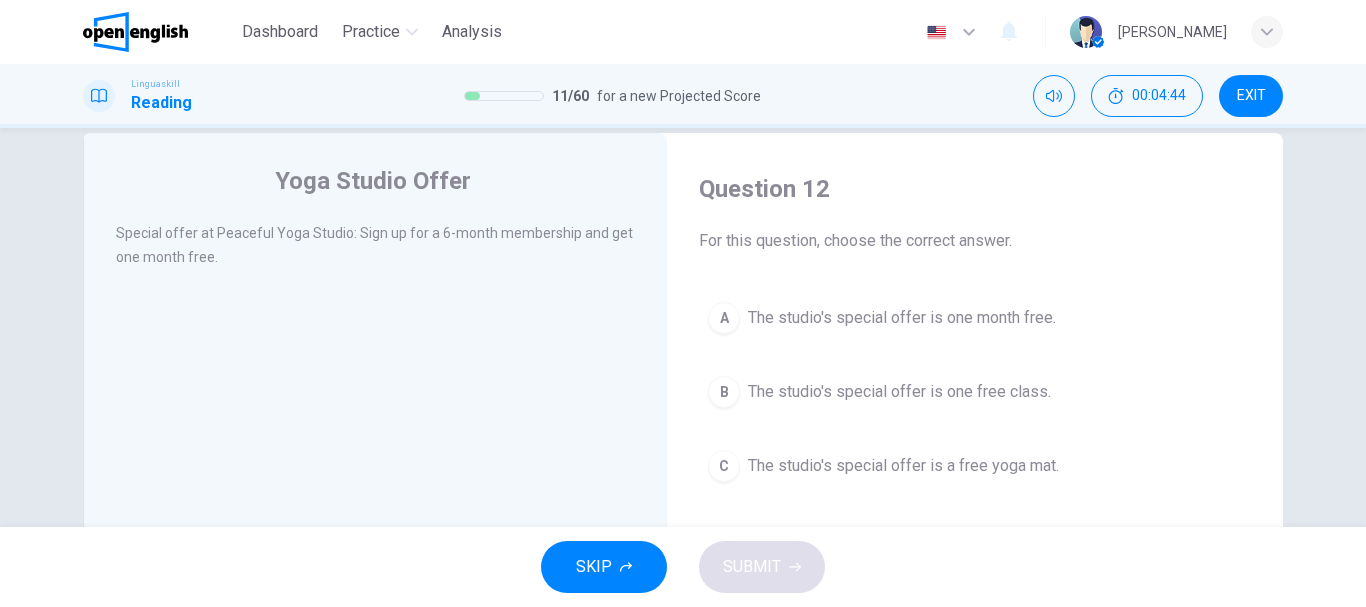 scroll, scrollTop: 43, scrollLeft: 0, axis: vertical 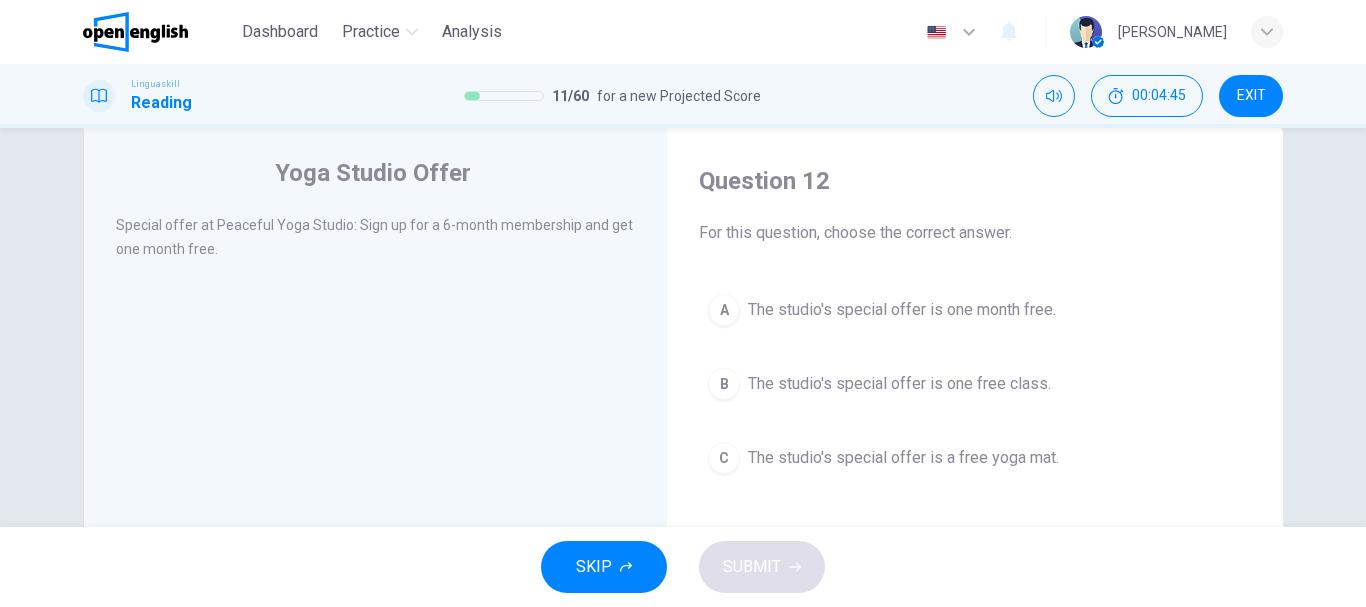 click on "A The studio's special offer is one month free." at bounding box center [975, 310] 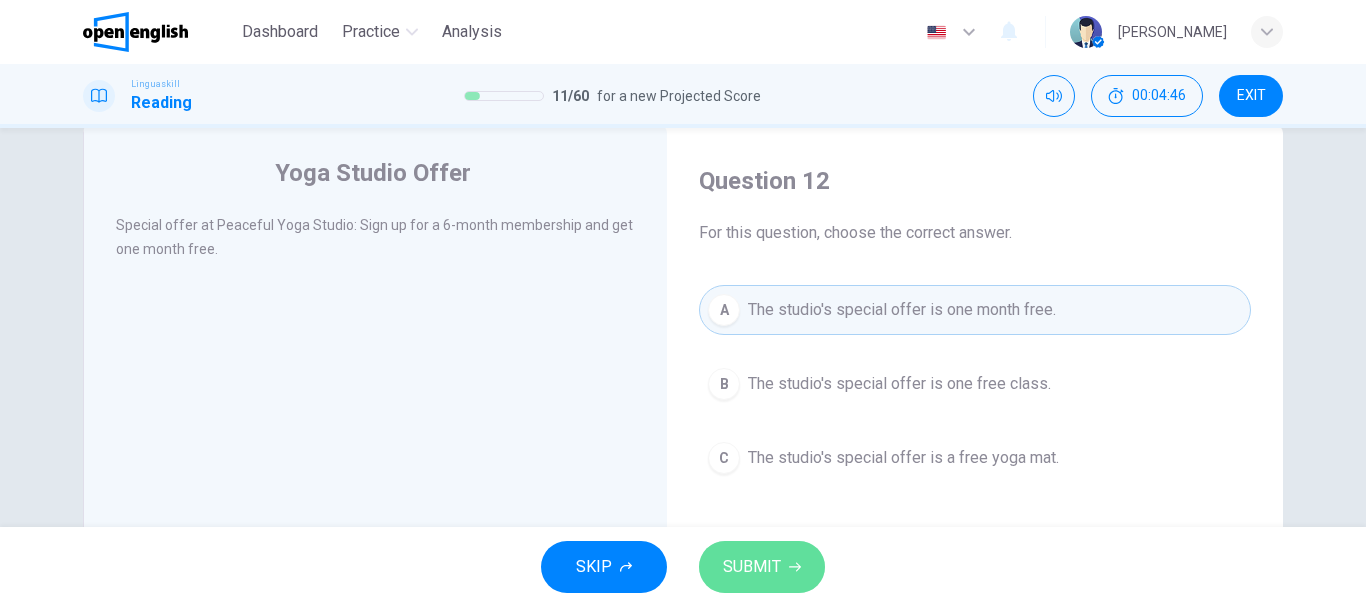 click on "SUBMIT" at bounding box center [762, 567] 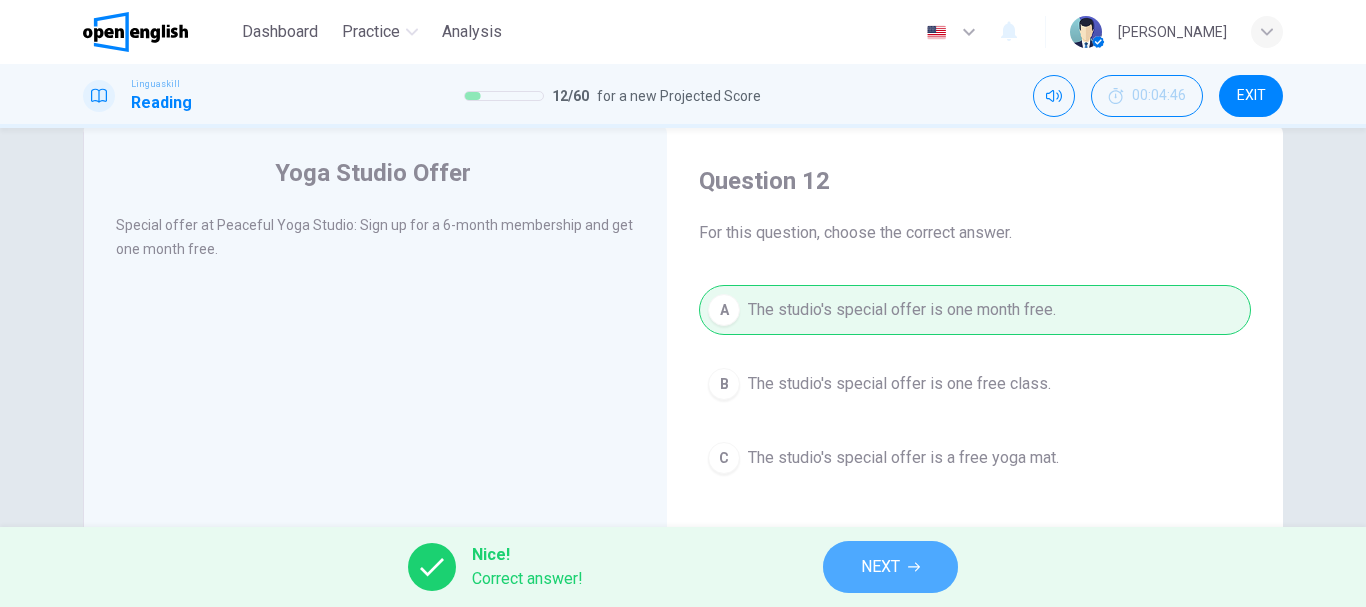 click on "NEXT" at bounding box center (880, 567) 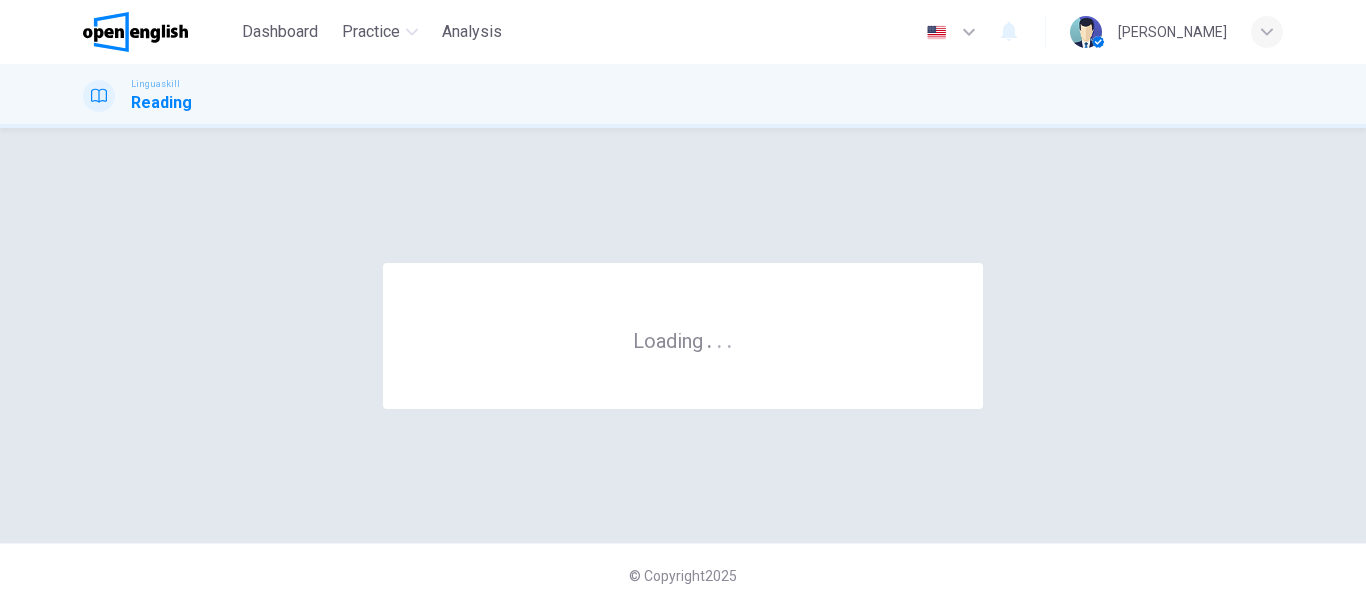 scroll, scrollTop: 0, scrollLeft: 0, axis: both 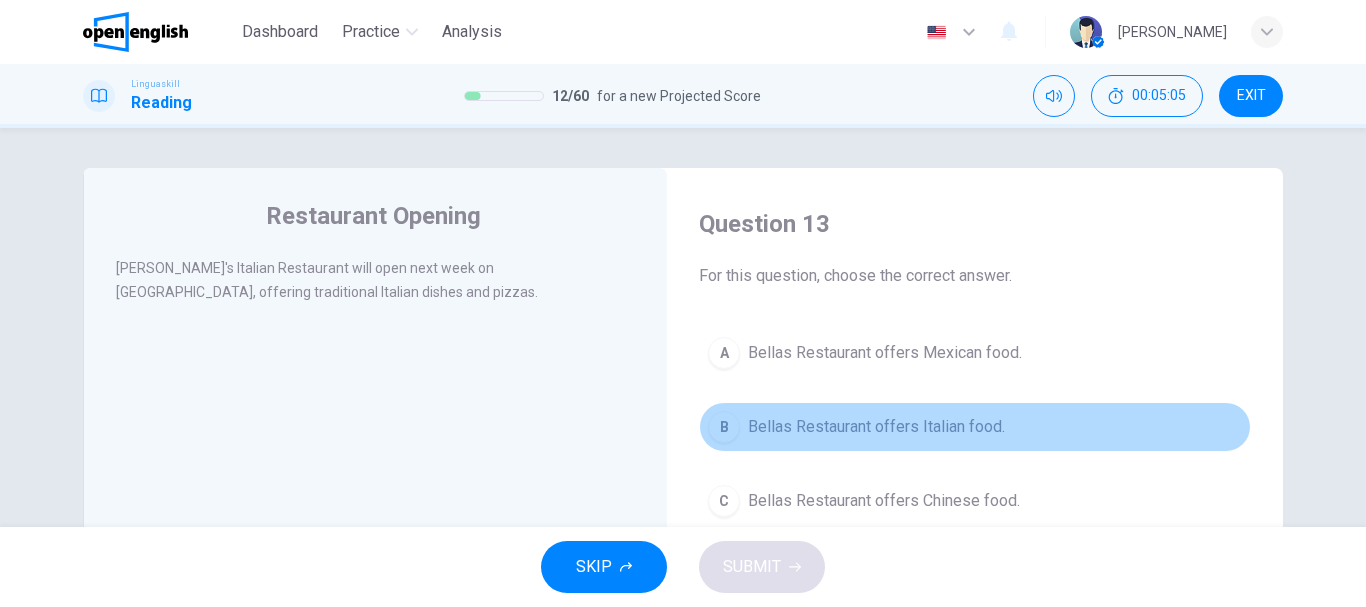 click on "Bellas Restaurant offers Italian food." at bounding box center (876, 427) 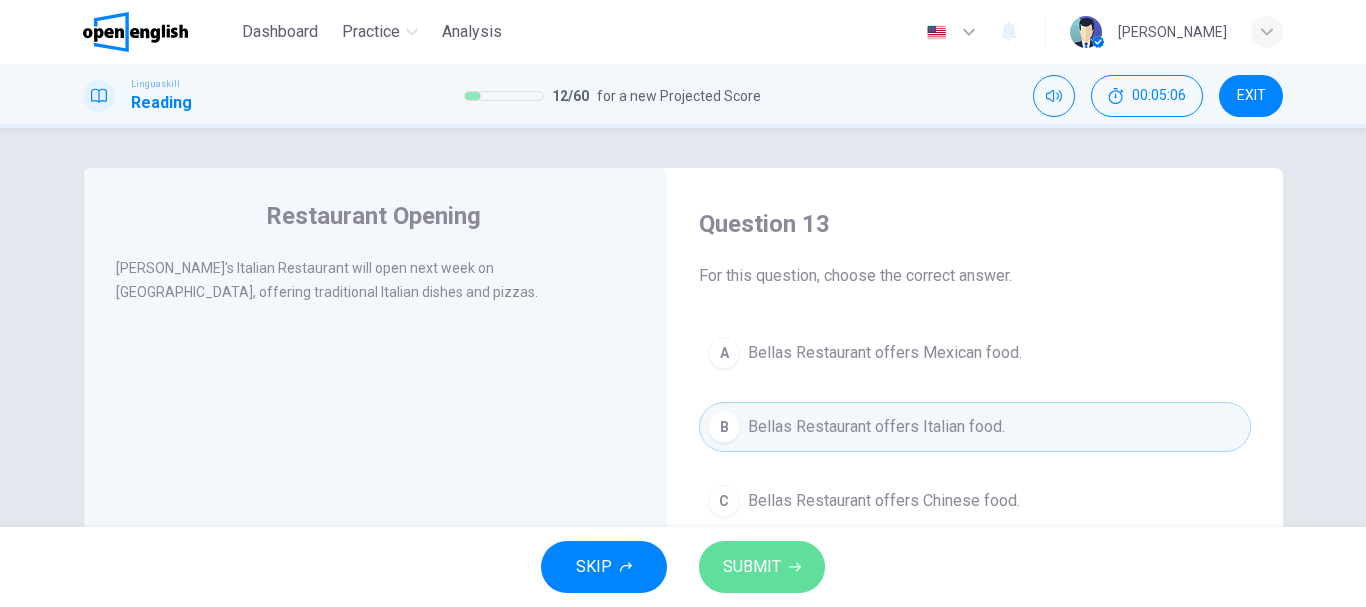 click on "SUBMIT" at bounding box center (752, 567) 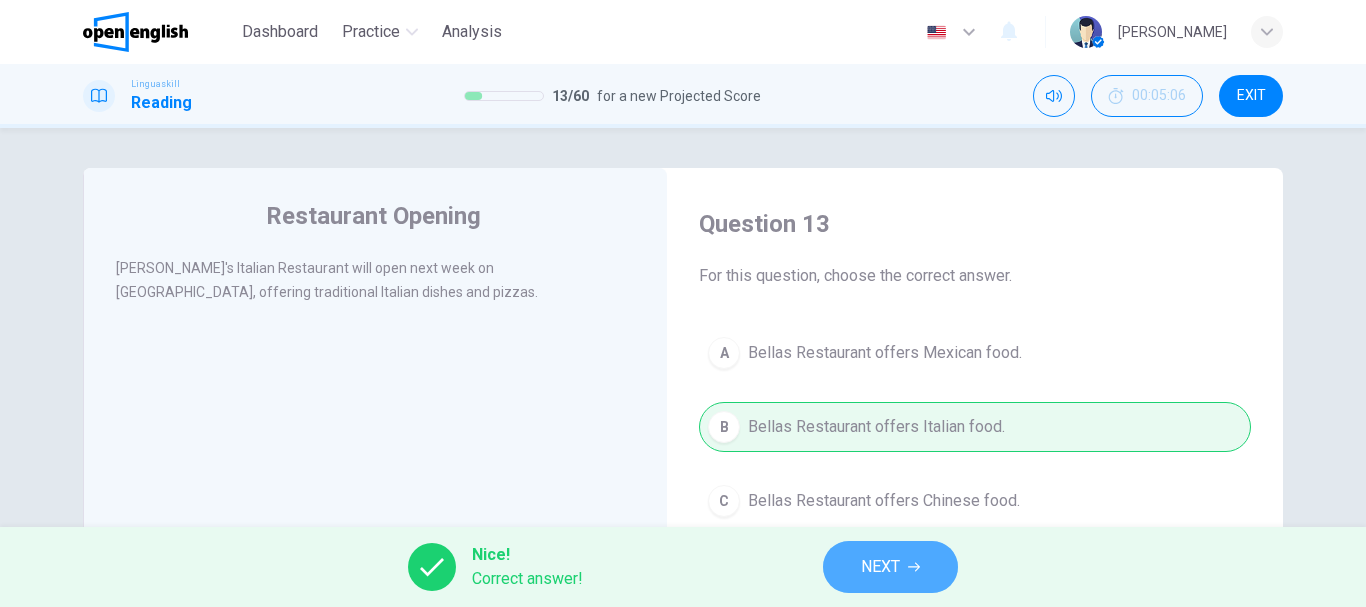 click on "NEXT" at bounding box center (890, 567) 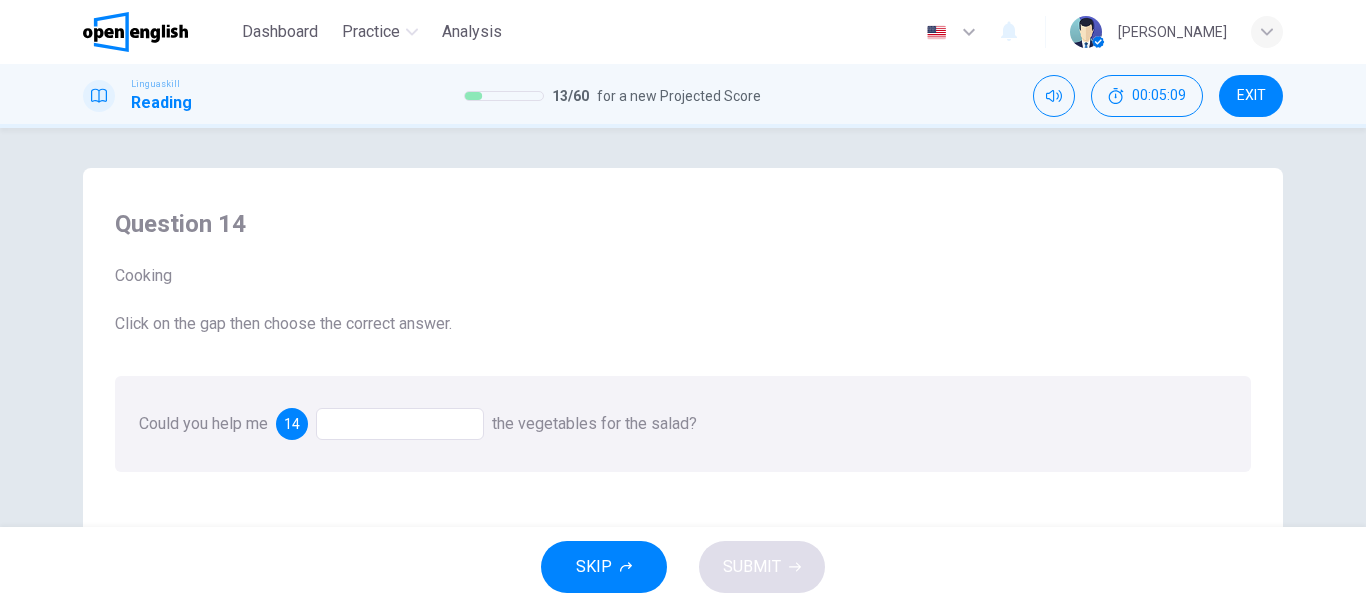 click at bounding box center [400, 424] 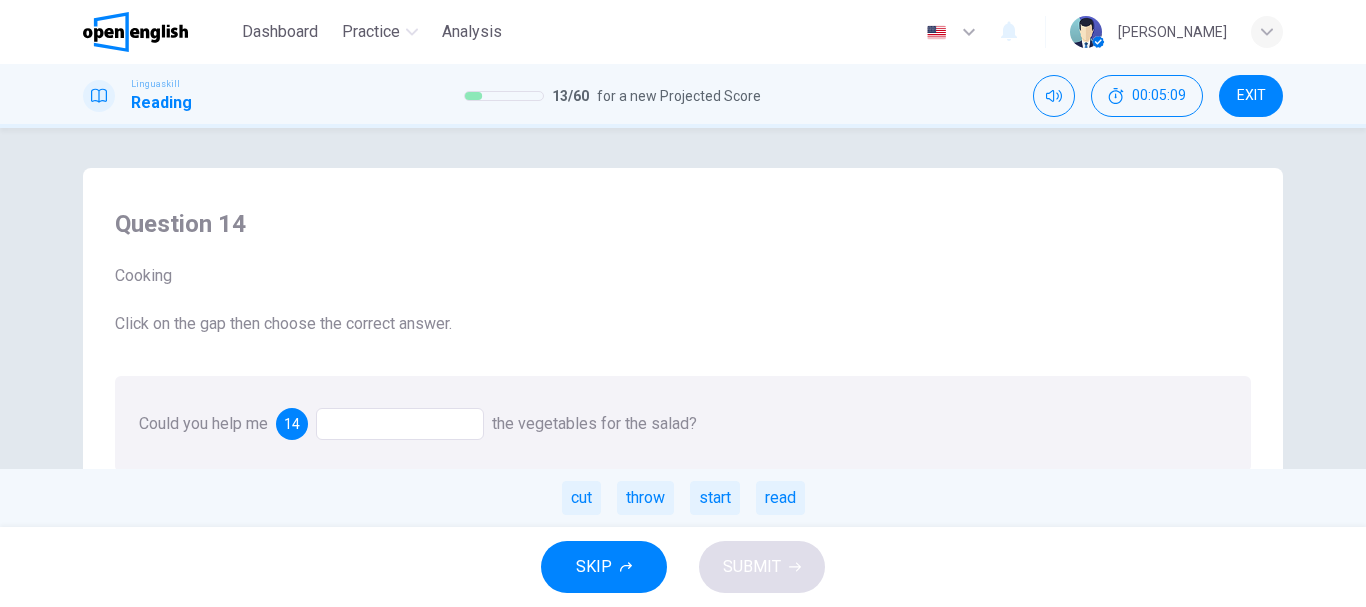 click at bounding box center (400, 424) 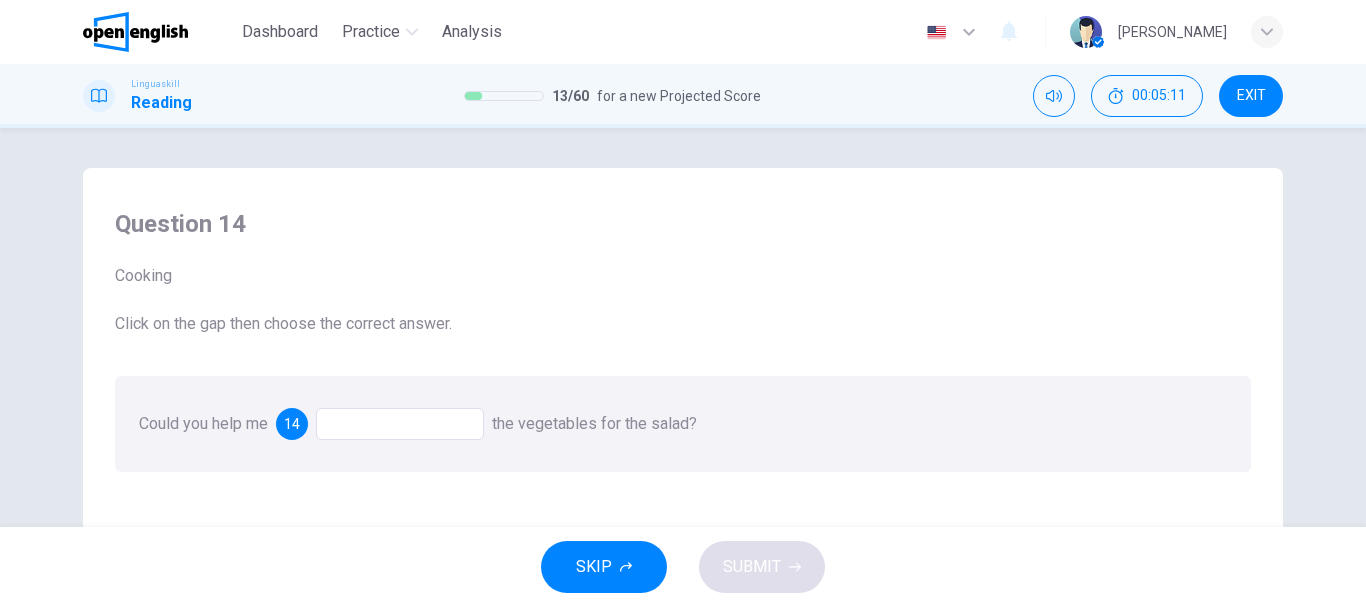 click on "Could you help me  14  the vegetables for the salad?" at bounding box center (418, 423) 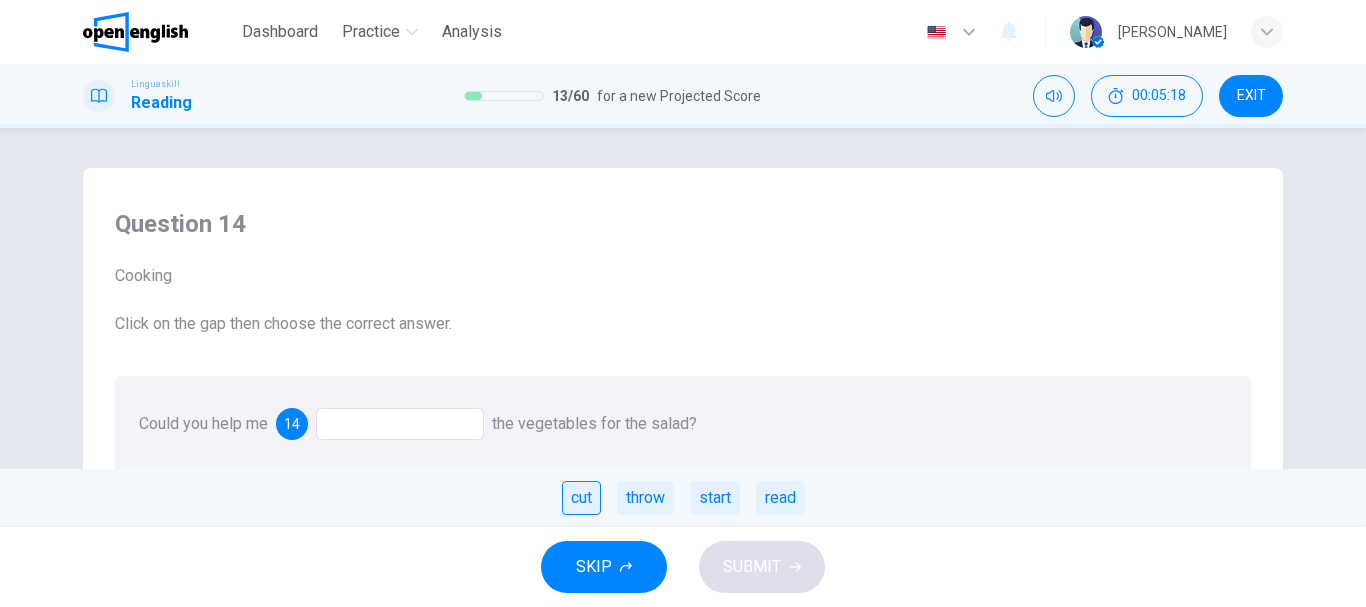 click on "cut" at bounding box center (581, 498) 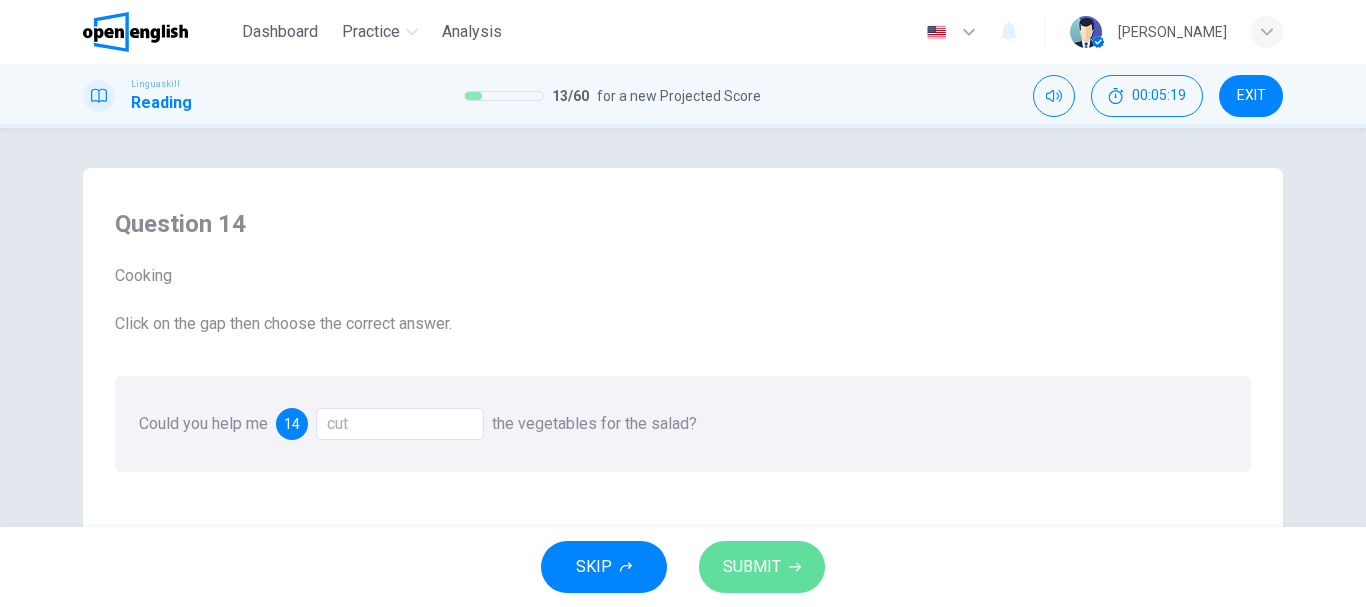 click on "SUBMIT" at bounding box center [752, 567] 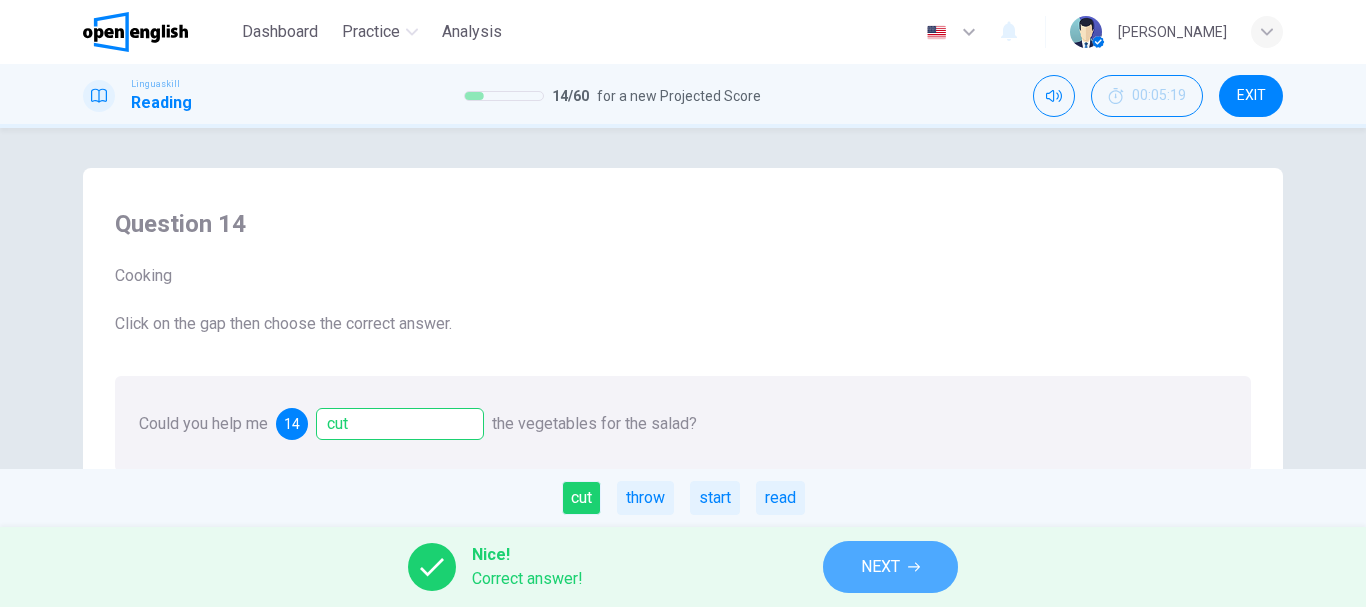 click on "NEXT" at bounding box center (890, 567) 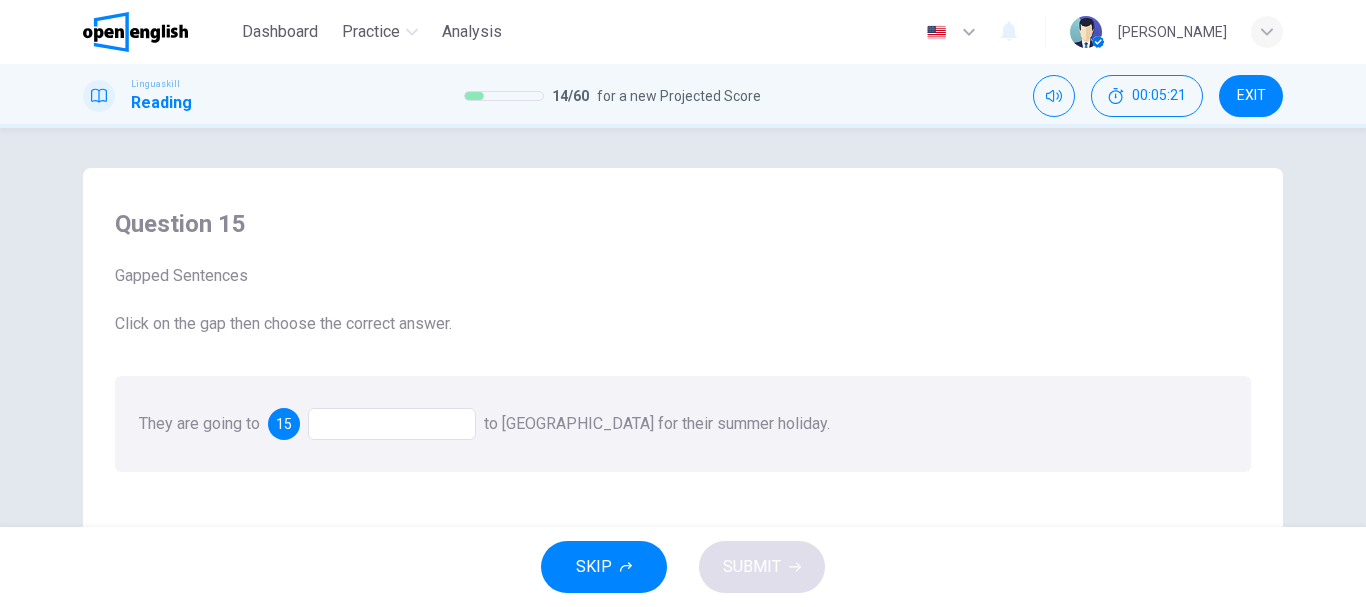 click at bounding box center [392, 424] 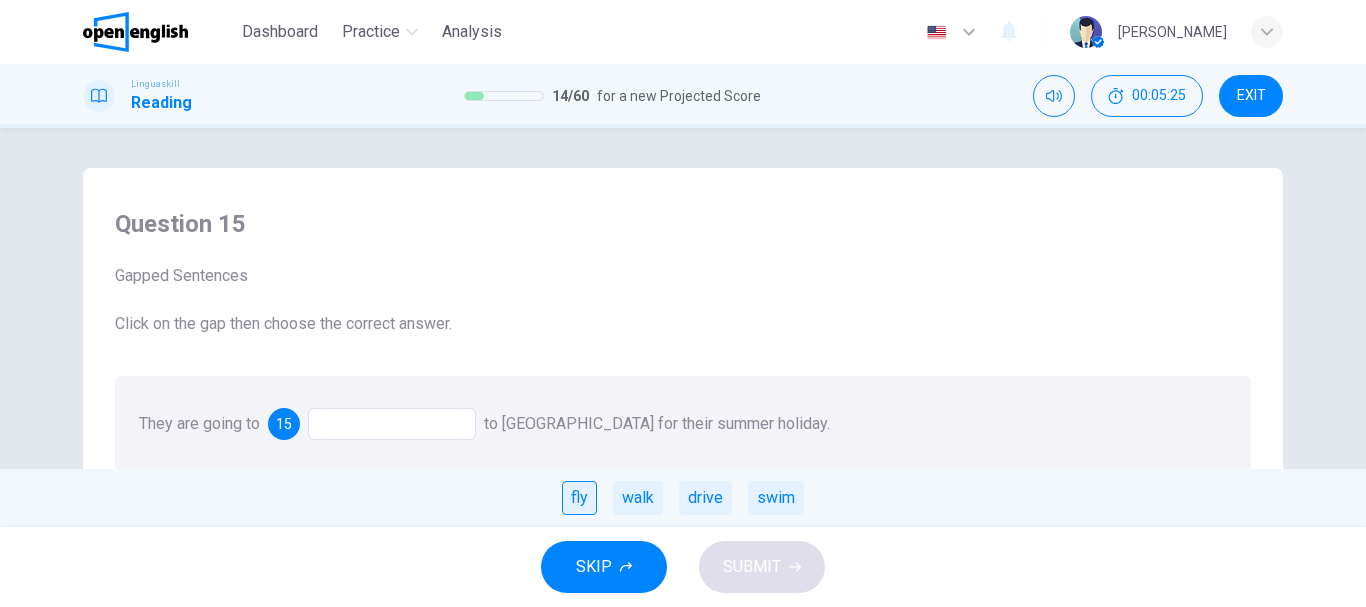 click on "fly" at bounding box center [579, 498] 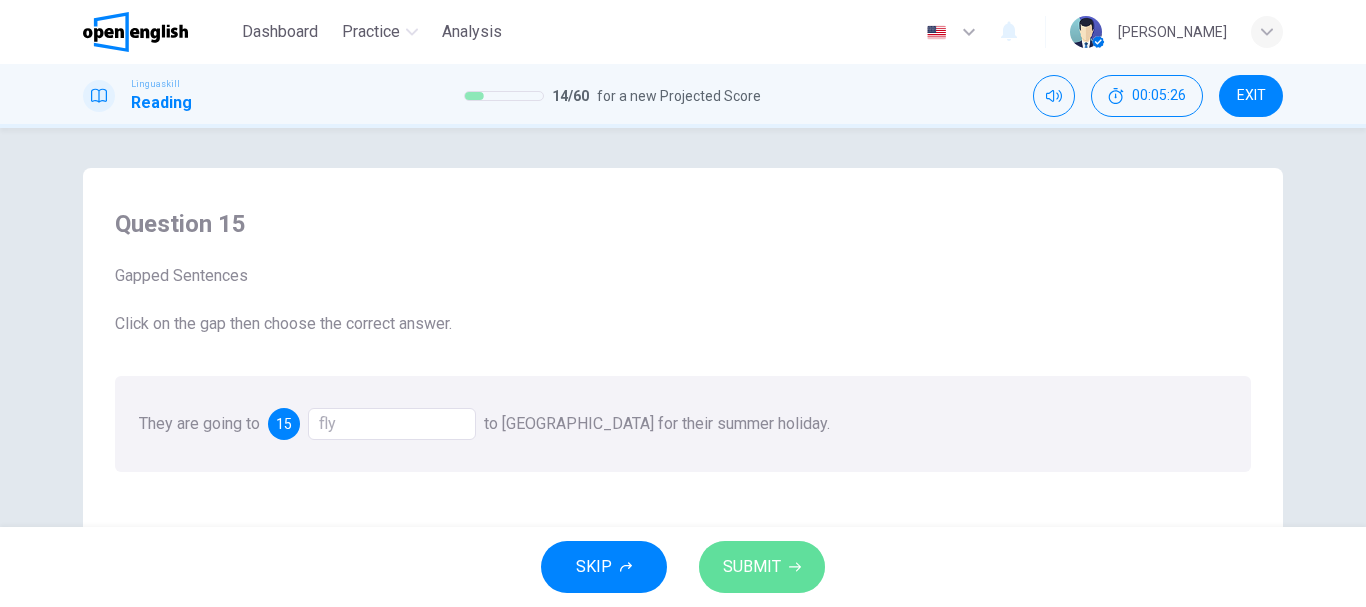 click on "SUBMIT" at bounding box center [762, 567] 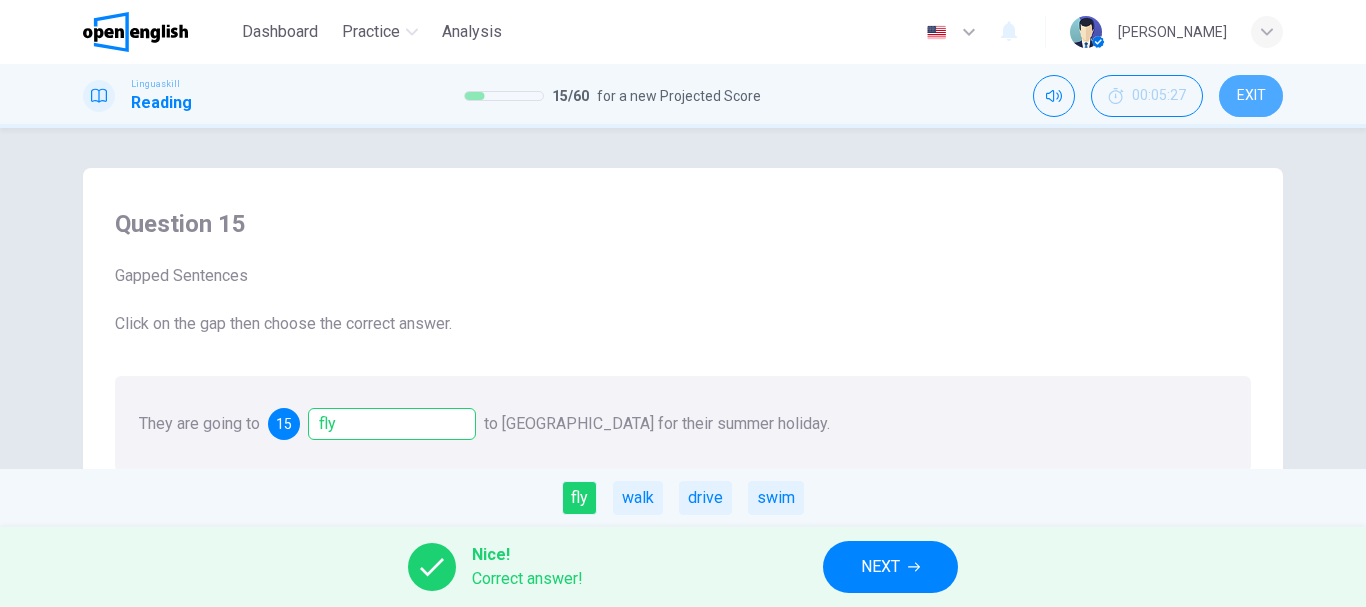 click on "EXIT" at bounding box center (1251, 96) 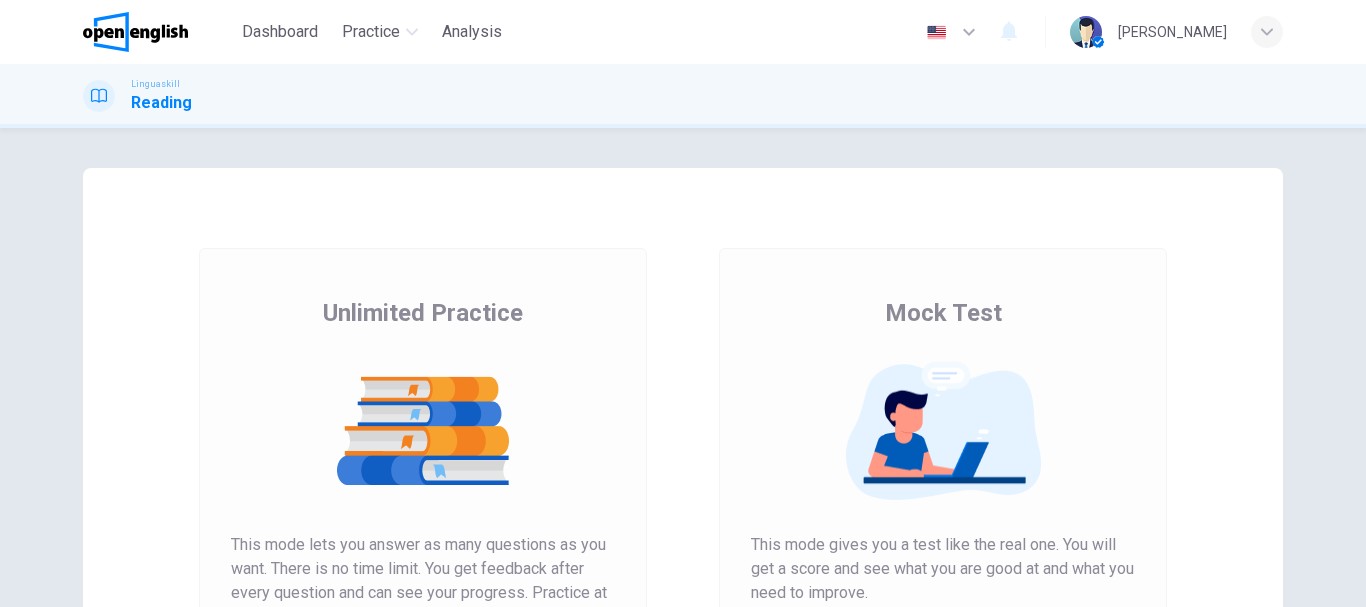 scroll, scrollTop: 0, scrollLeft: 0, axis: both 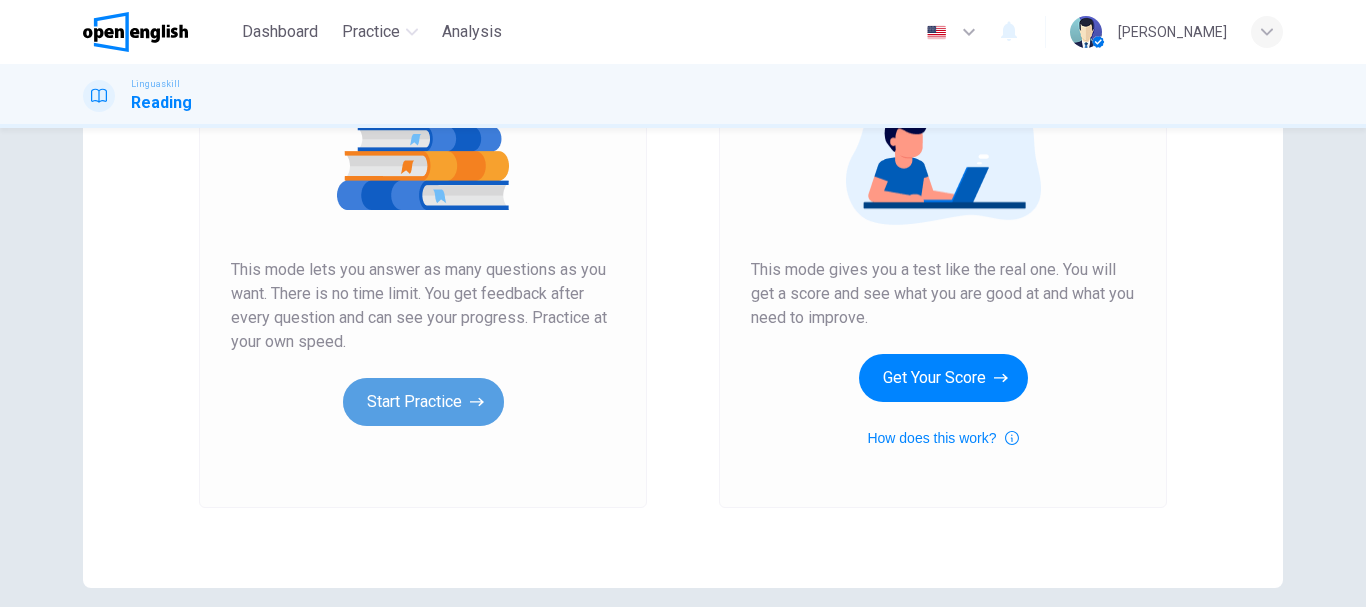 click on "Start Practice" at bounding box center [423, 402] 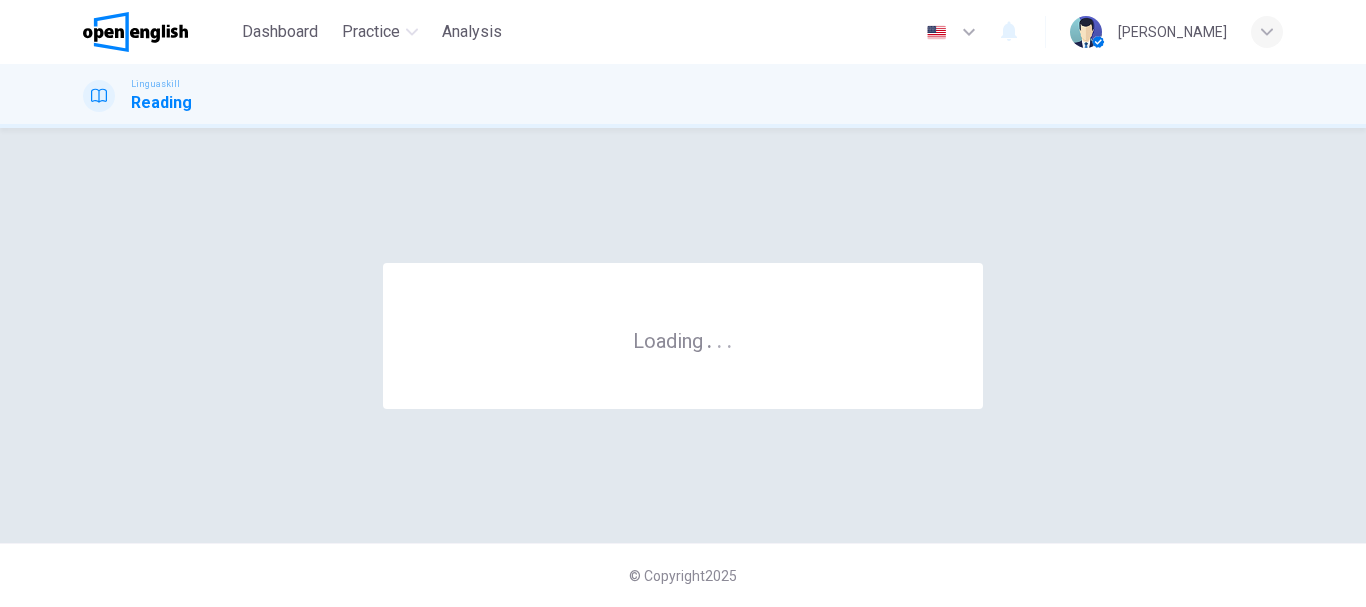 scroll, scrollTop: 0, scrollLeft: 0, axis: both 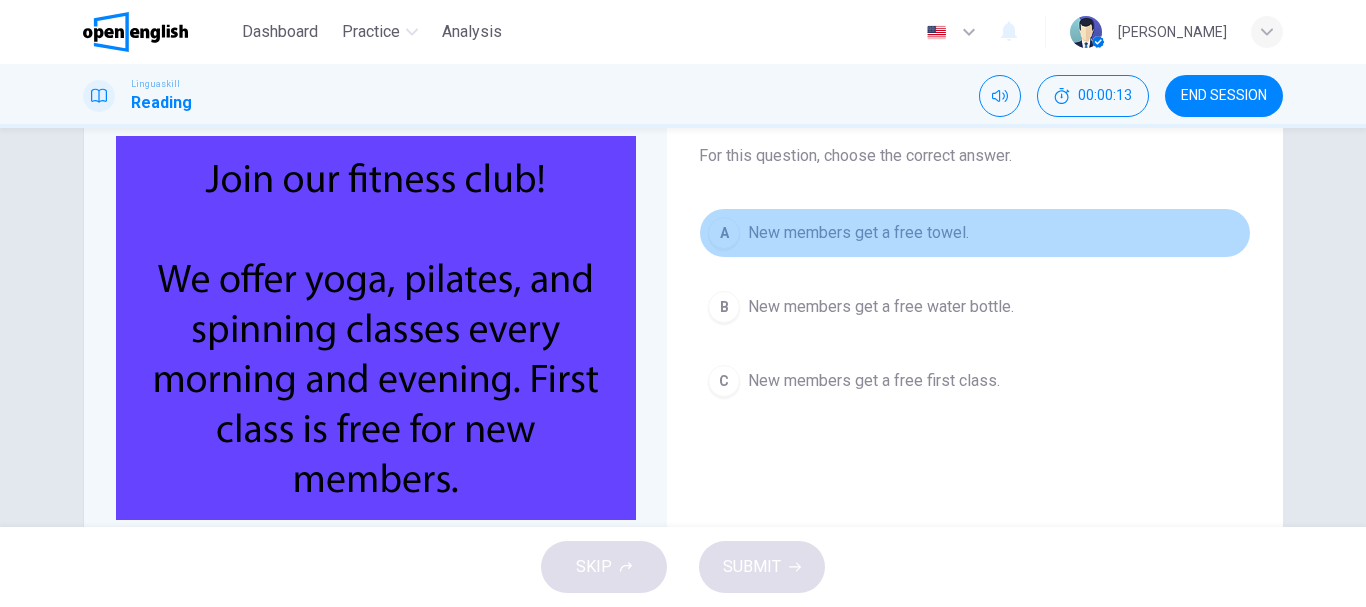 click on "New members get a free towel." at bounding box center [858, 233] 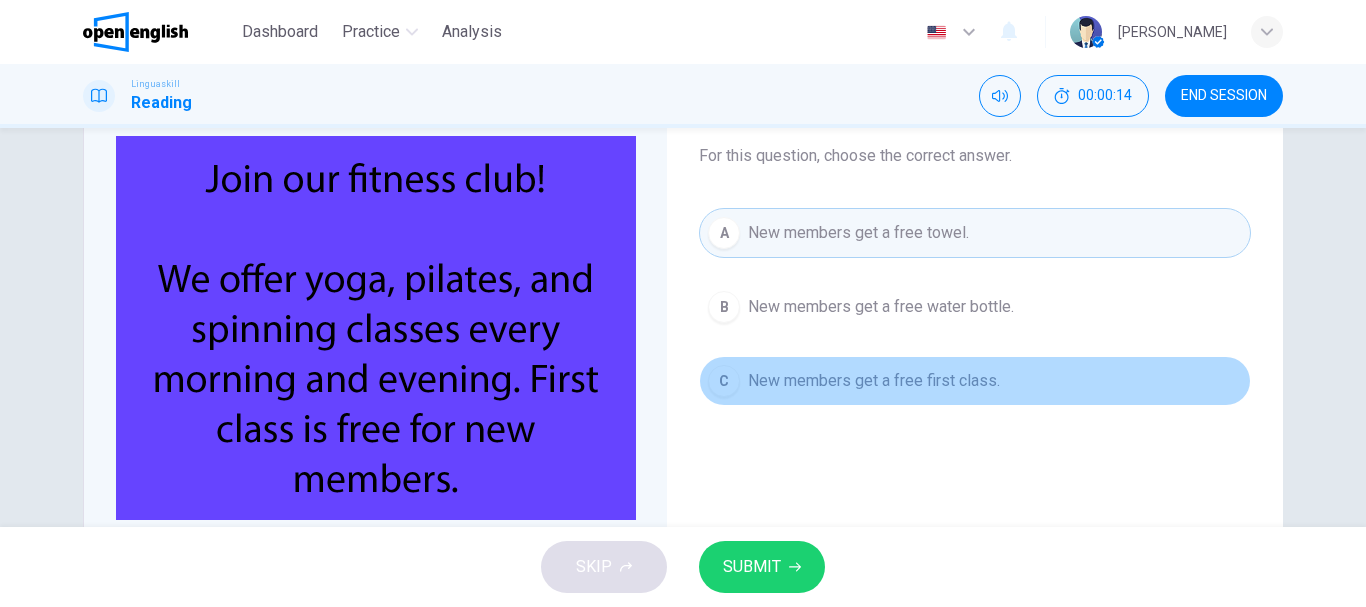 click on "New members get a free first class." at bounding box center (874, 381) 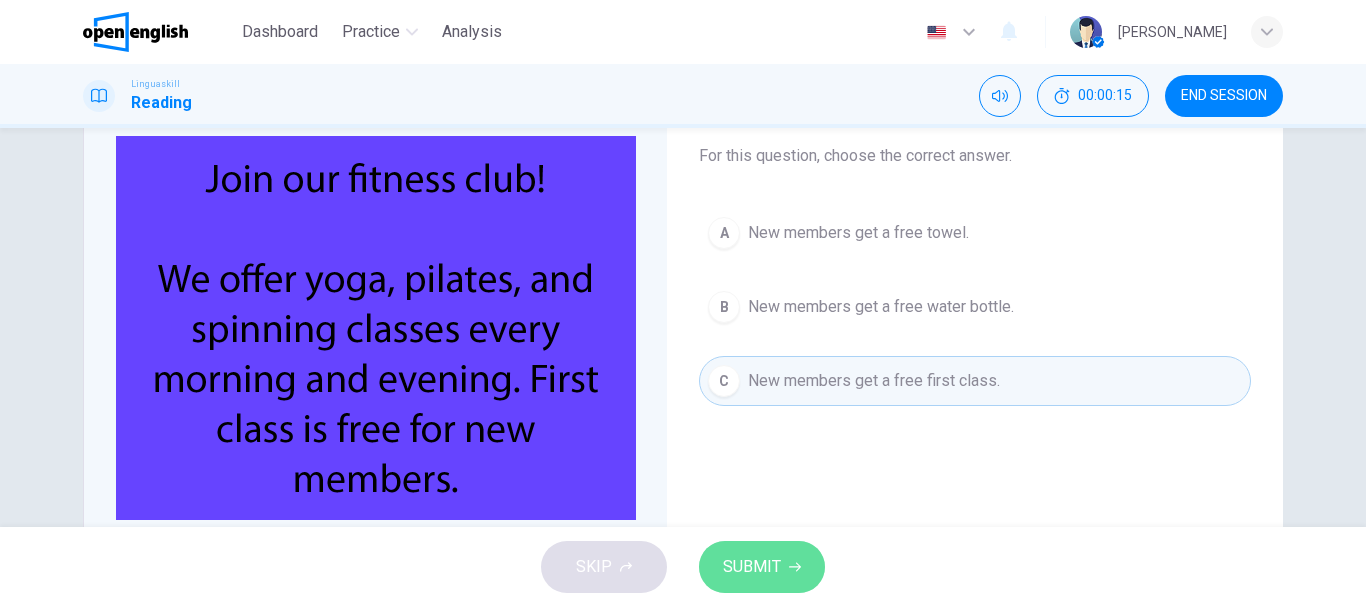 click 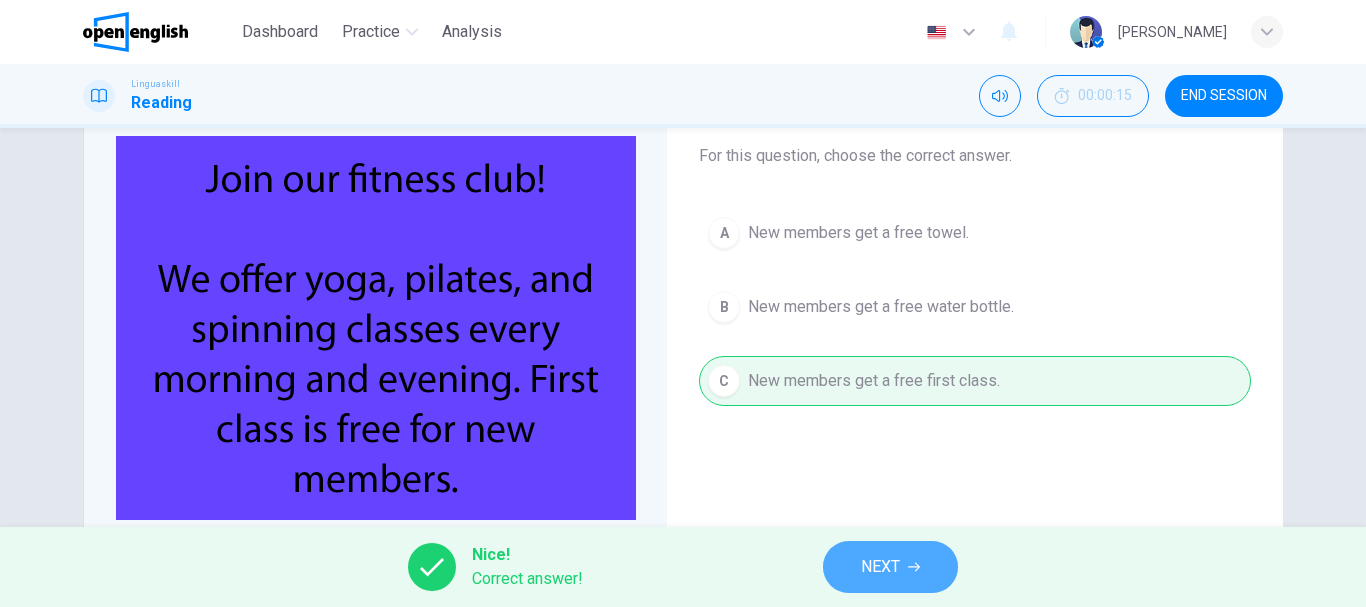 click on "NEXT" at bounding box center [890, 567] 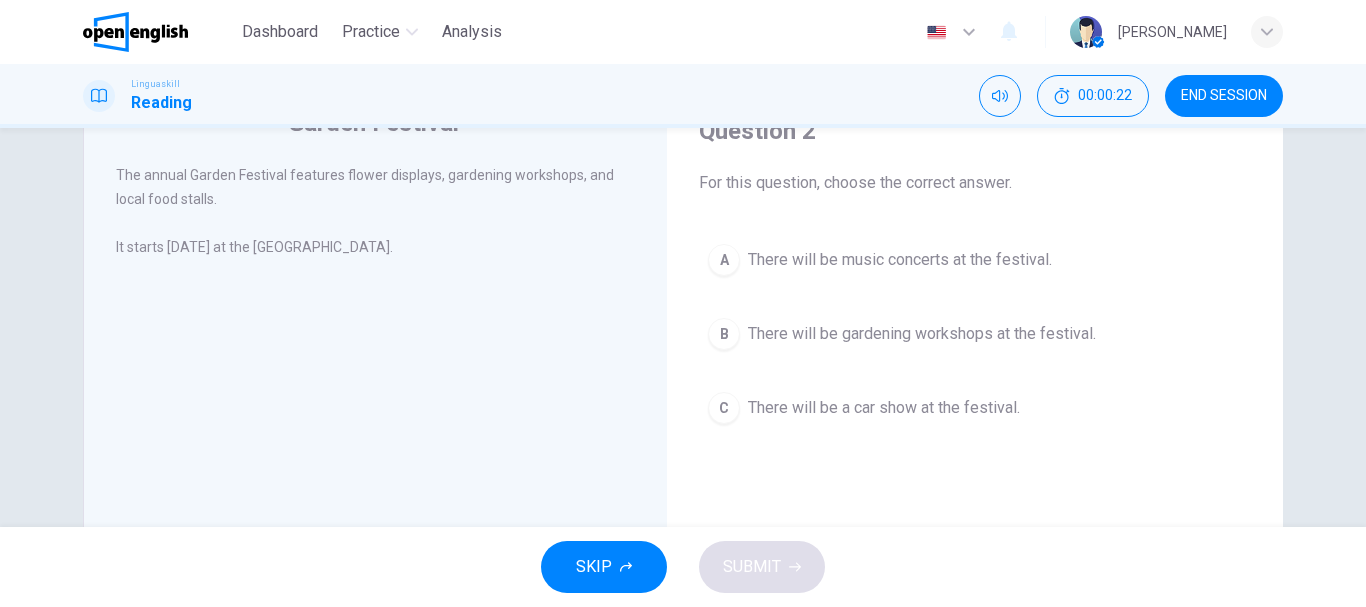 scroll, scrollTop: 0, scrollLeft: 0, axis: both 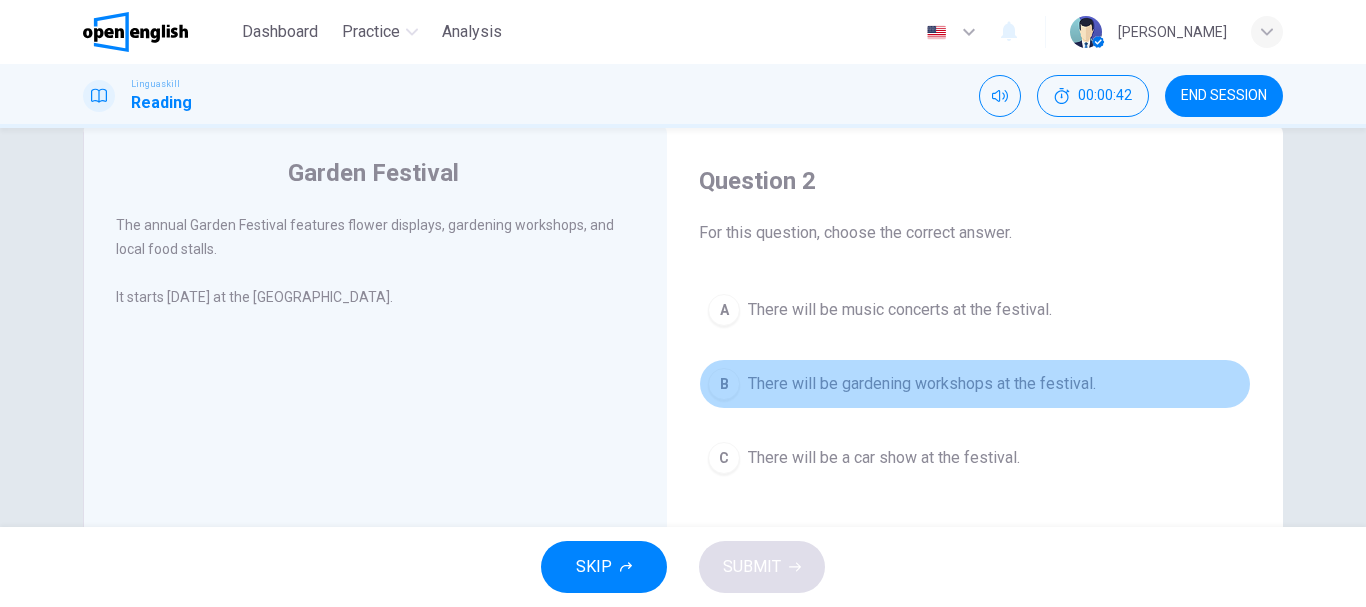 click on "There will be gardening workshops at the festival." at bounding box center [922, 384] 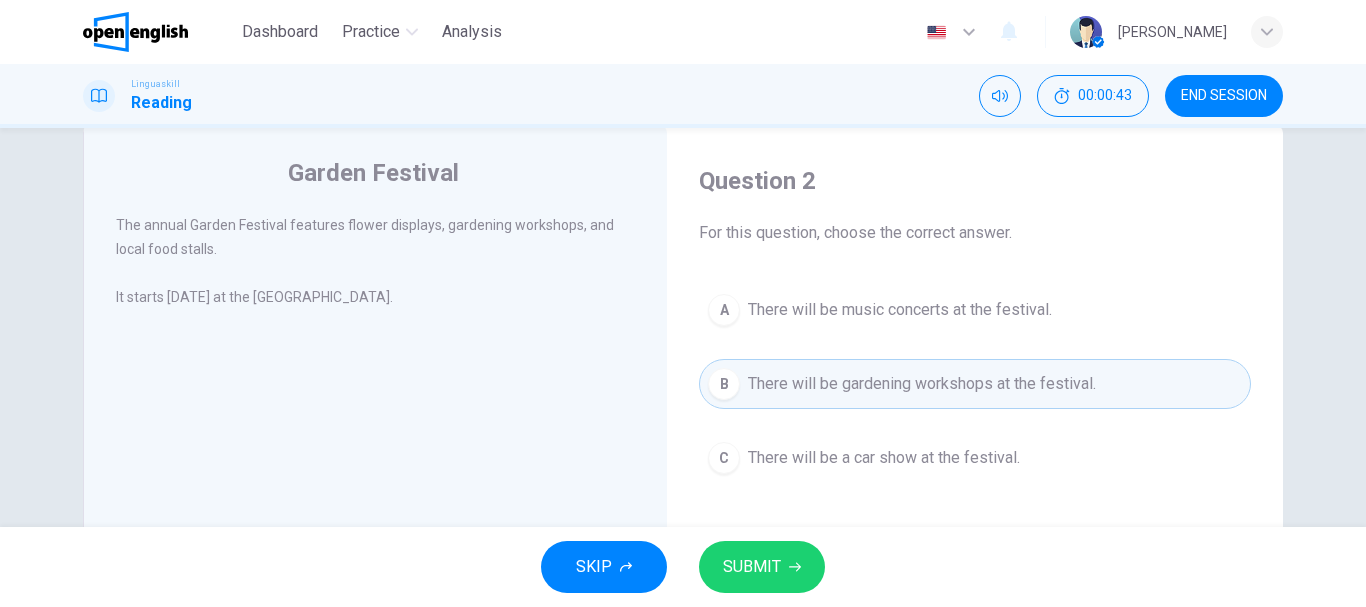 click on "SUBMIT" at bounding box center (752, 567) 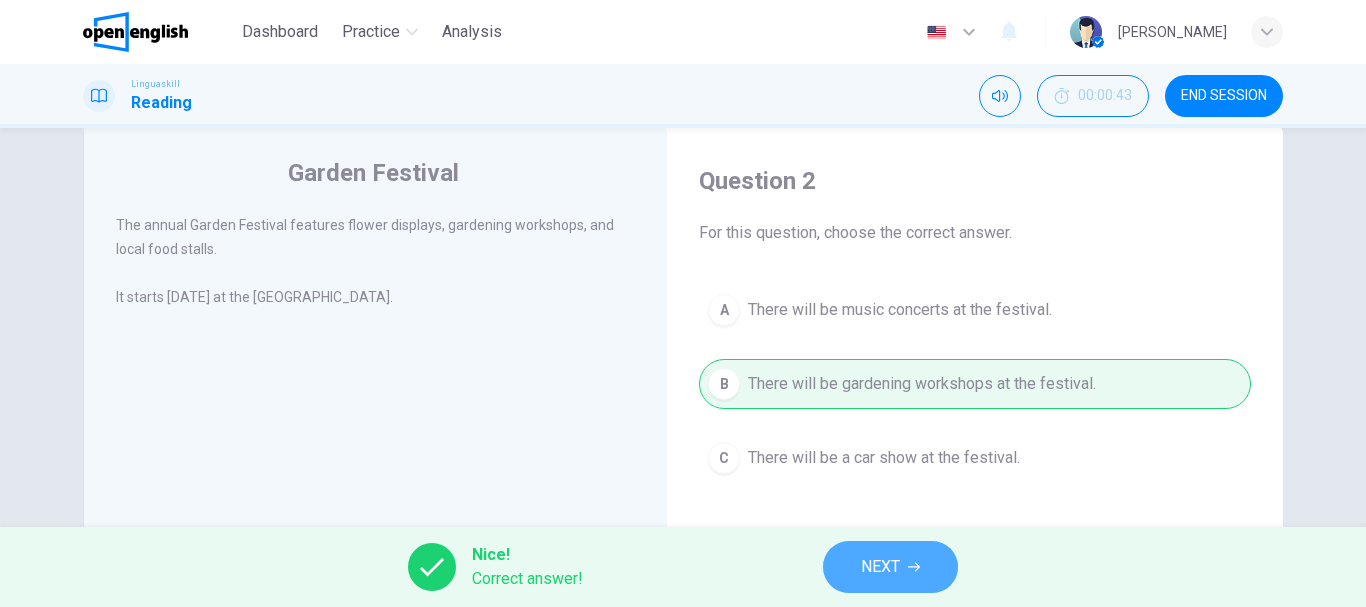 click on "NEXT" at bounding box center [890, 567] 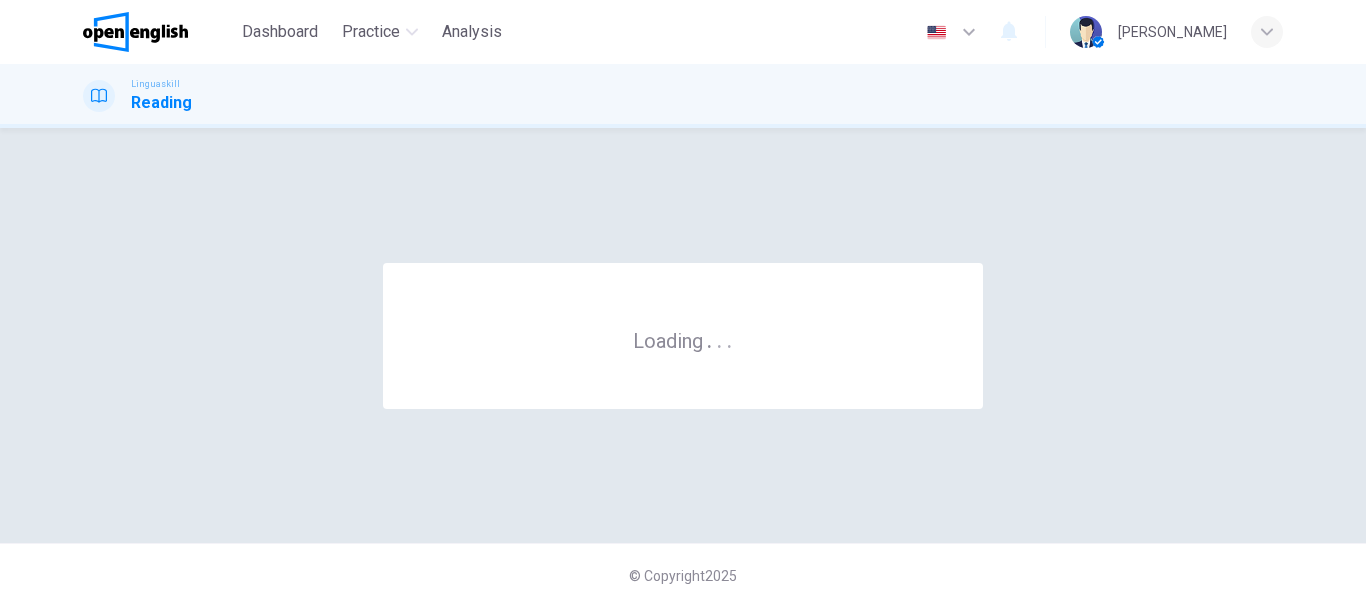 scroll, scrollTop: 0, scrollLeft: 0, axis: both 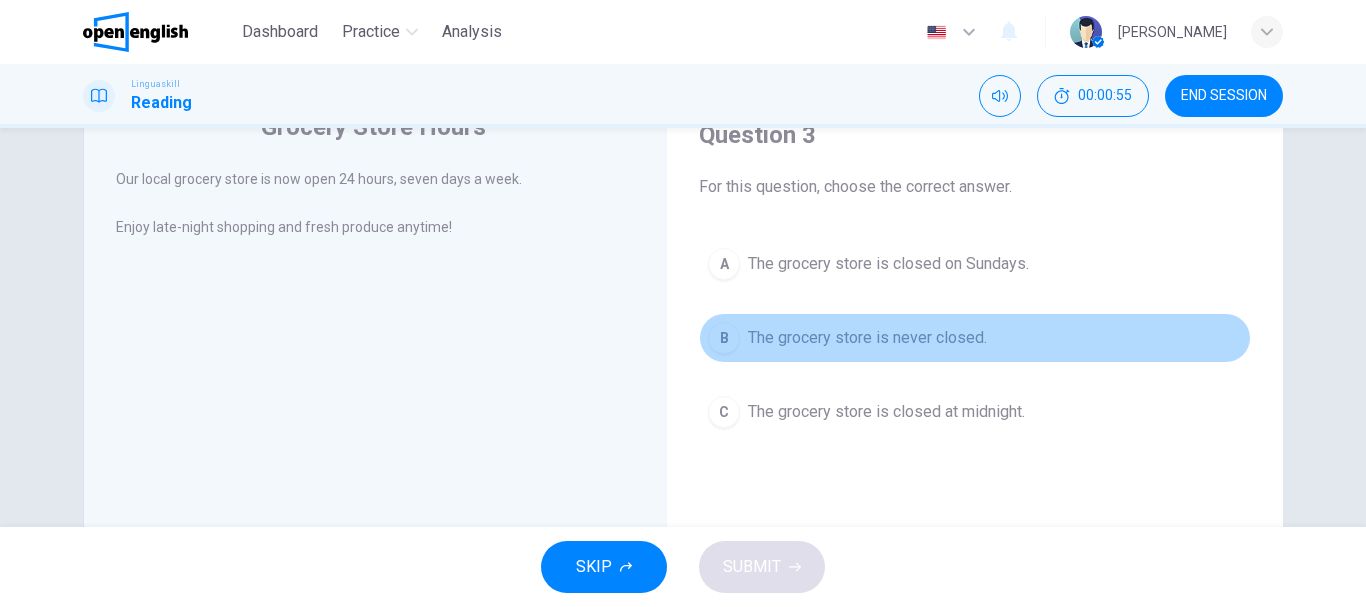click on "The grocery store is never closed." at bounding box center (867, 338) 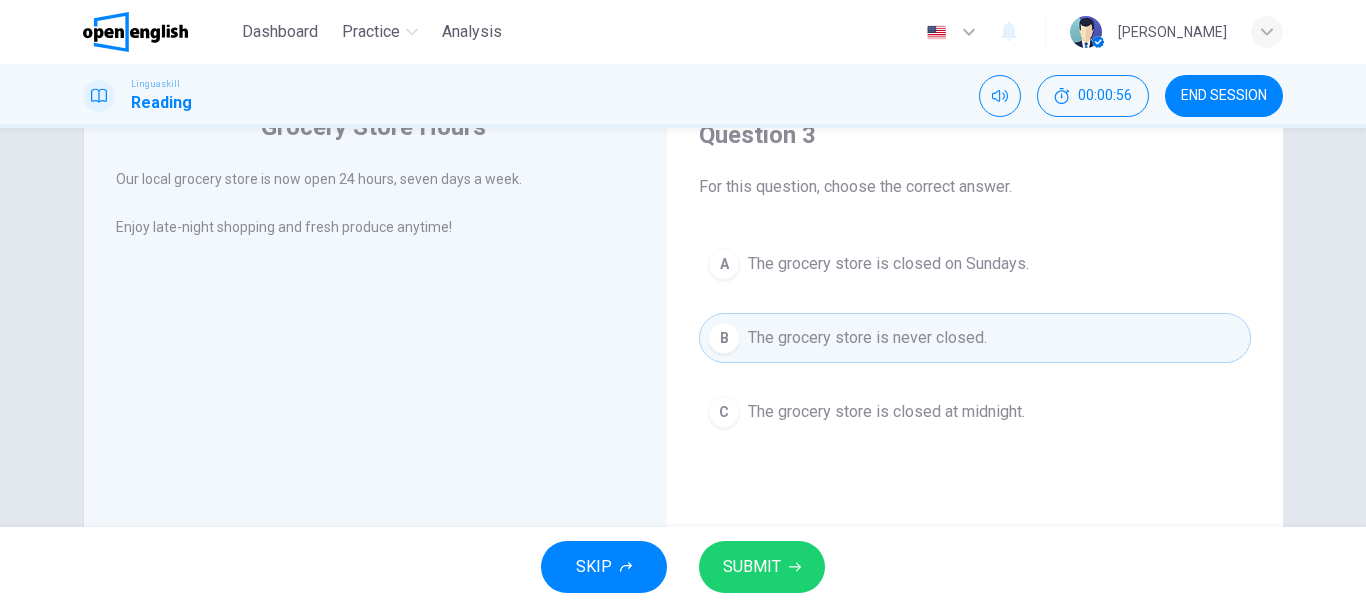 click on "SUBMIT" at bounding box center (762, 567) 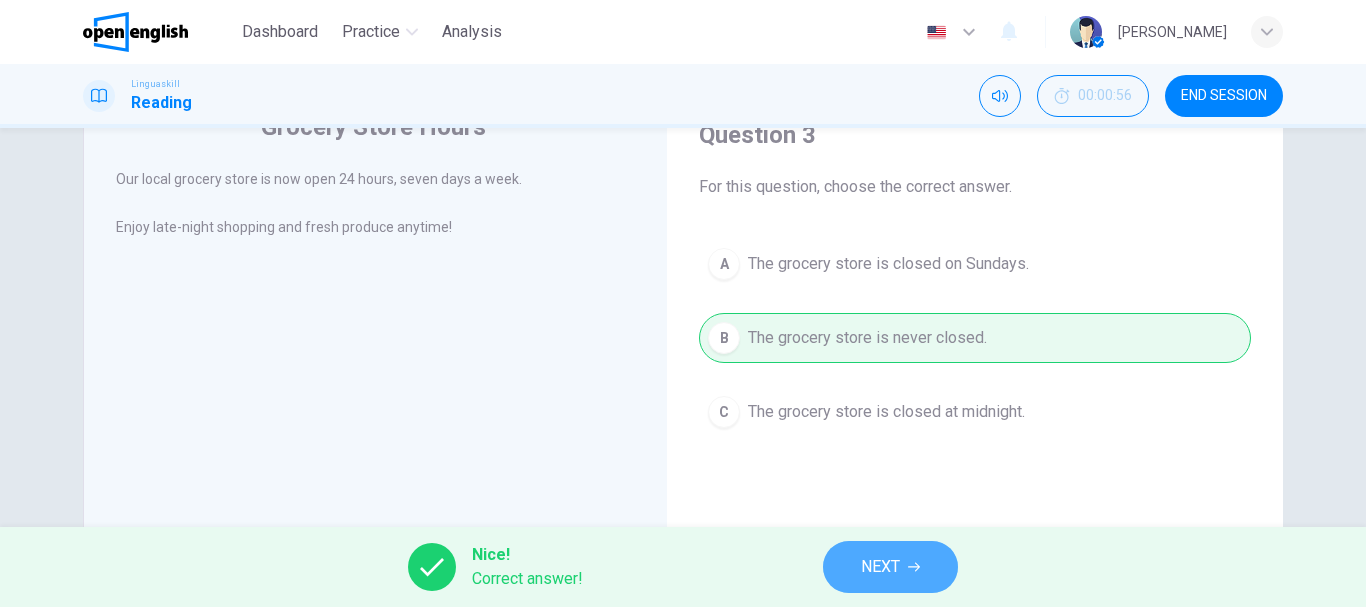 click on "NEXT" at bounding box center [880, 567] 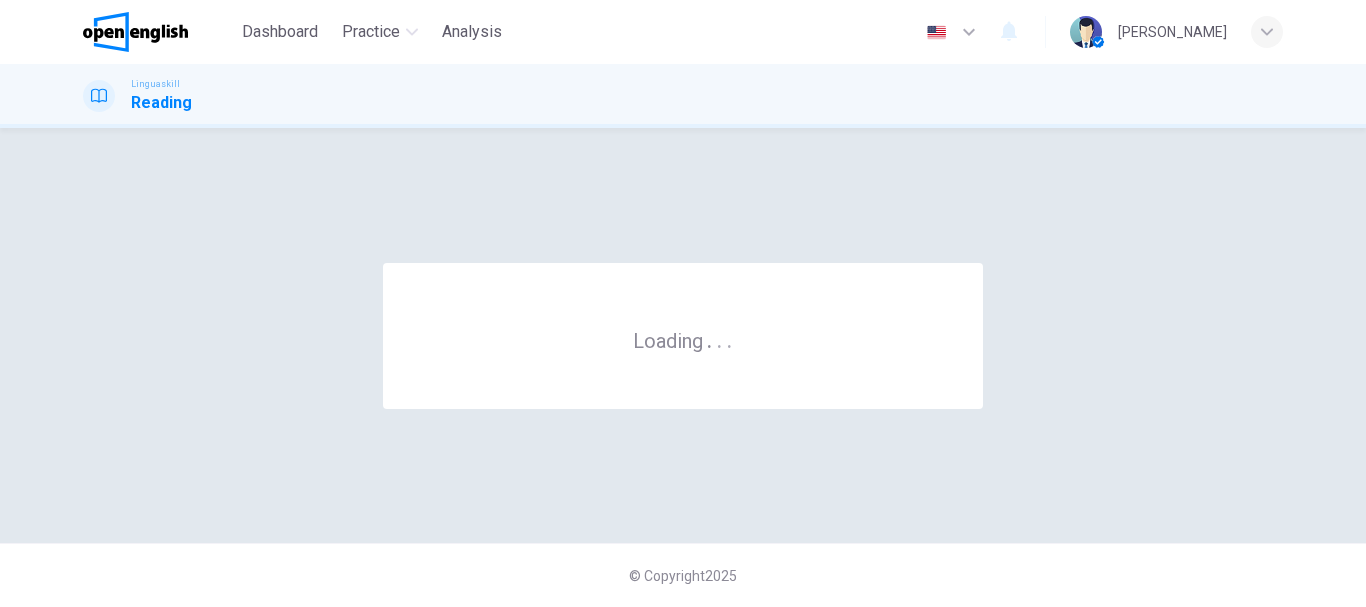 scroll, scrollTop: 0, scrollLeft: 0, axis: both 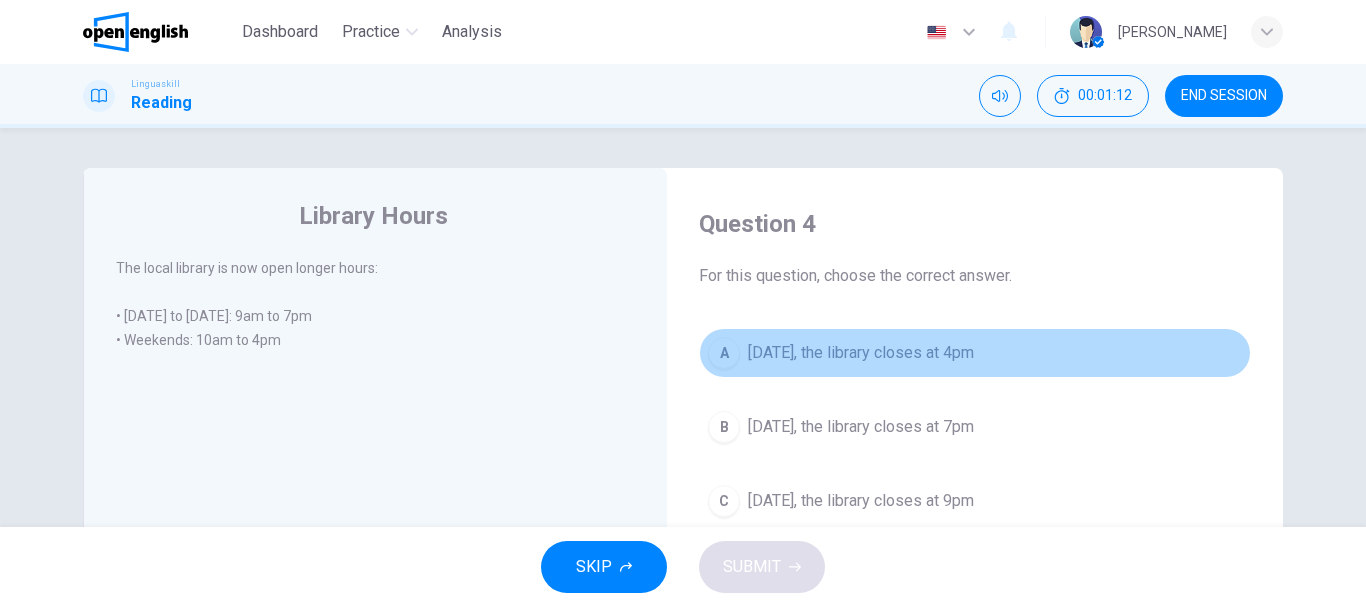 click on "[DATE], the library closes at 4pm" at bounding box center [861, 353] 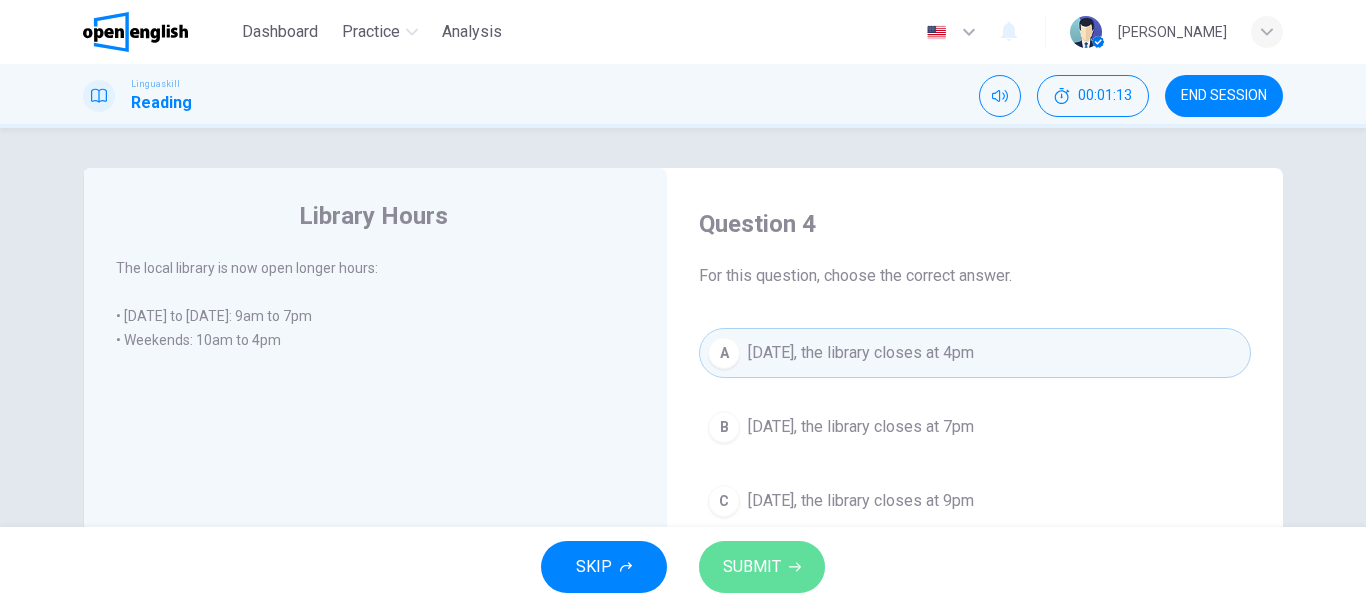 click on "SUBMIT" at bounding box center [752, 567] 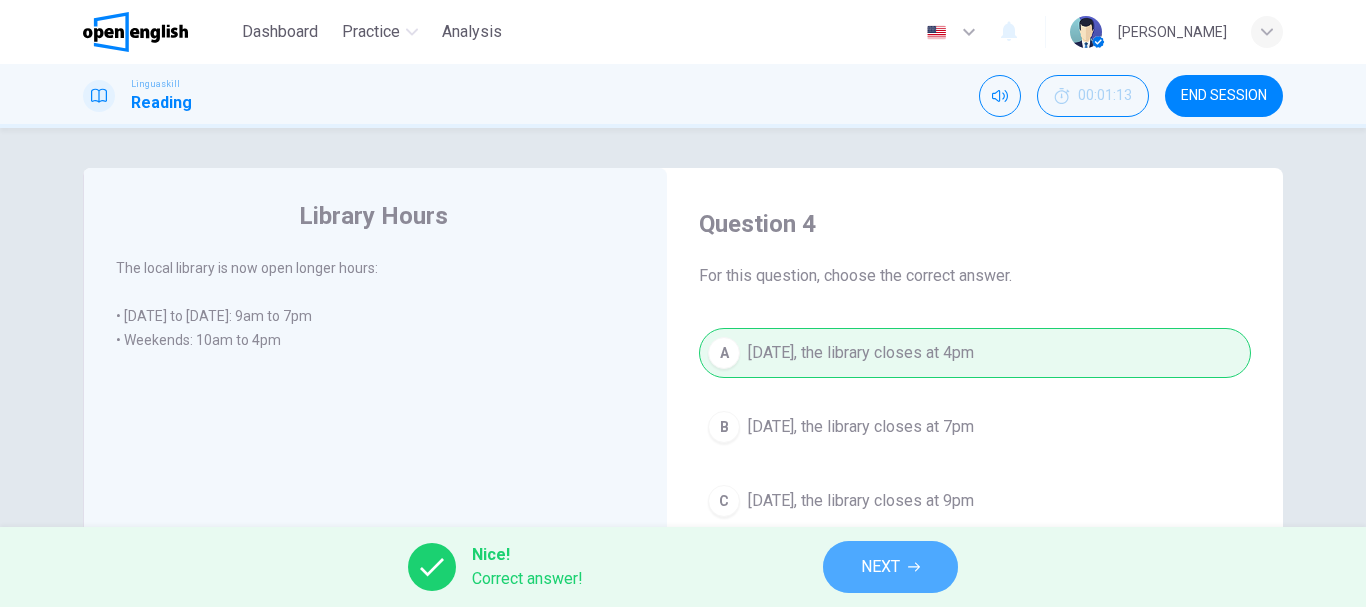 click on "NEXT" at bounding box center (890, 567) 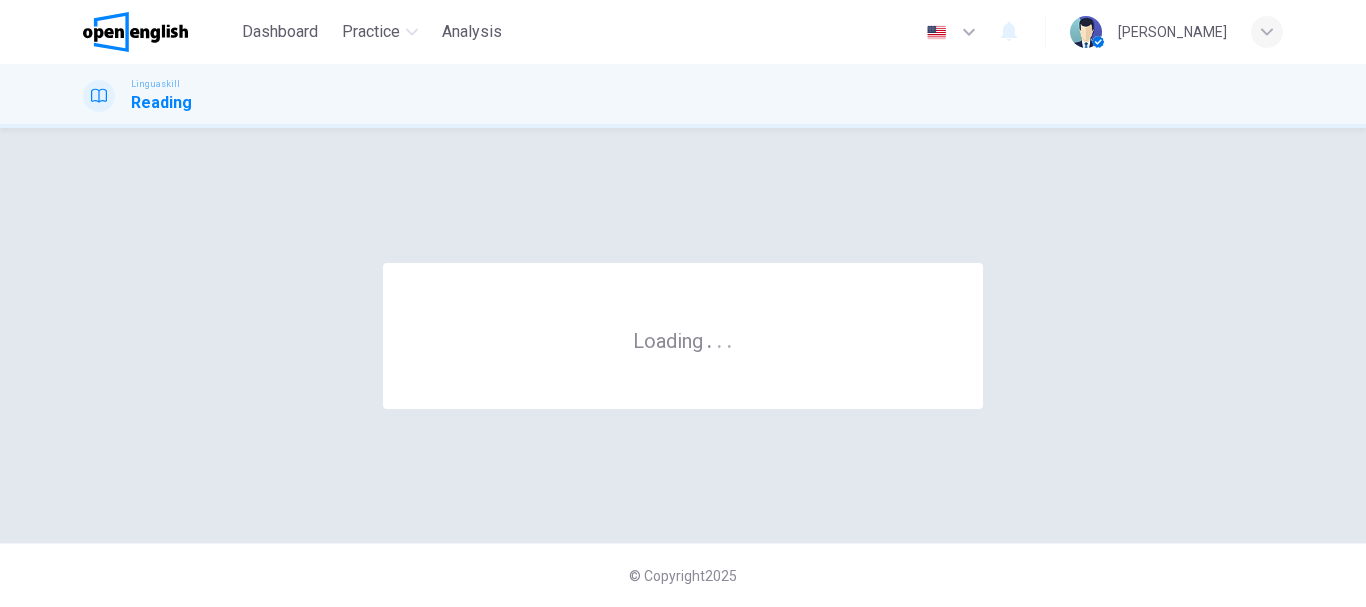 click on "© Copyright  2025" at bounding box center (683, 575) 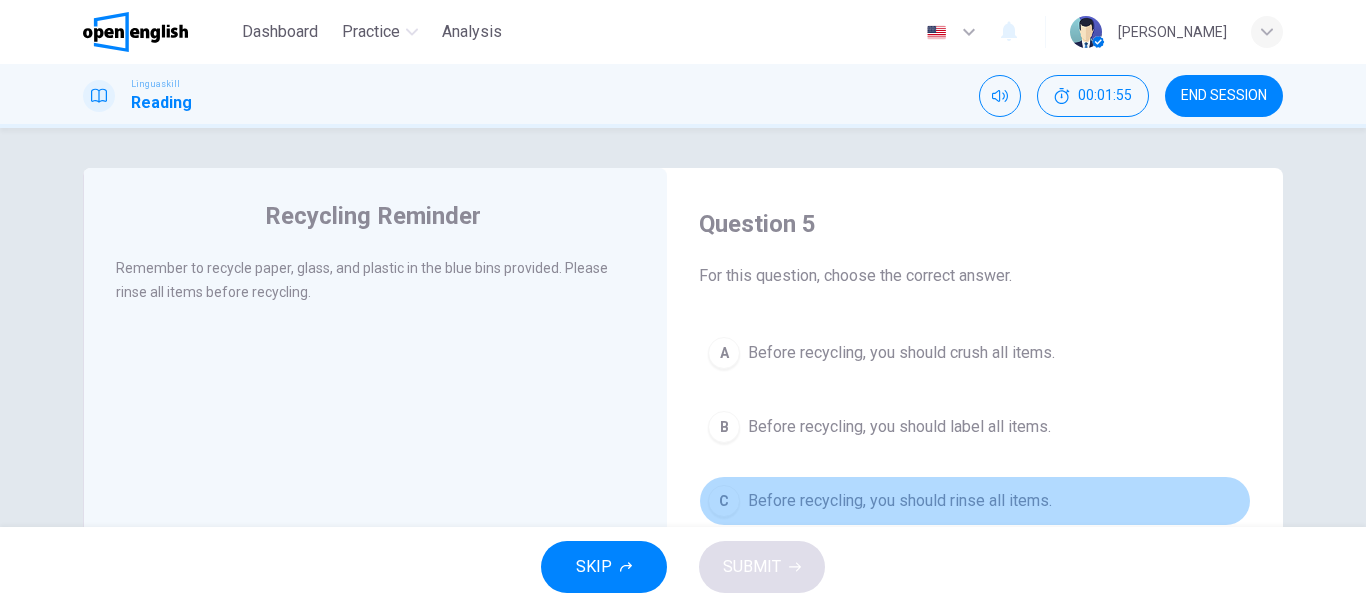 click on "Before recycling, you should rinse all items." at bounding box center (900, 501) 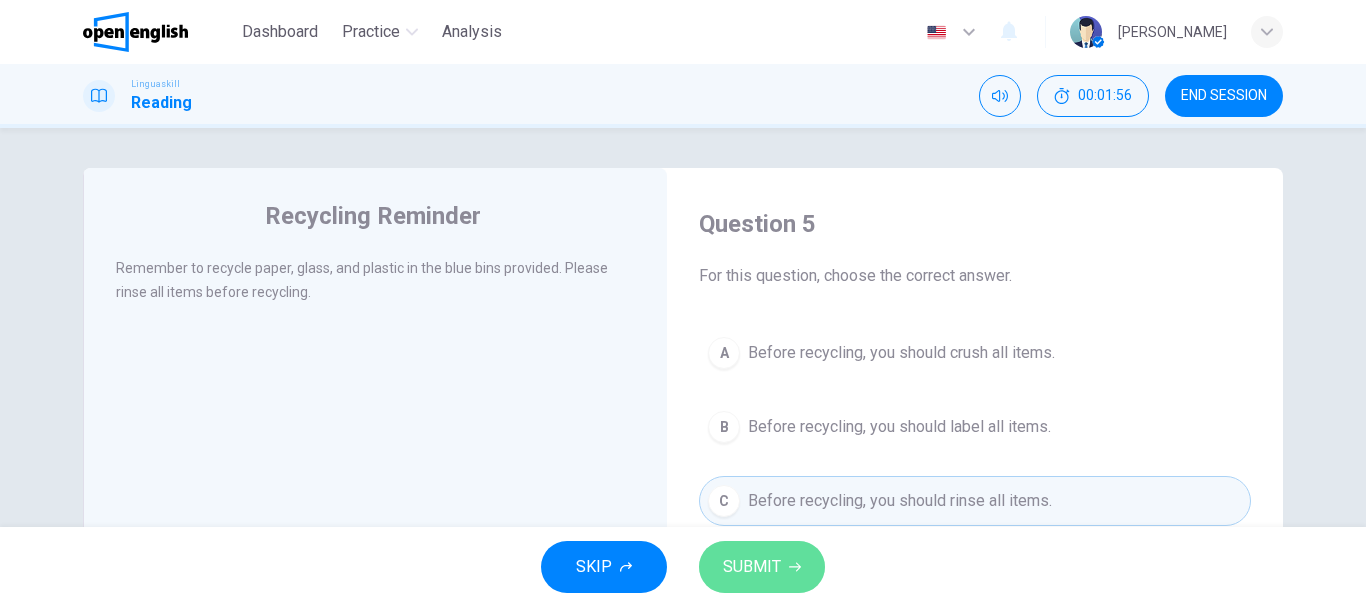 click on "SUBMIT" at bounding box center (762, 567) 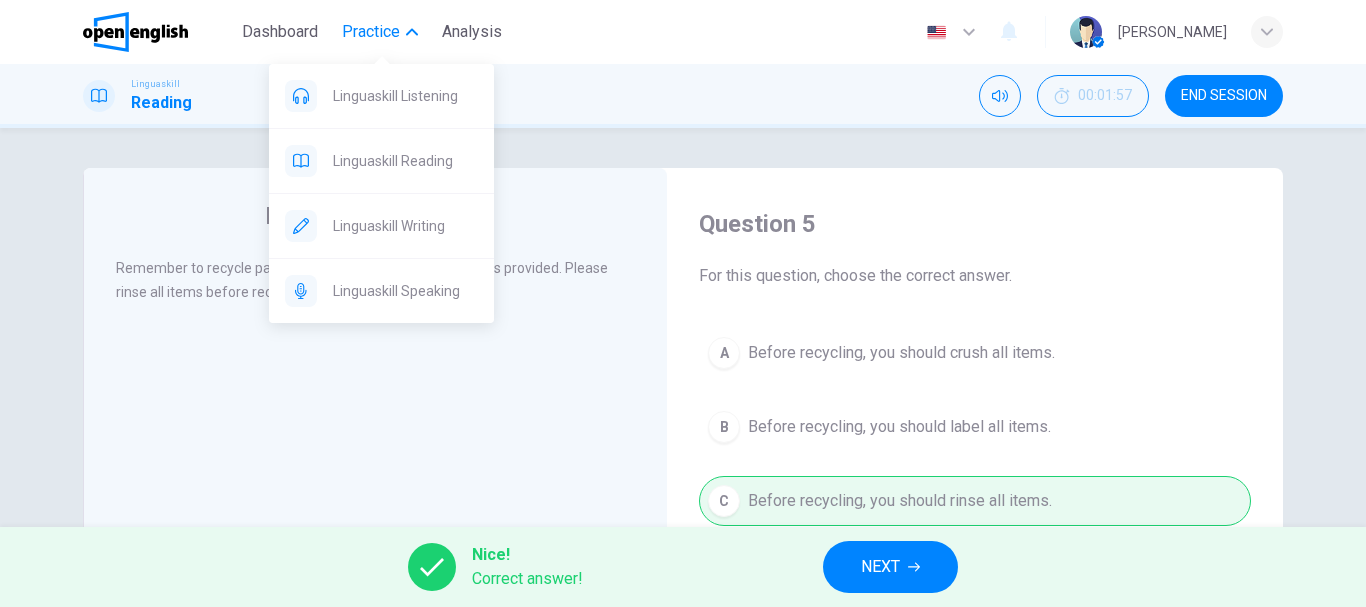 click on "Practice" at bounding box center [371, 32] 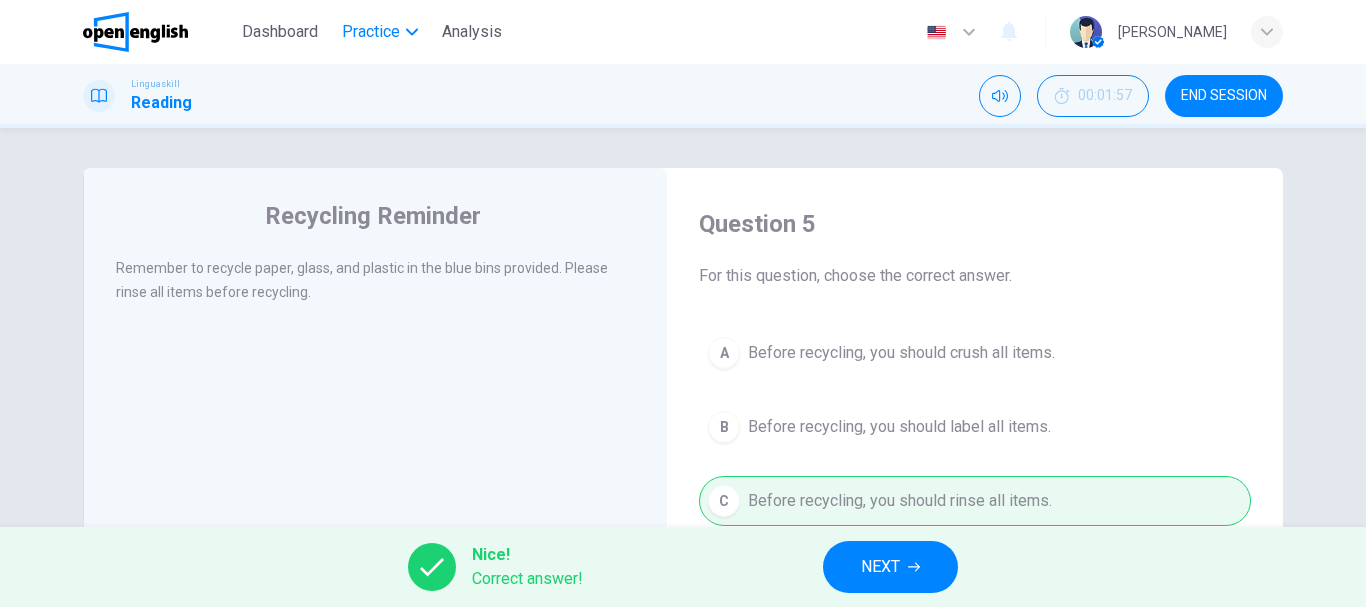 click on "Practice" at bounding box center [371, 32] 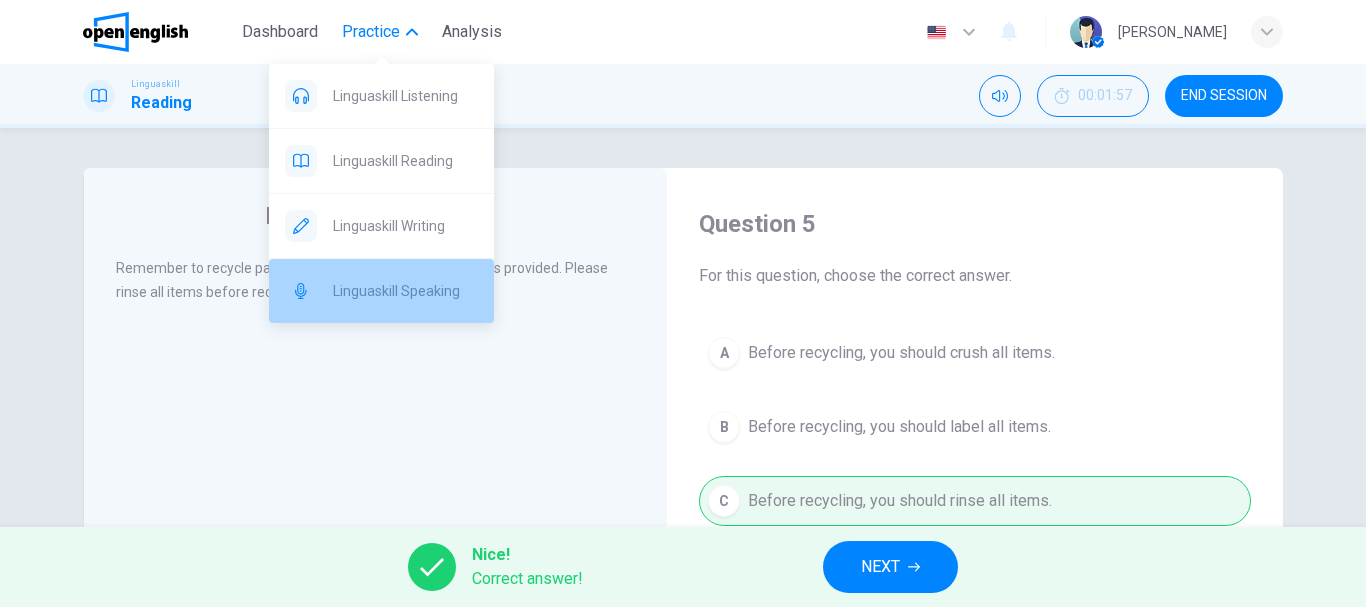 click on "Linguaskill Speaking" at bounding box center [405, 291] 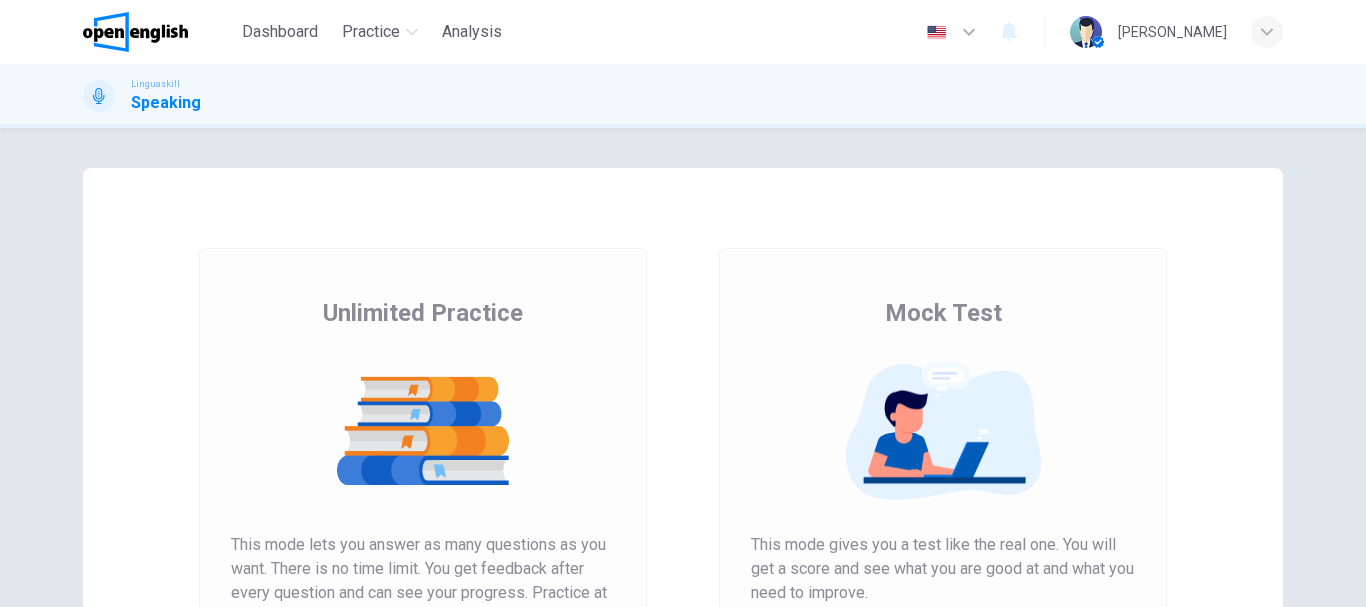 scroll, scrollTop: 0, scrollLeft: 0, axis: both 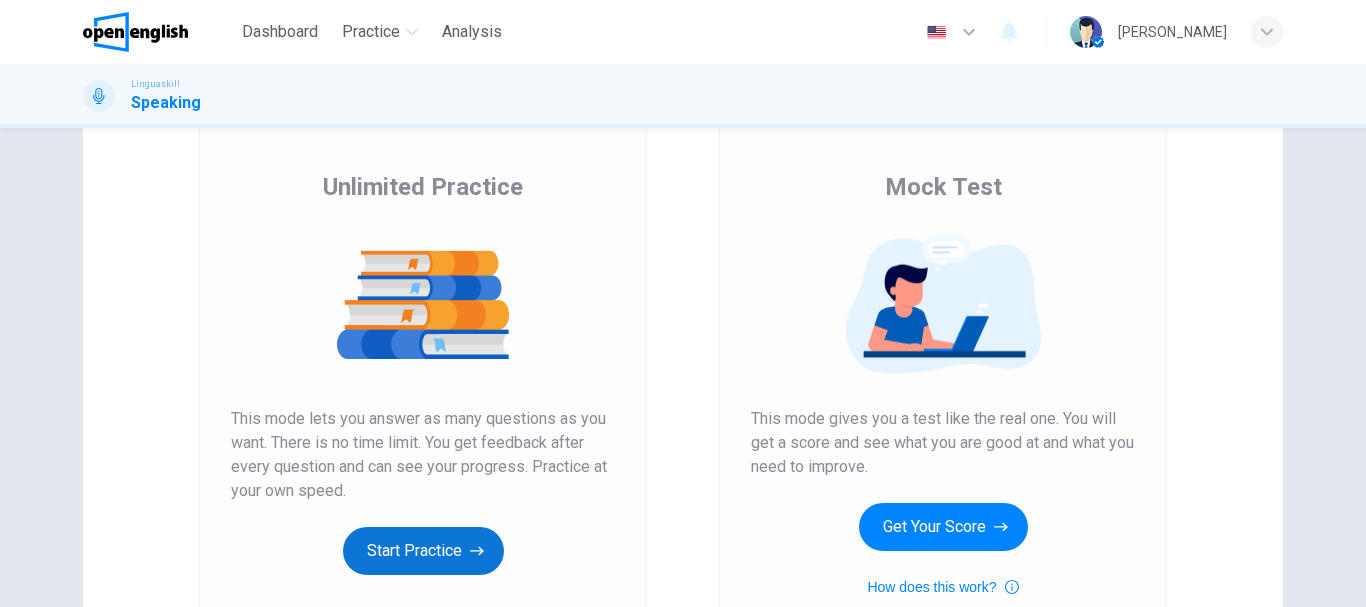 click on "Start Practice" at bounding box center (423, 551) 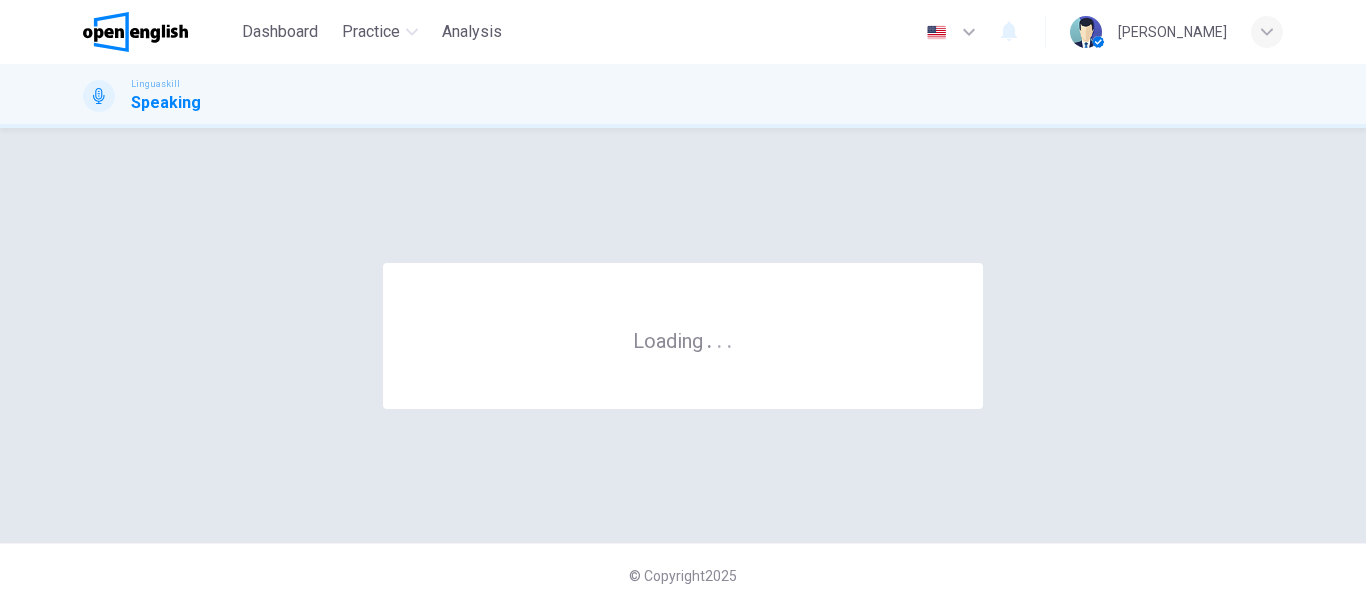 scroll, scrollTop: 0, scrollLeft: 0, axis: both 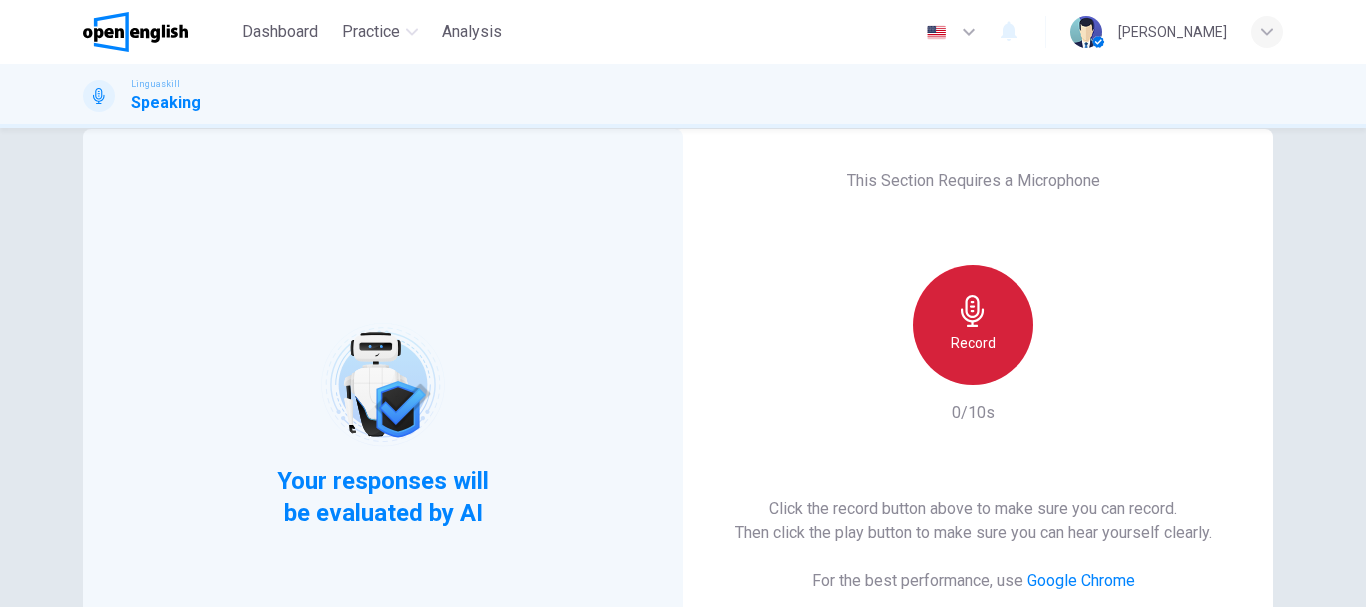 click on "Record" at bounding box center (973, 343) 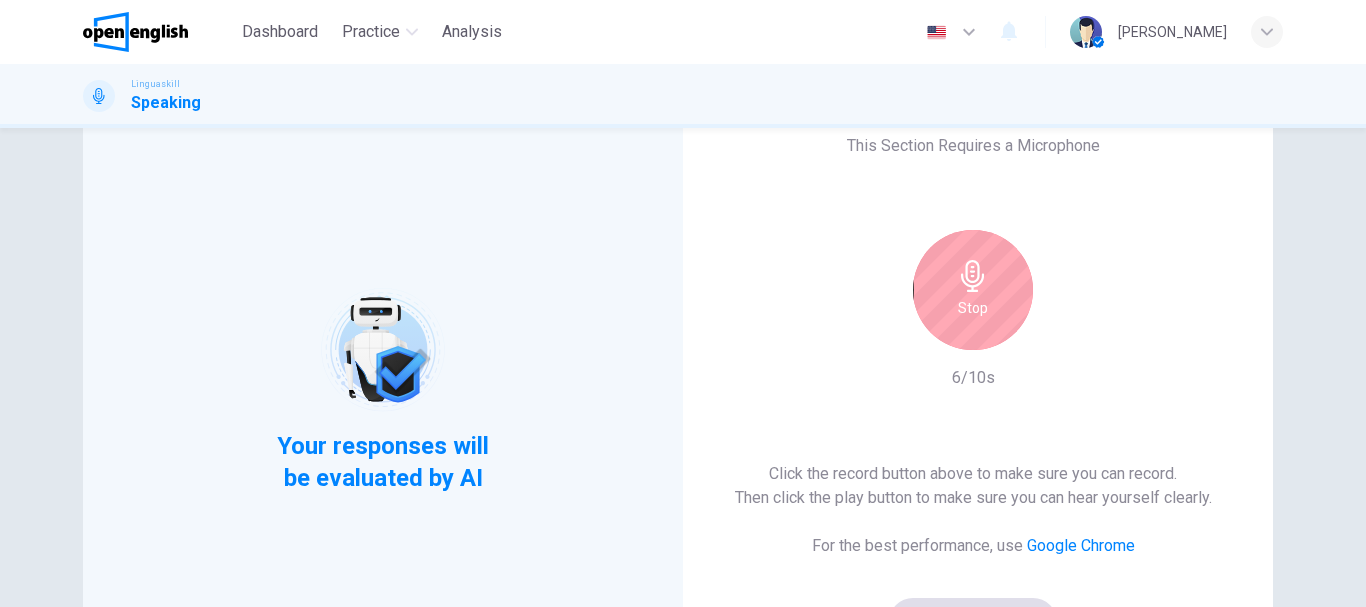 scroll, scrollTop: 76, scrollLeft: 0, axis: vertical 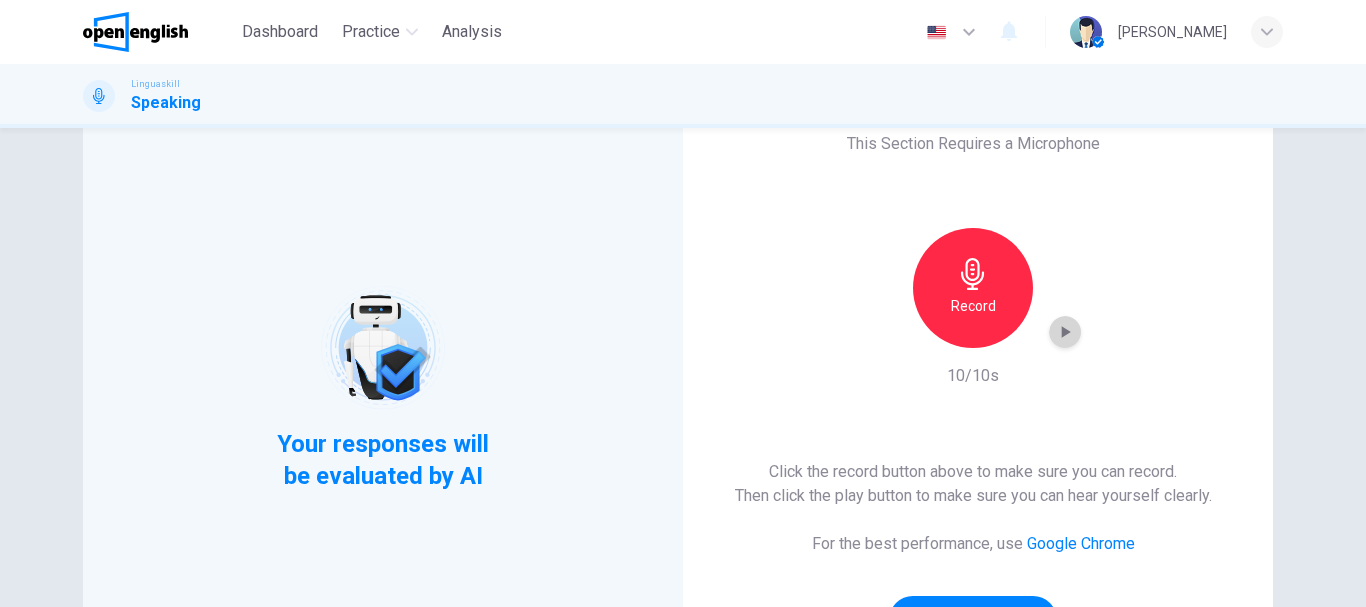click 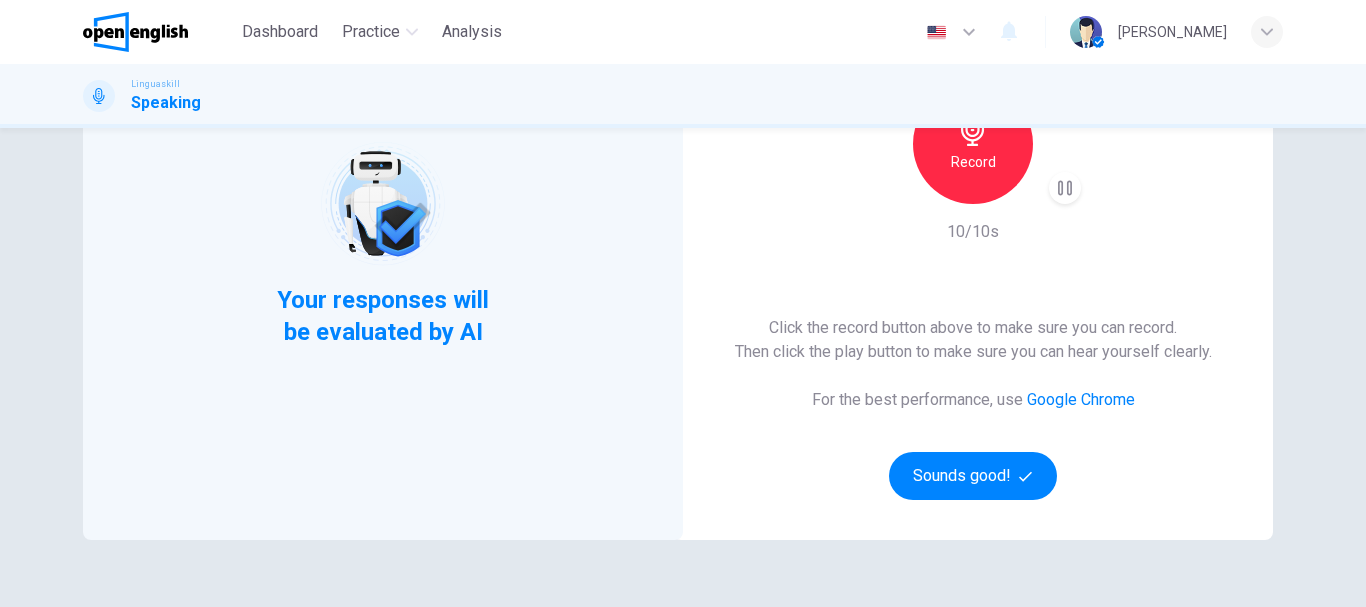 scroll, scrollTop: 294, scrollLeft: 0, axis: vertical 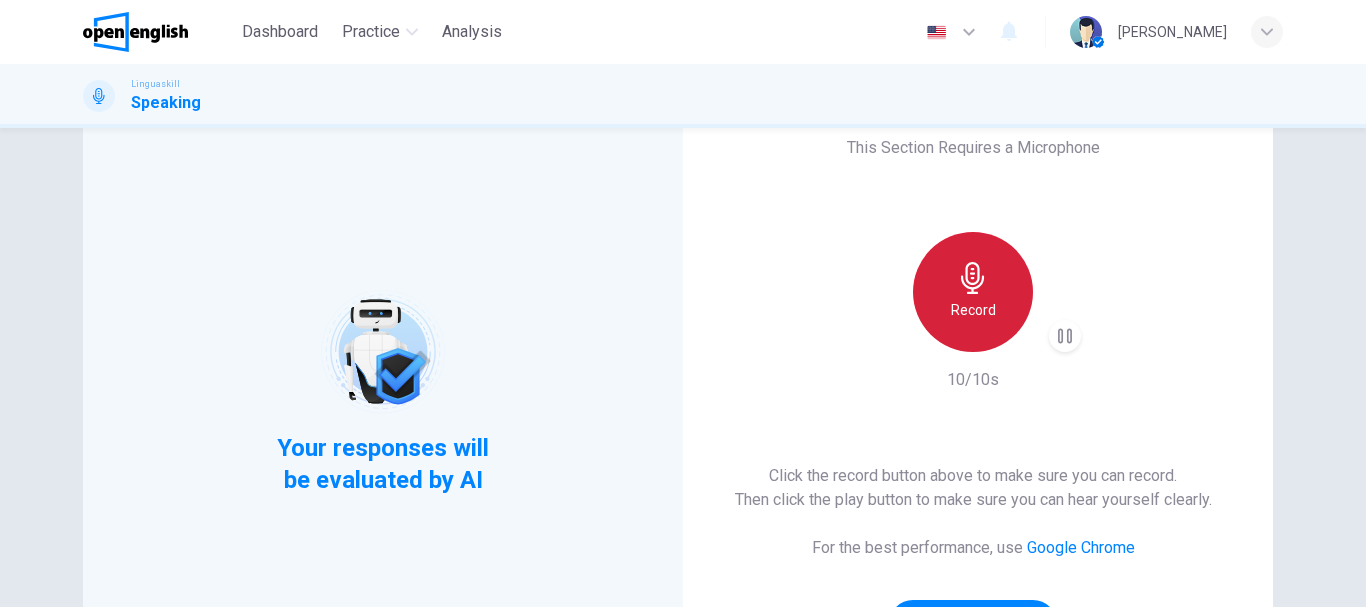 click on "Record" at bounding box center [973, 310] 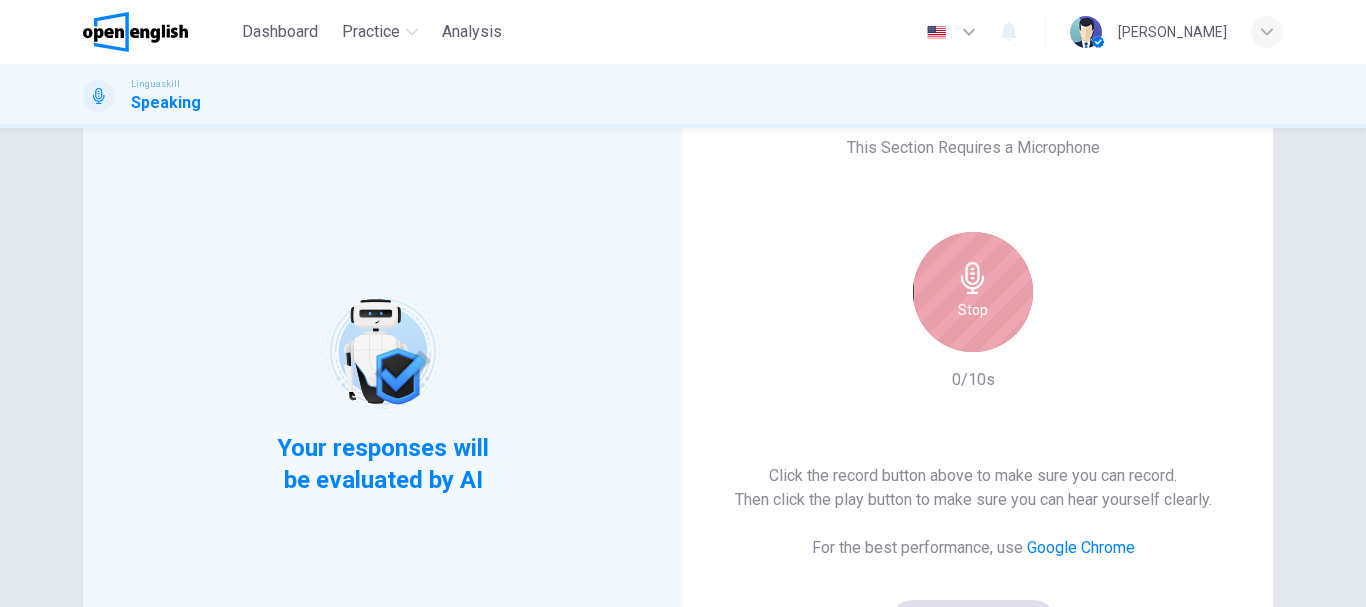 click on "Stop" at bounding box center [973, 310] 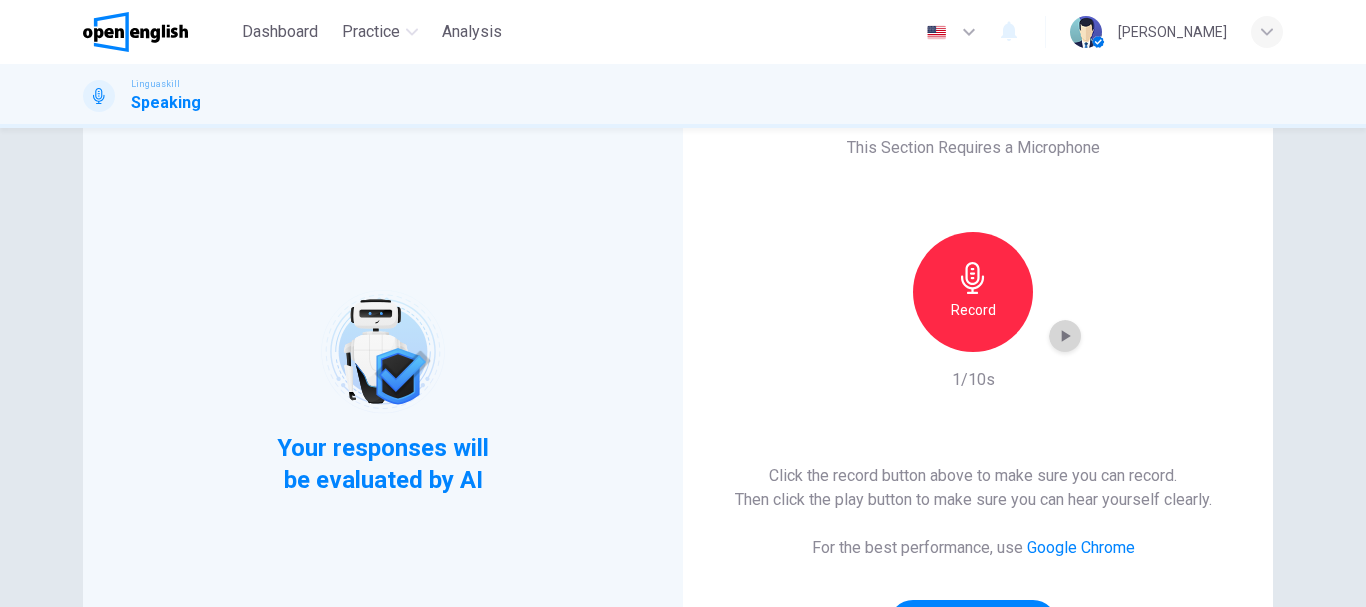 click 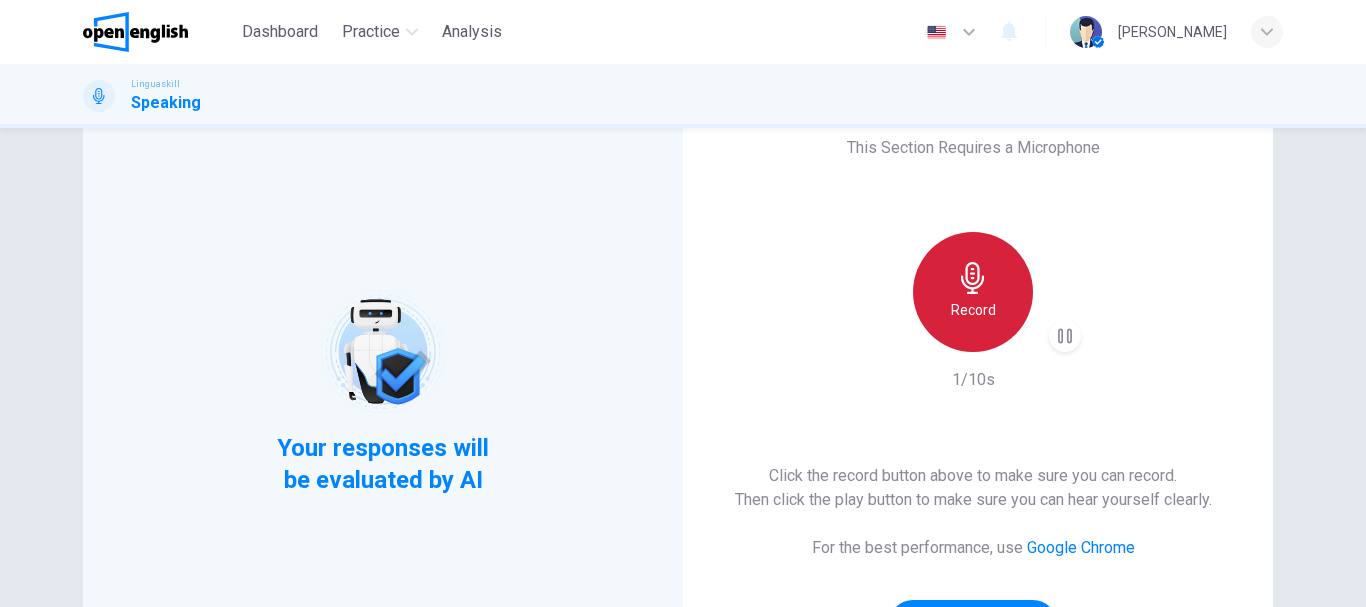 click on "Record" at bounding box center (973, 310) 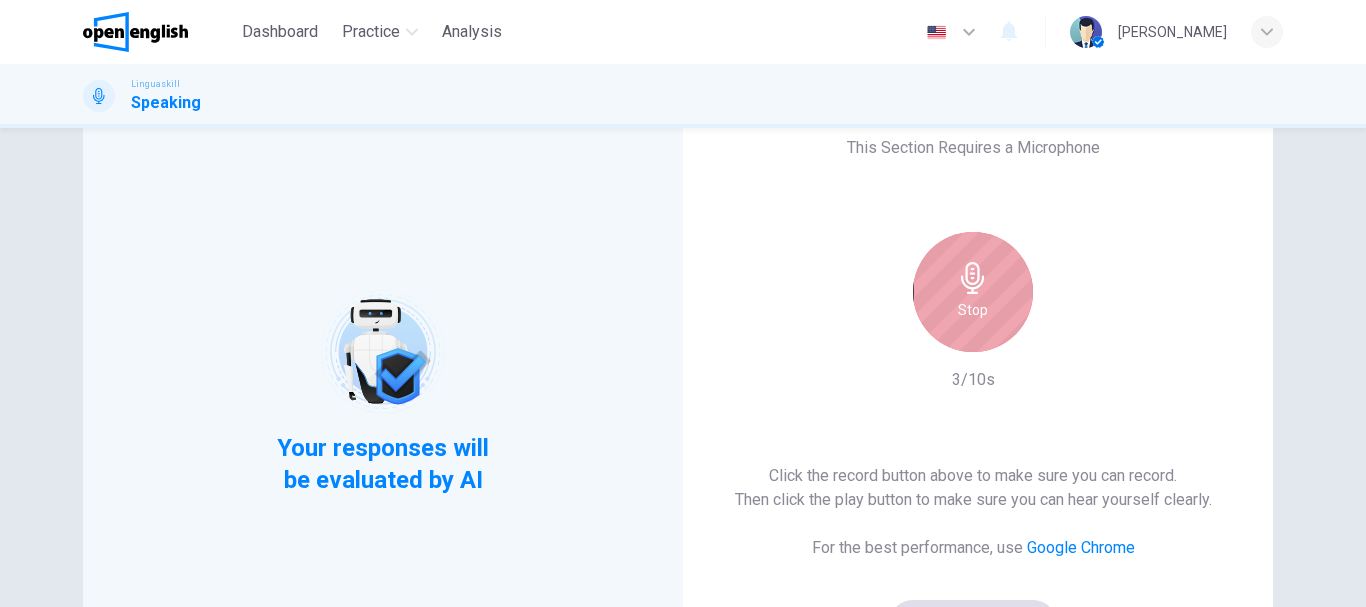 click on "Stop" at bounding box center [973, 292] 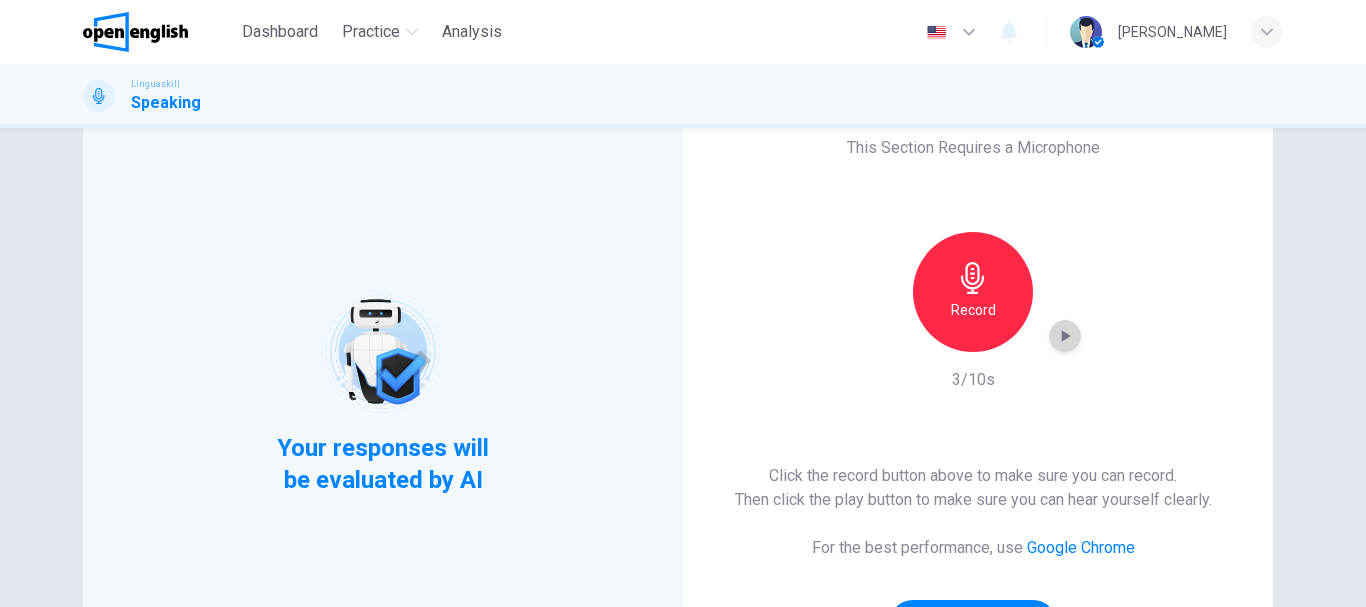 click 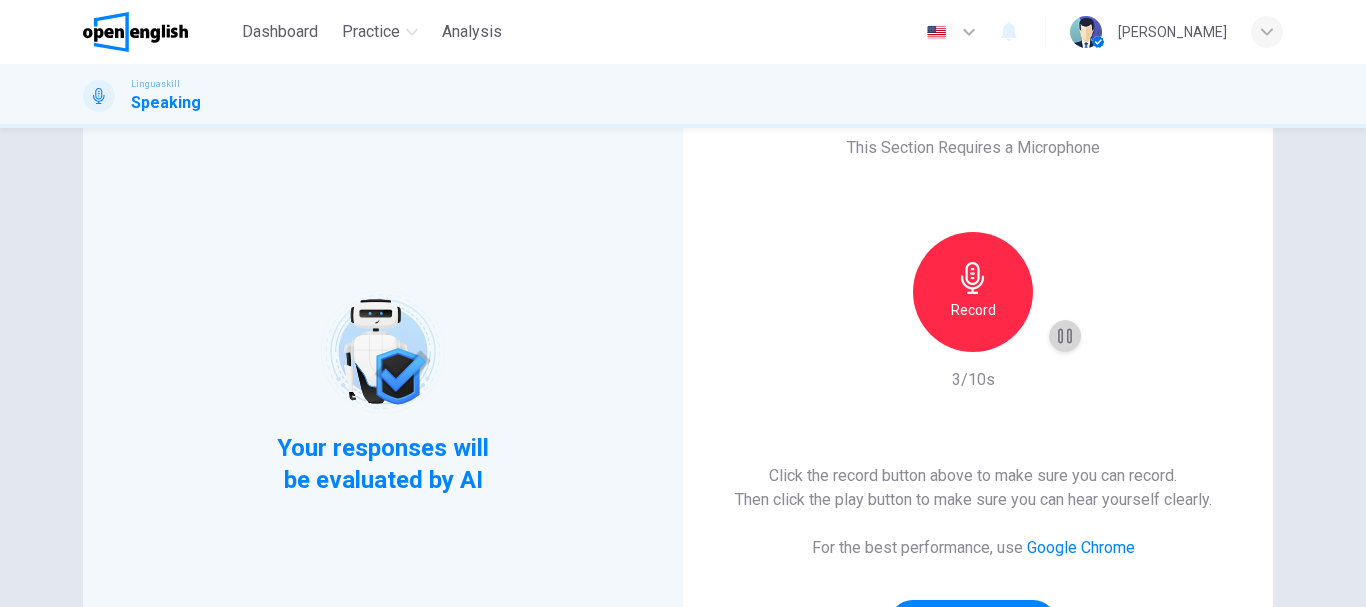click 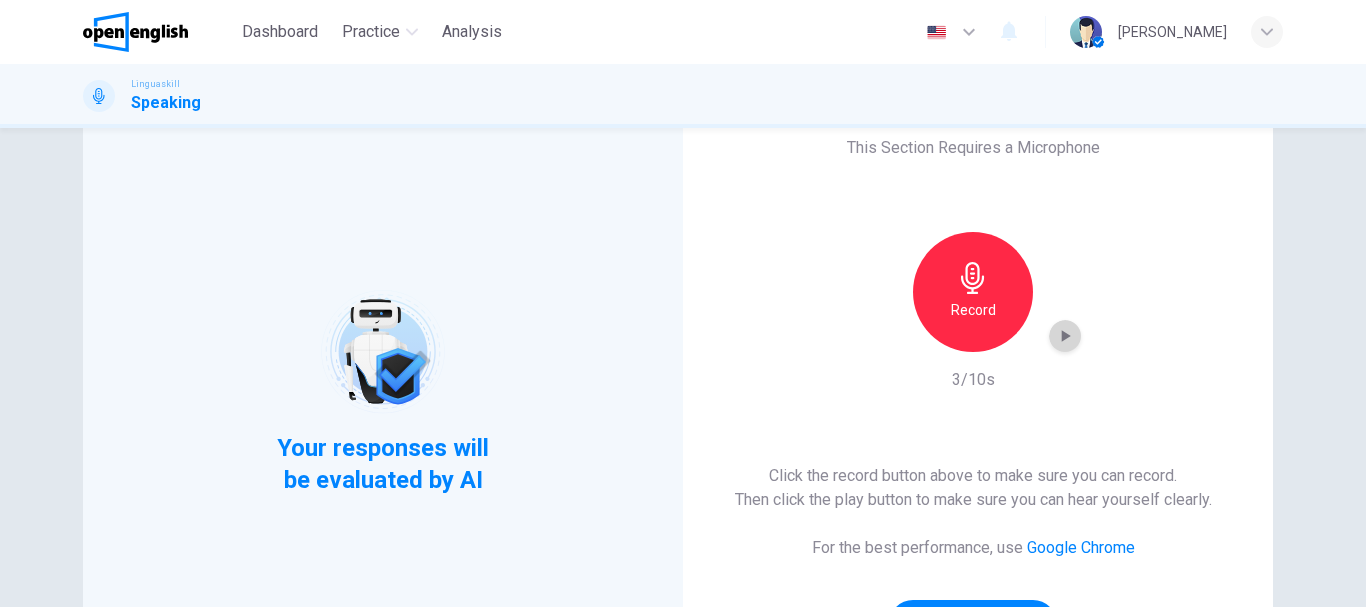 click 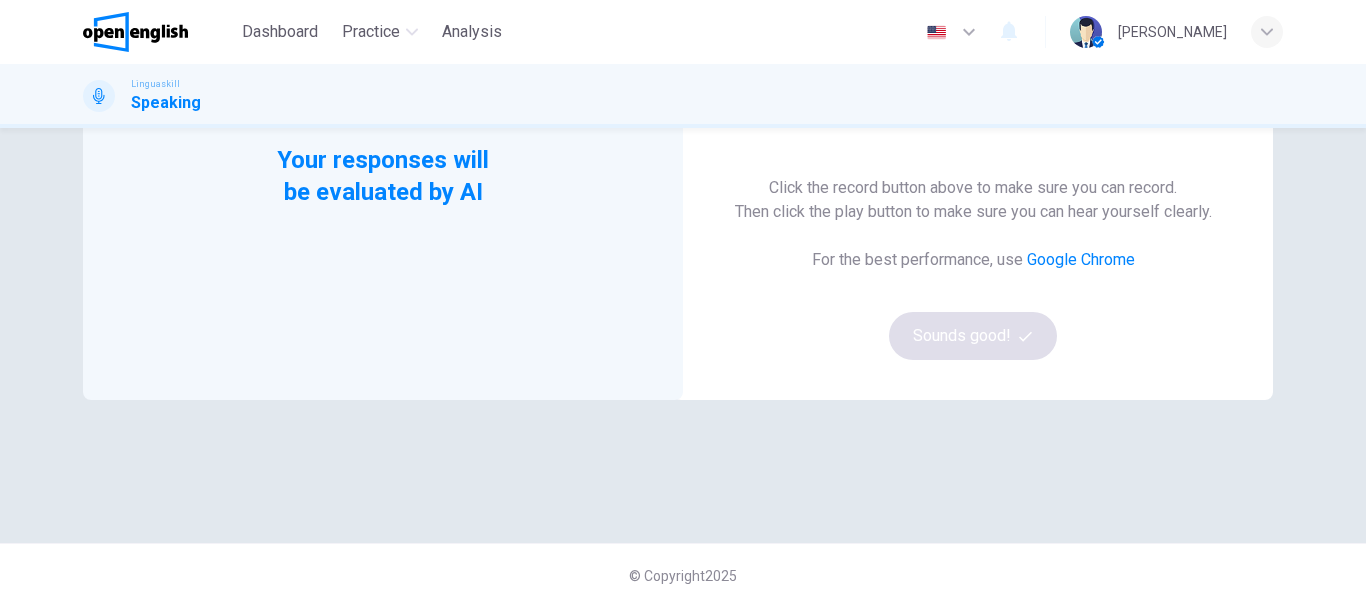 scroll, scrollTop: 4, scrollLeft: 0, axis: vertical 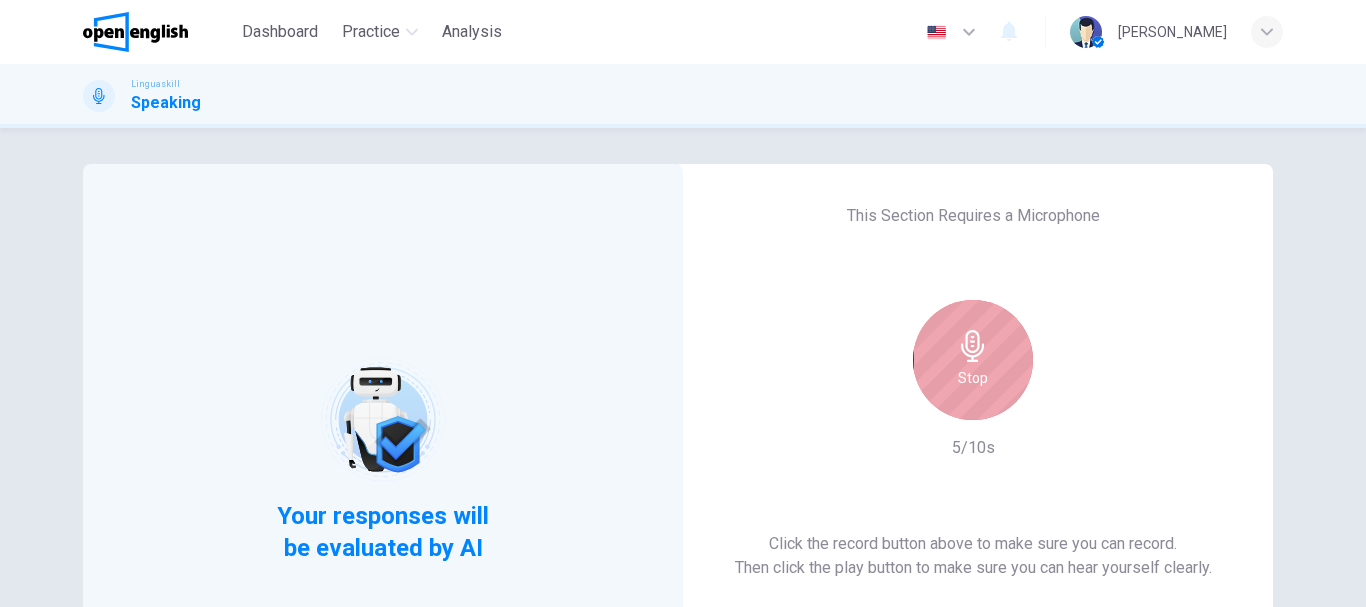 click on "Stop" at bounding box center (973, 360) 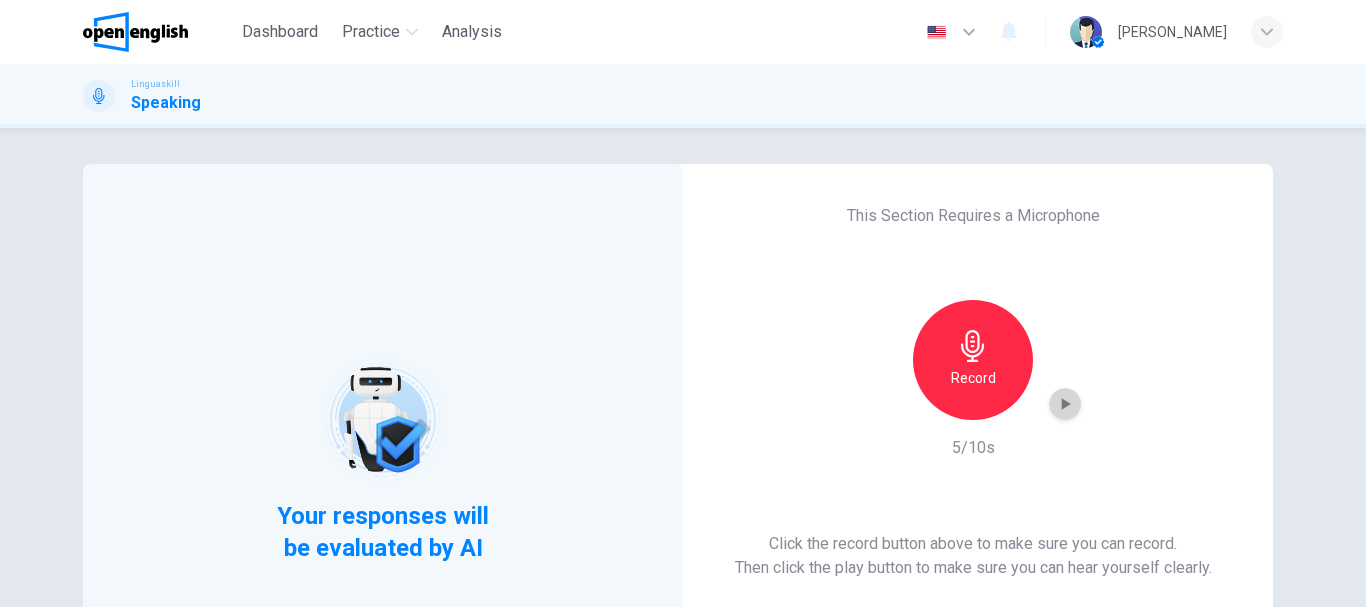 click at bounding box center [1065, 404] 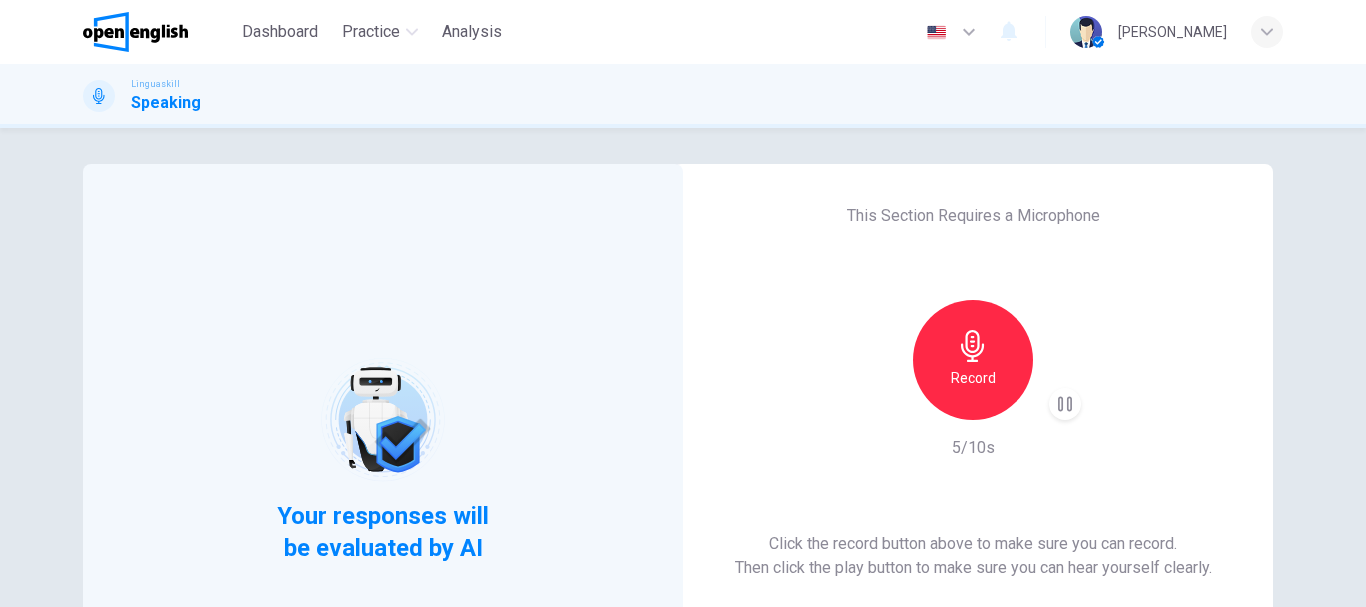 scroll, scrollTop: 360, scrollLeft: 0, axis: vertical 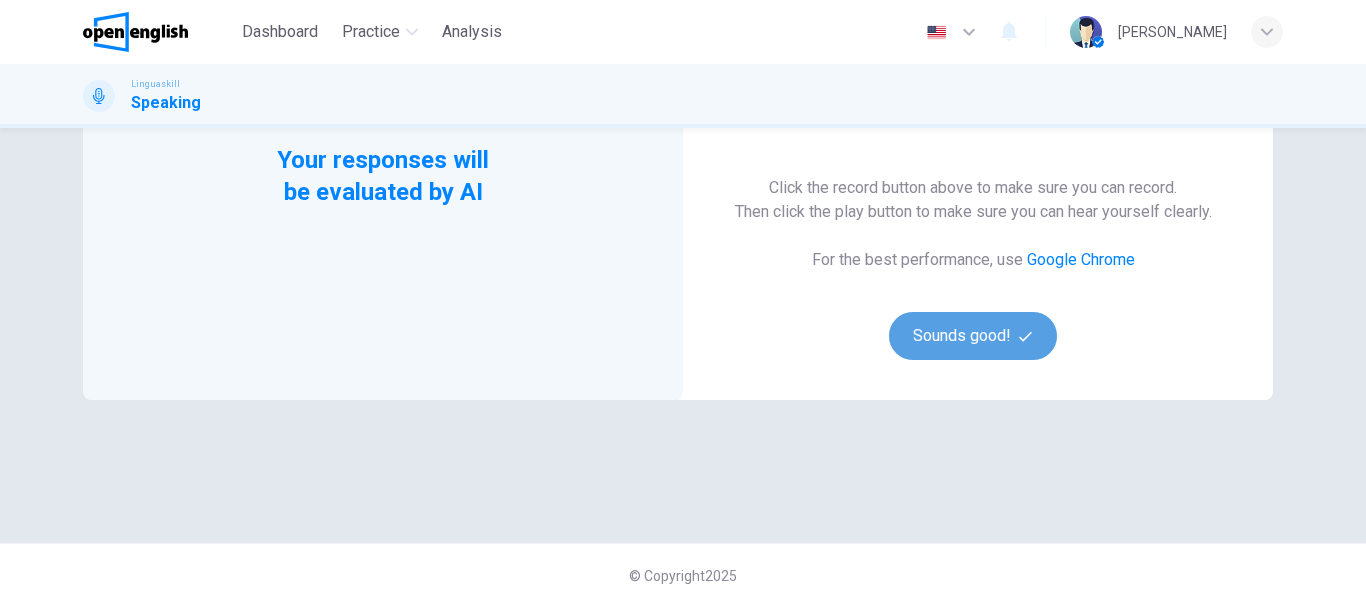 click on "Sounds good!" at bounding box center (973, 336) 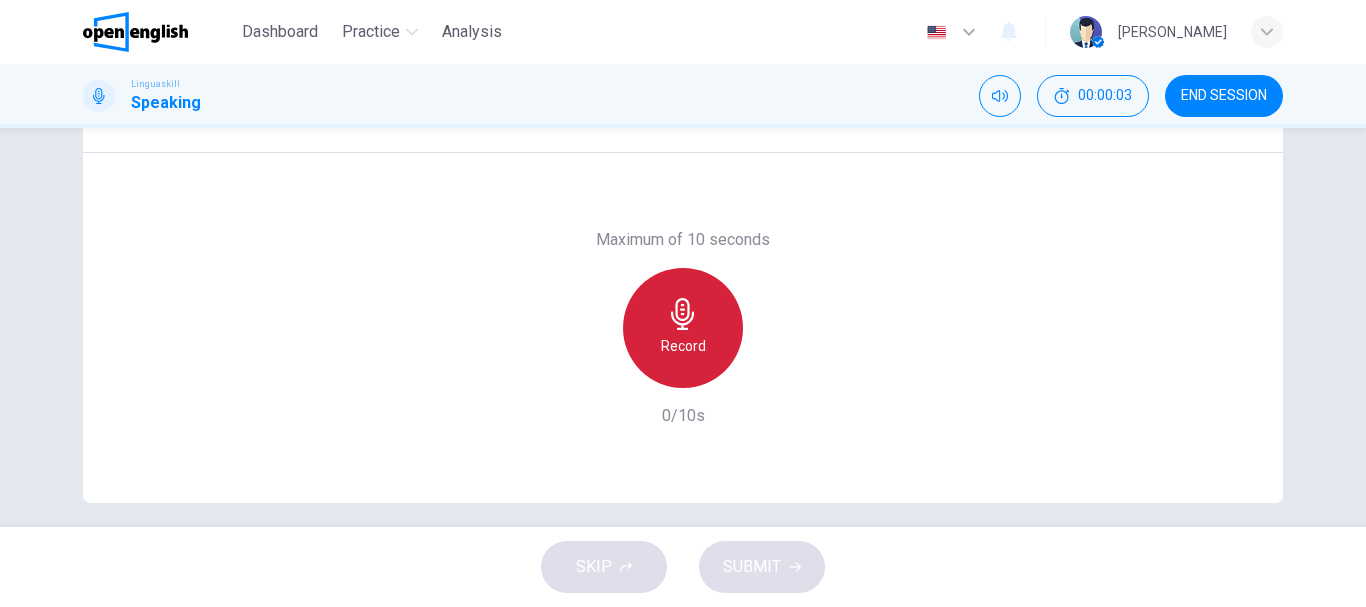 click on "Record" at bounding box center (683, 346) 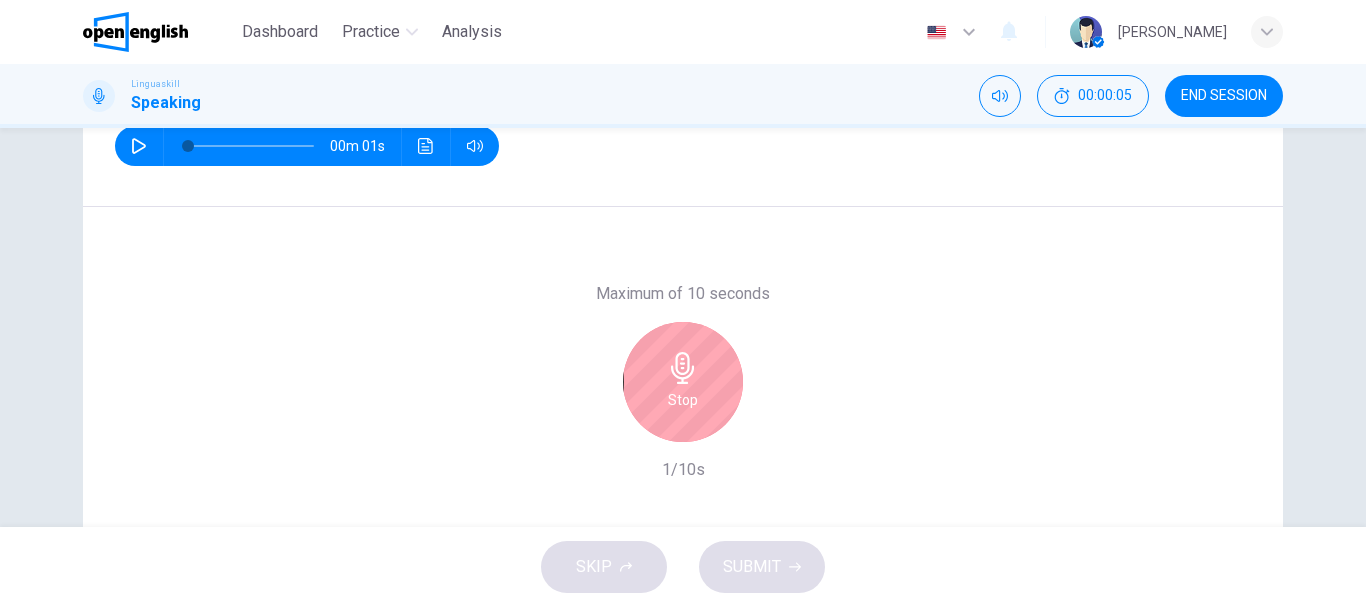scroll, scrollTop: 325, scrollLeft: 0, axis: vertical 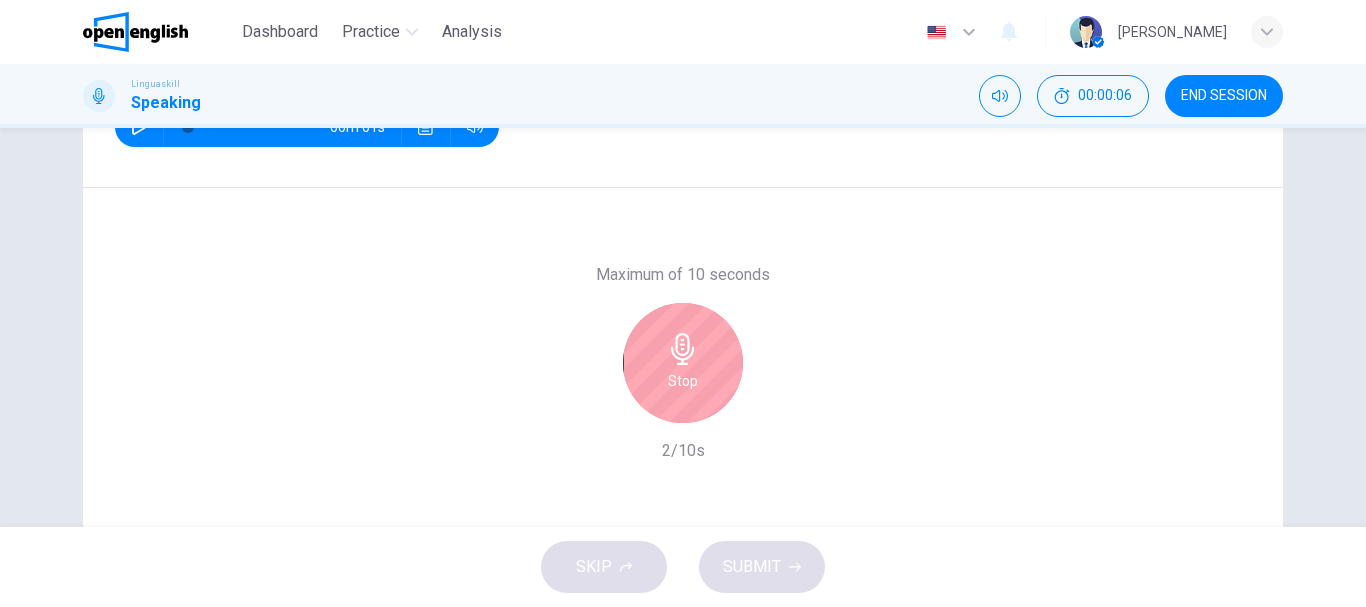 click on "Stop" at bounding box center [683, 363] 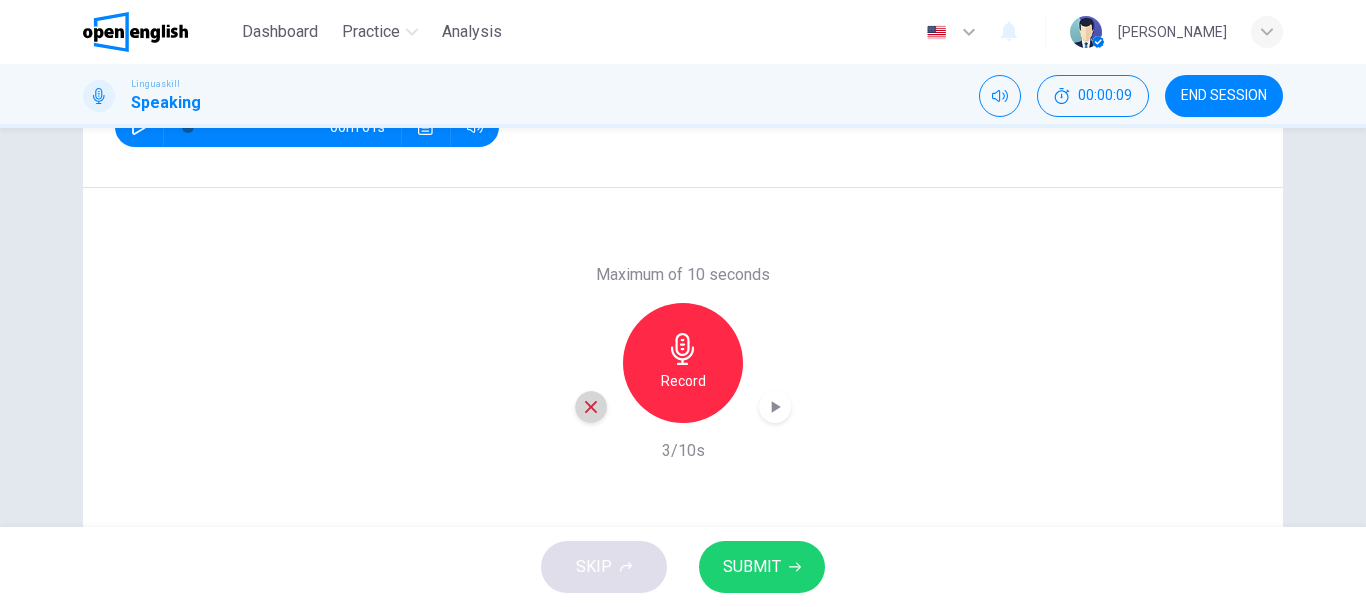 click 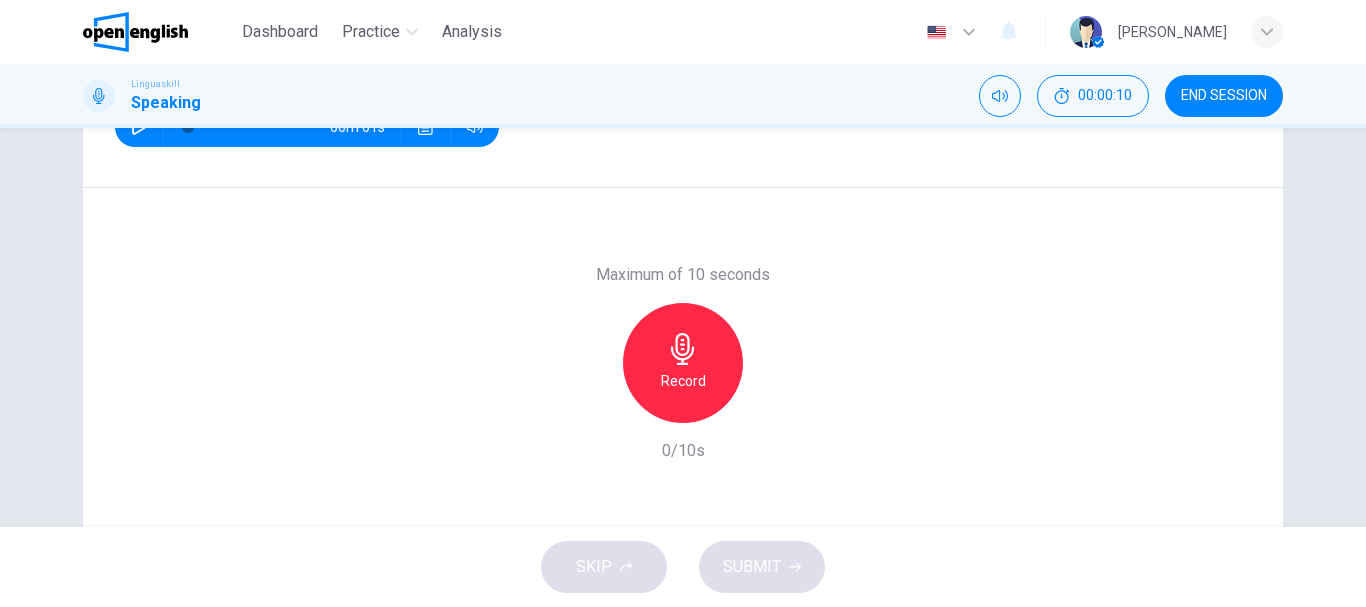 scroll, scrollTop: 0, scrollLeft: 0, axis: both 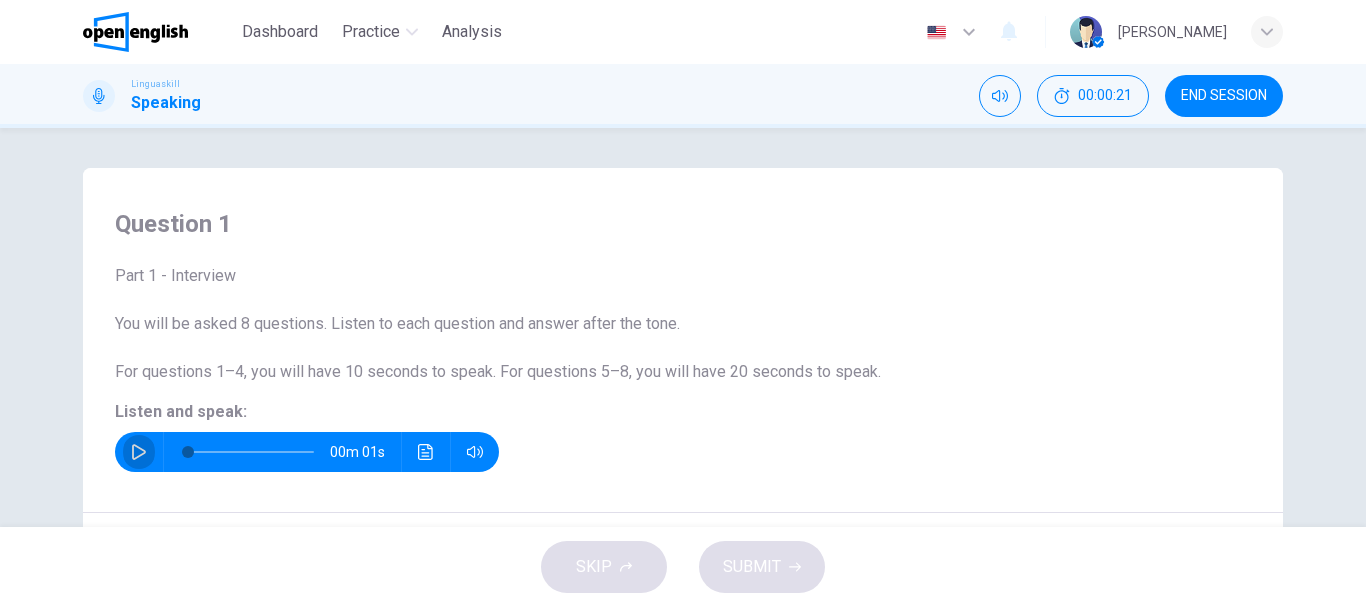 click at bounding box center [139, 452] 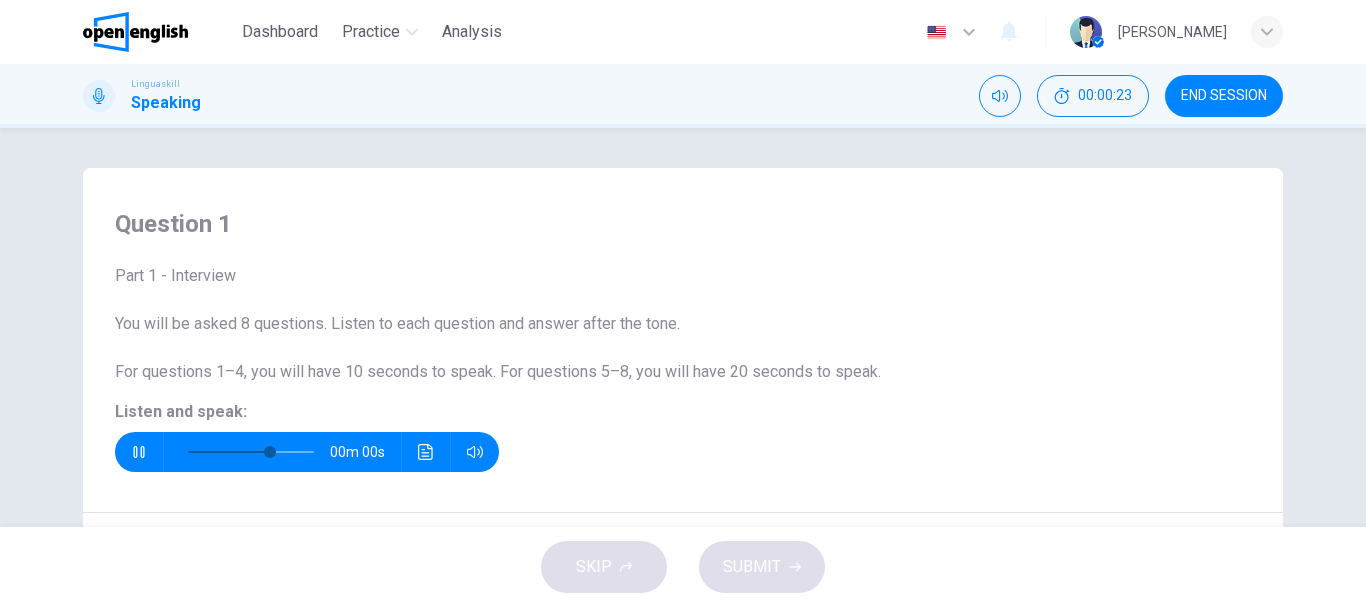 type on "*" 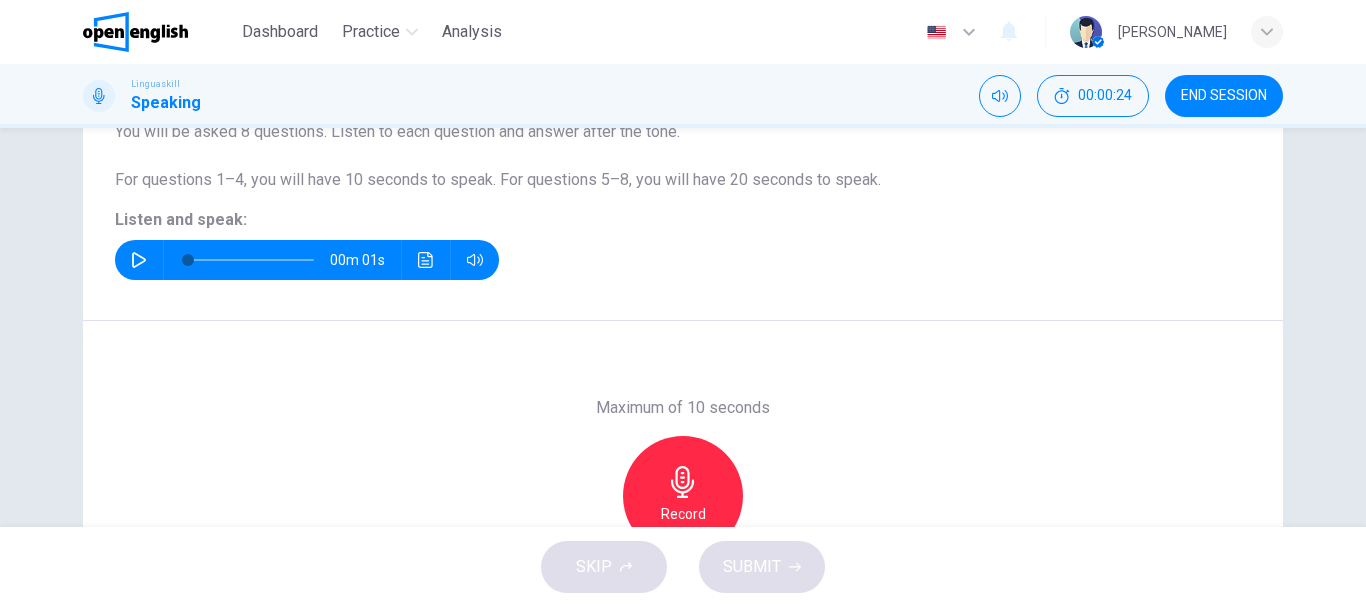 scroll, scrollTop: 223, scrollLeft: 0, axis: vertical 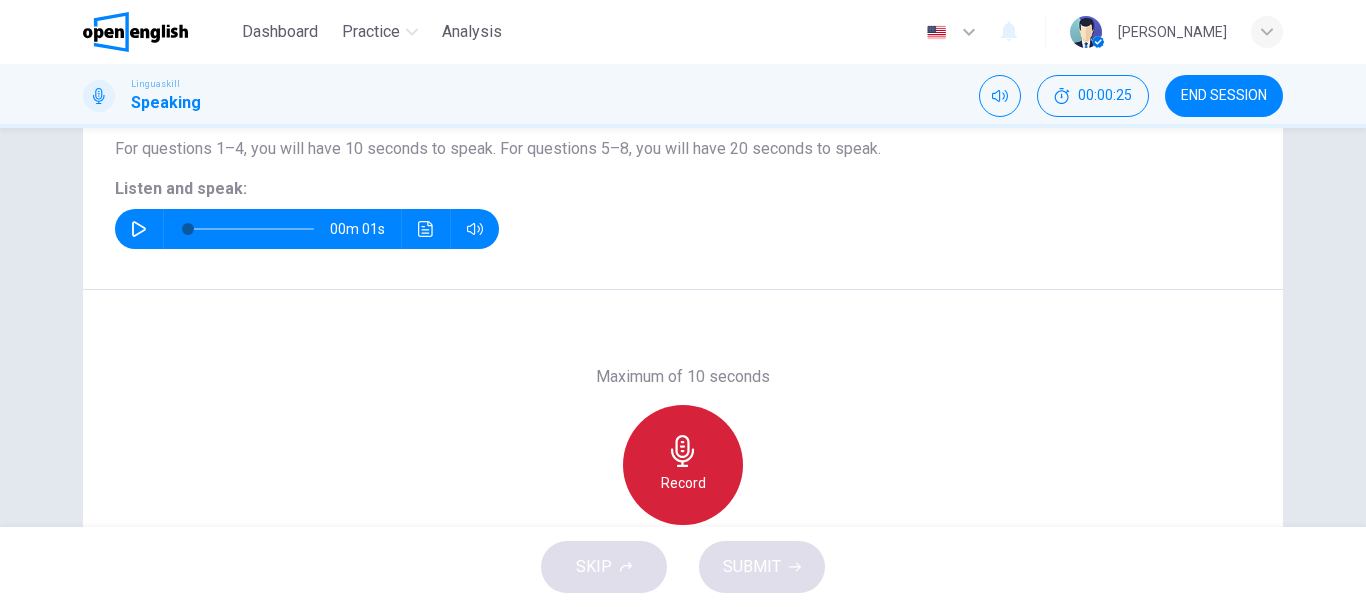 click on "Record" at bounding box center [683, 465] 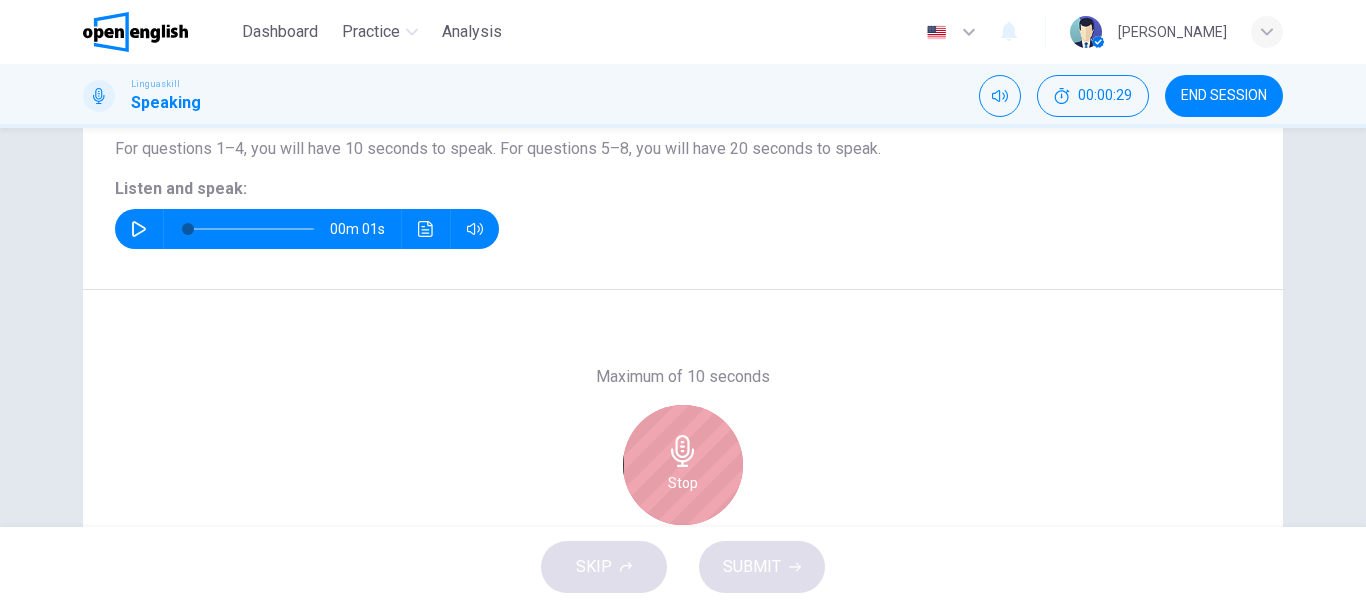 click on "Stop" at bounding box center [683, 465] 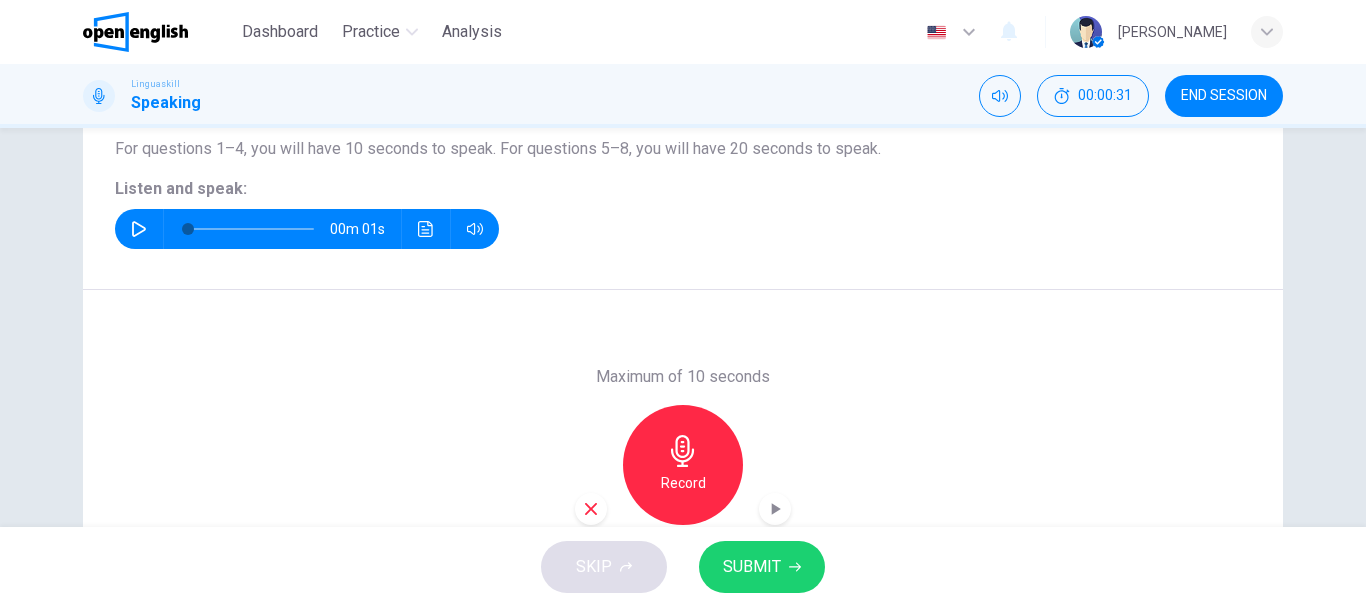 click 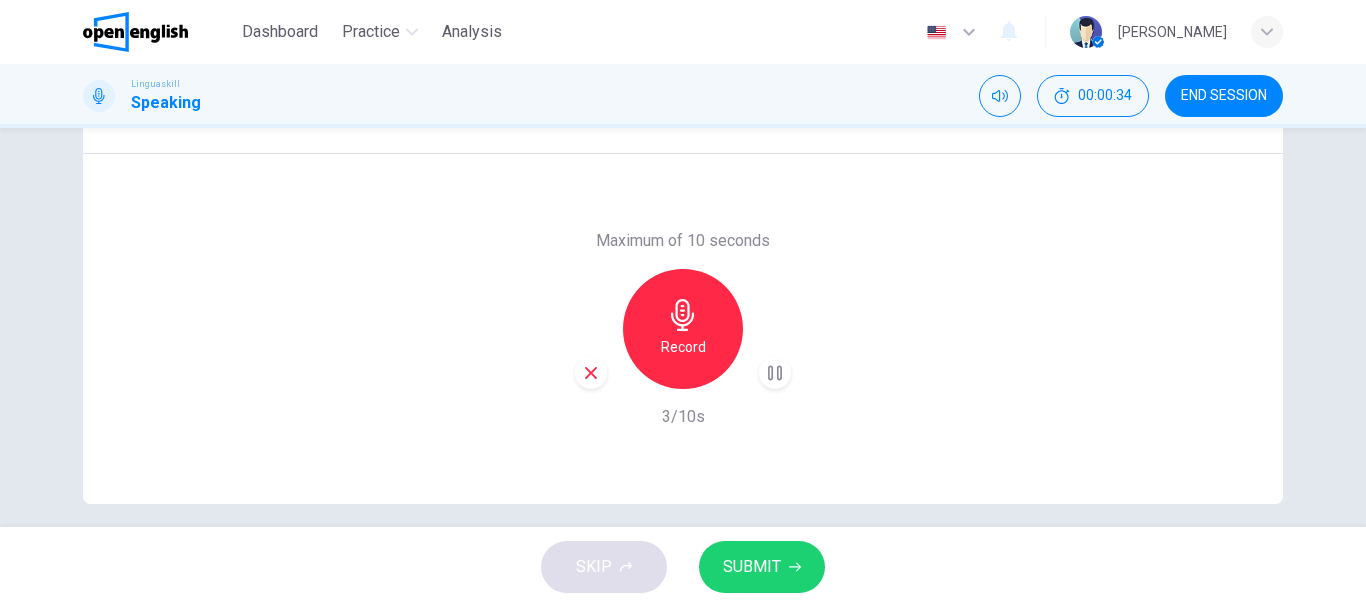 scroll, scrollTop: 376, scrollLeft: 0, axis: vertical 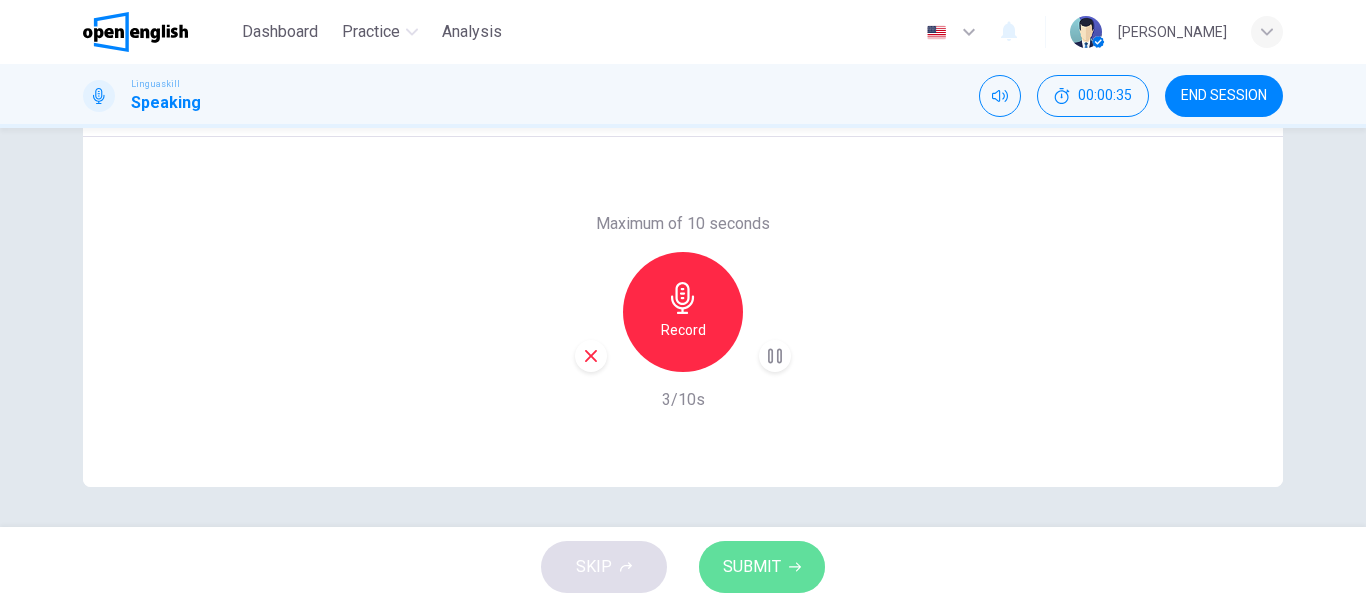 click on "SUBMIT" at bounding box center [762, 567] 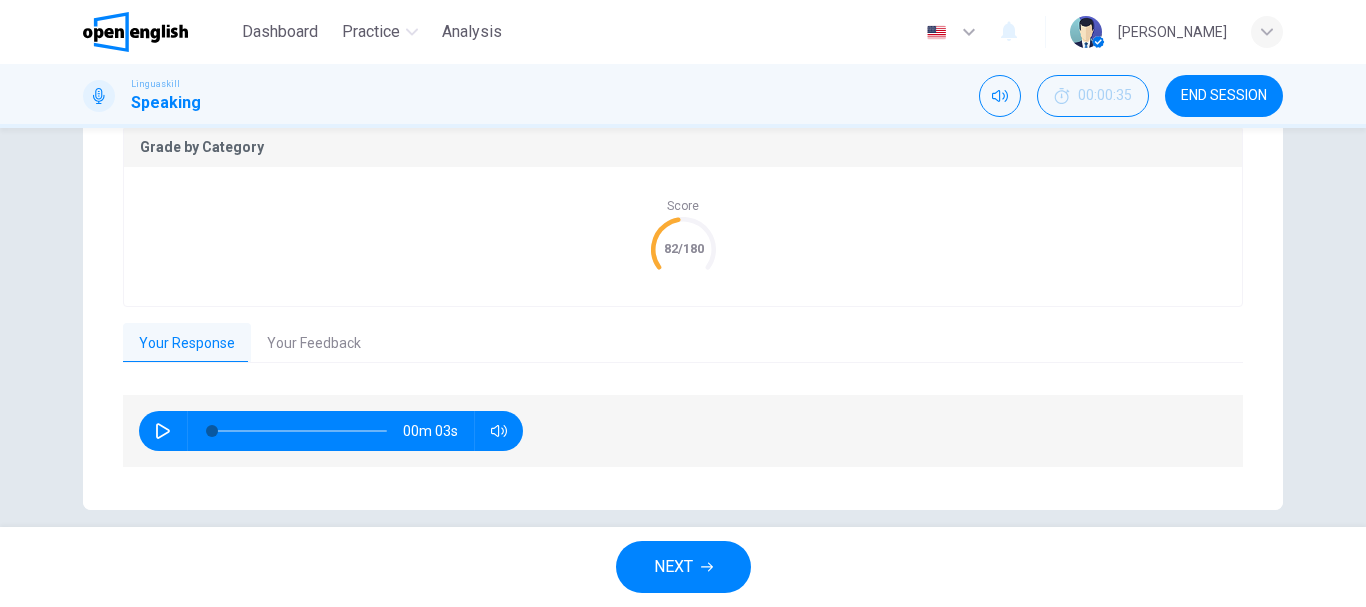 scroll, scrollTop: 449, scrollLeft: 0, axis: vertical 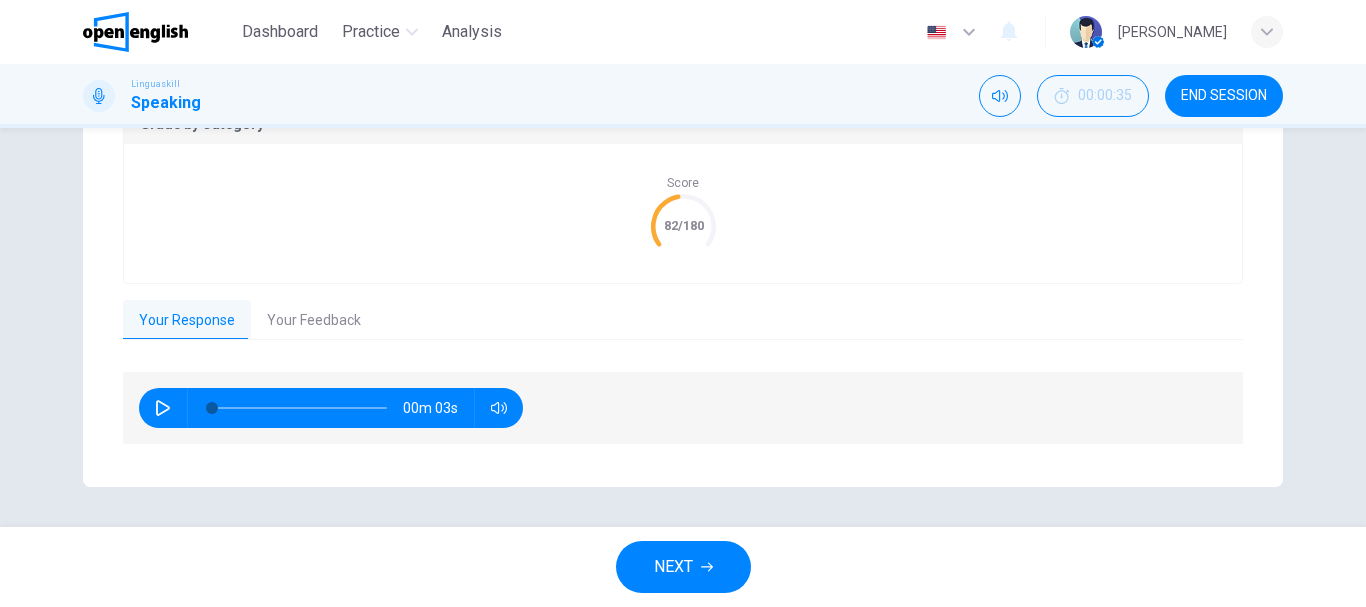 click 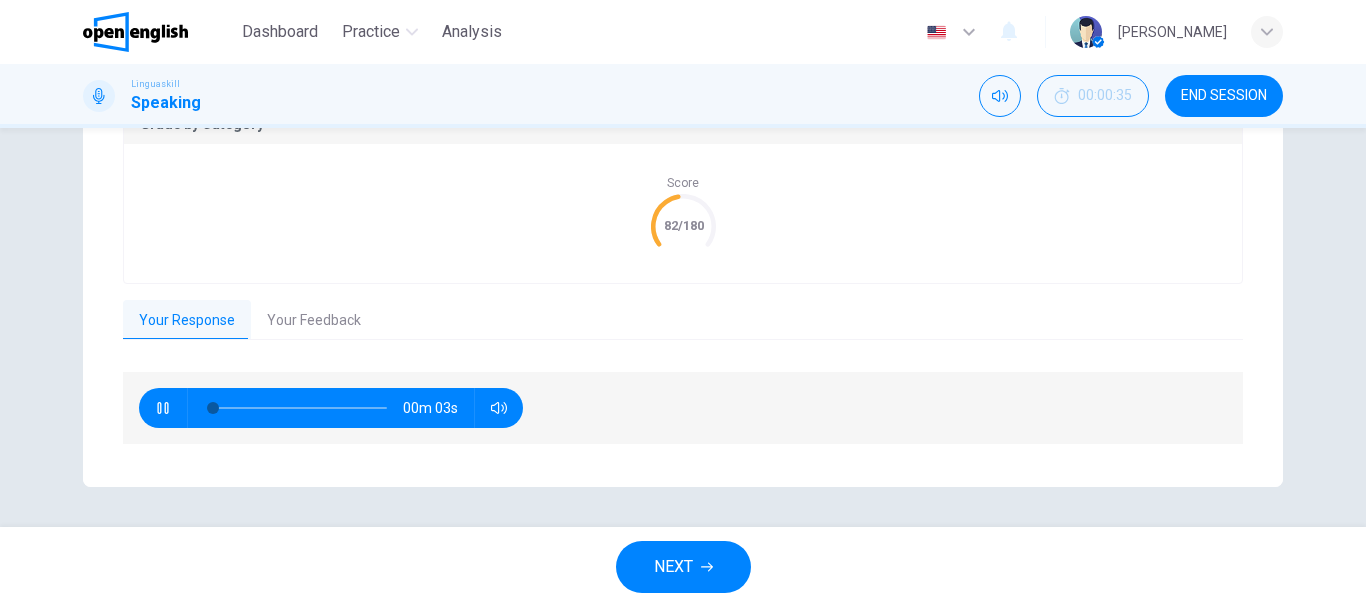 type on "**" 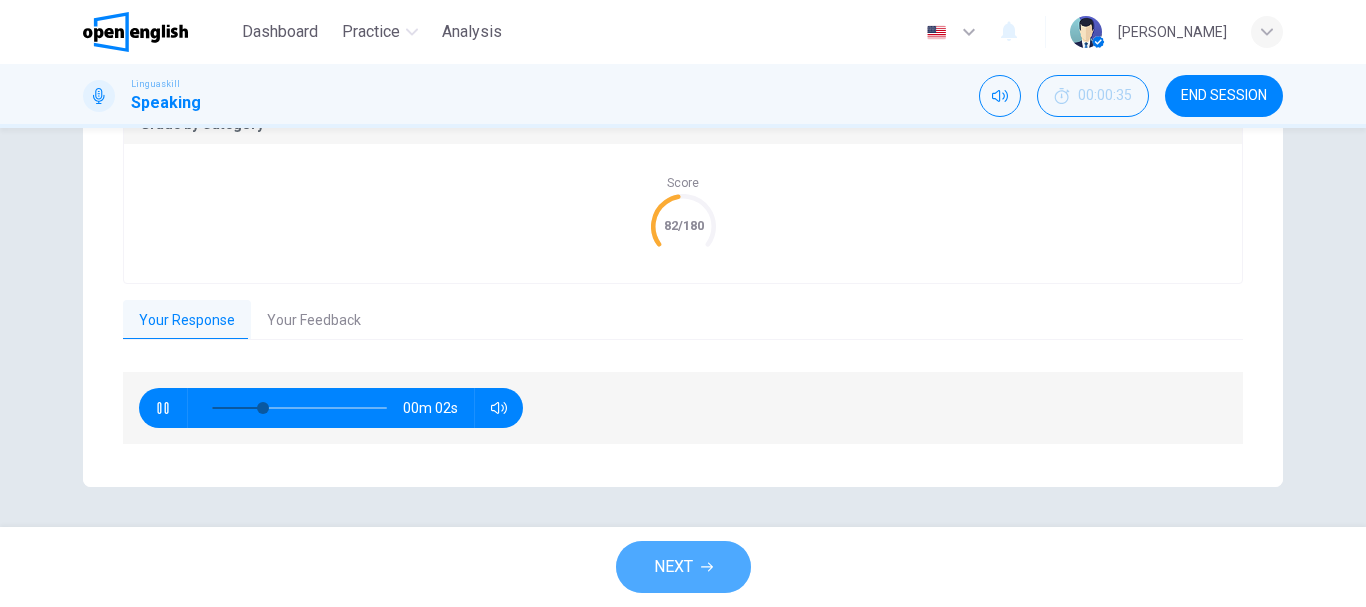 click on "NEXT" at bounding box center (673, 567) 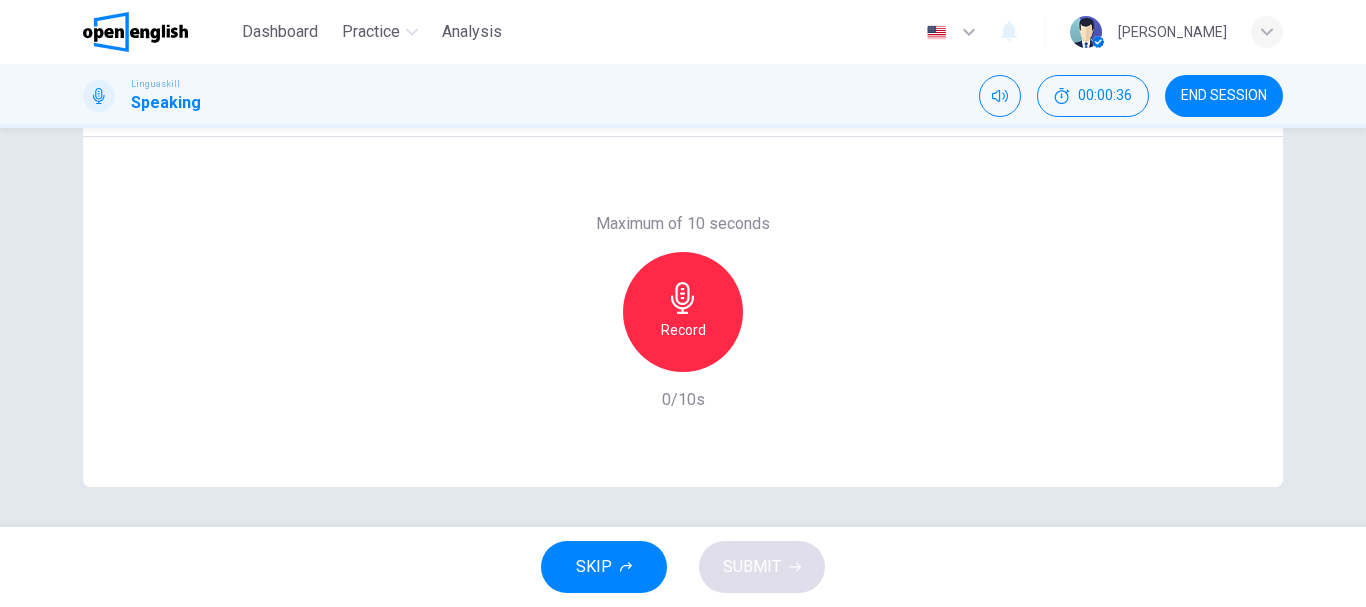 scroll, scrollTop: 0, scrollLeft: 0, axis: both 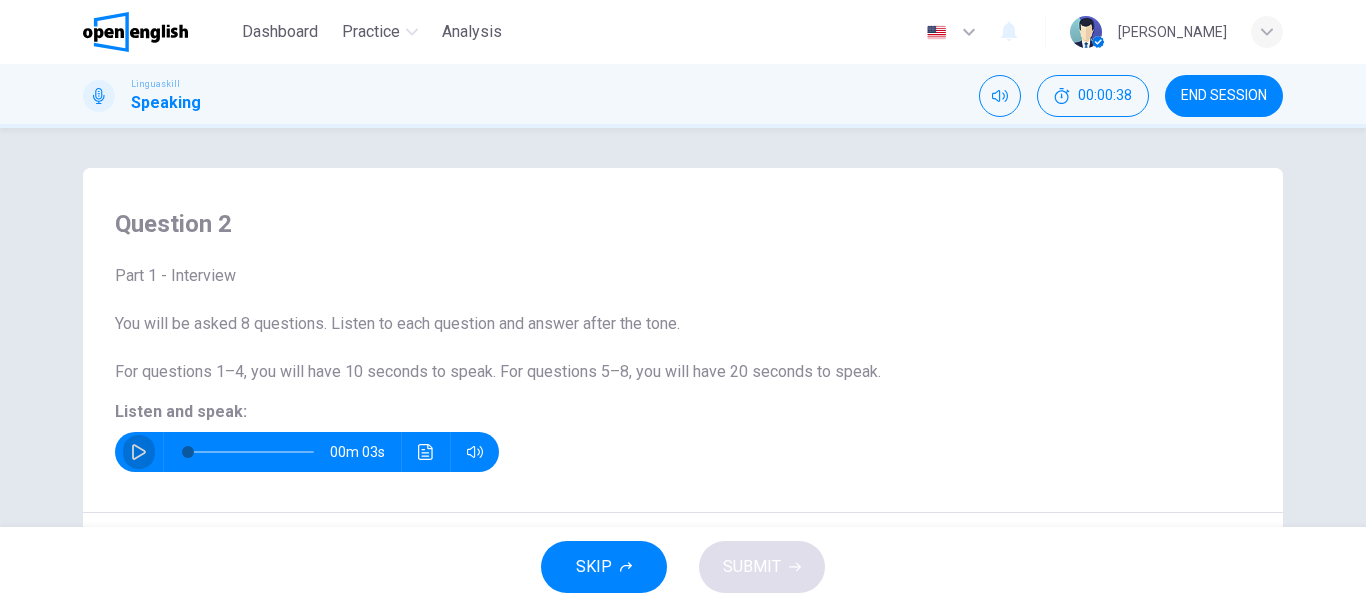 click 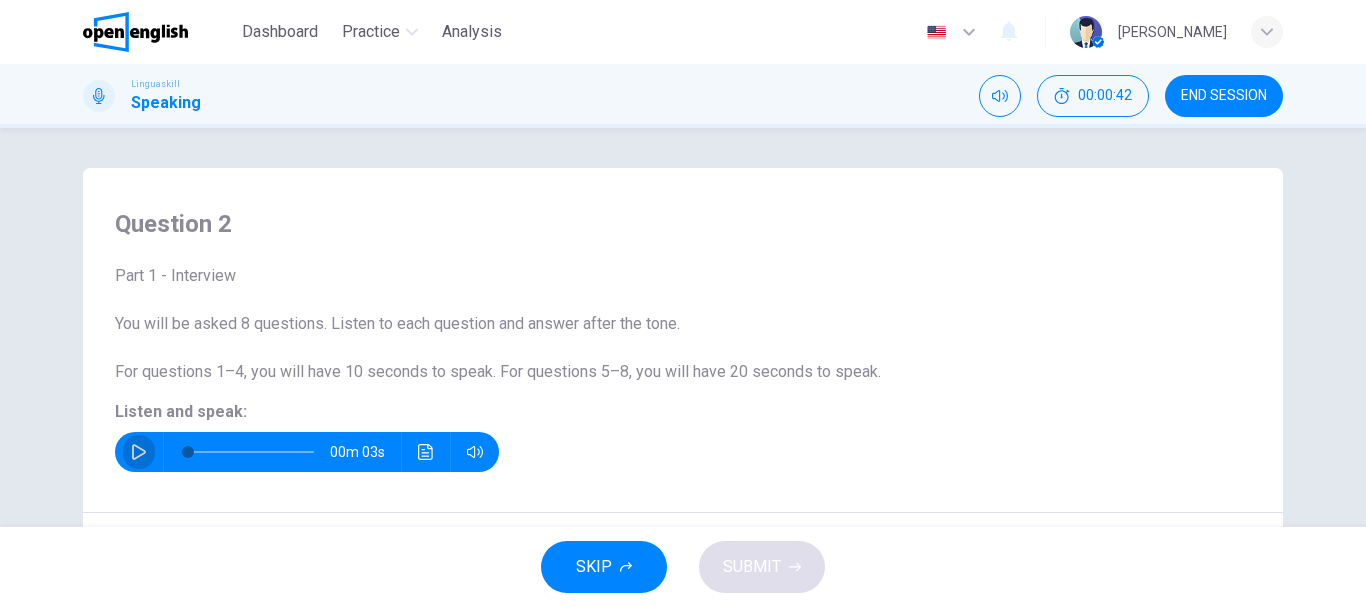 click 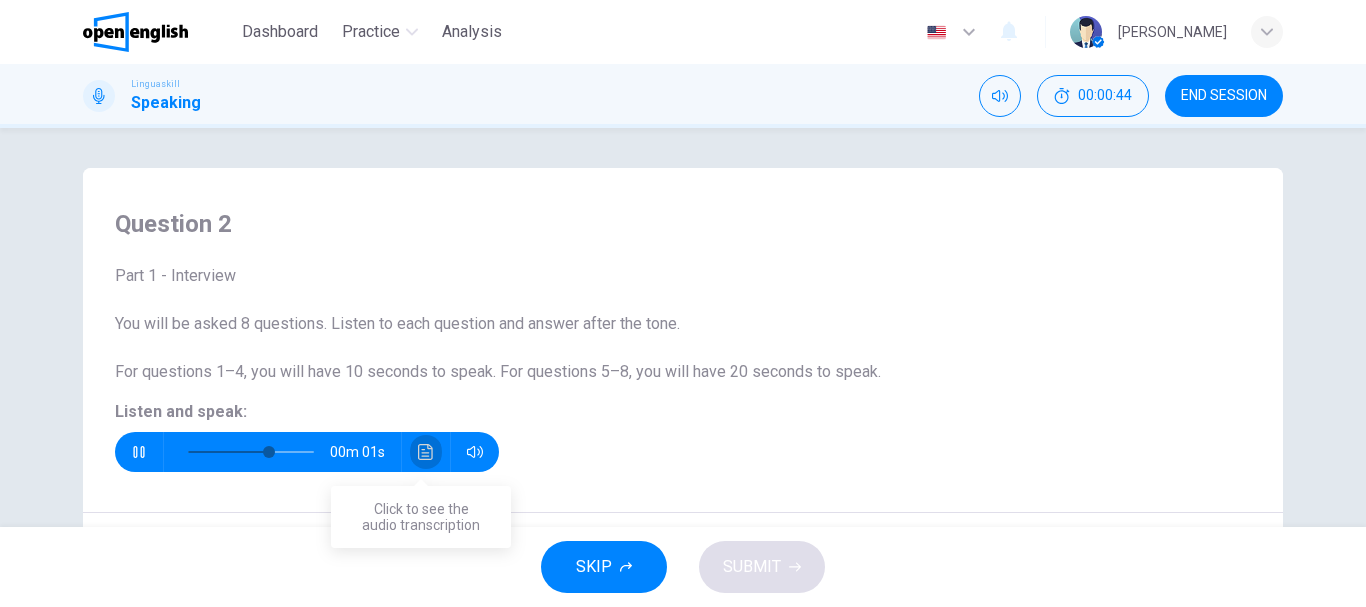 click 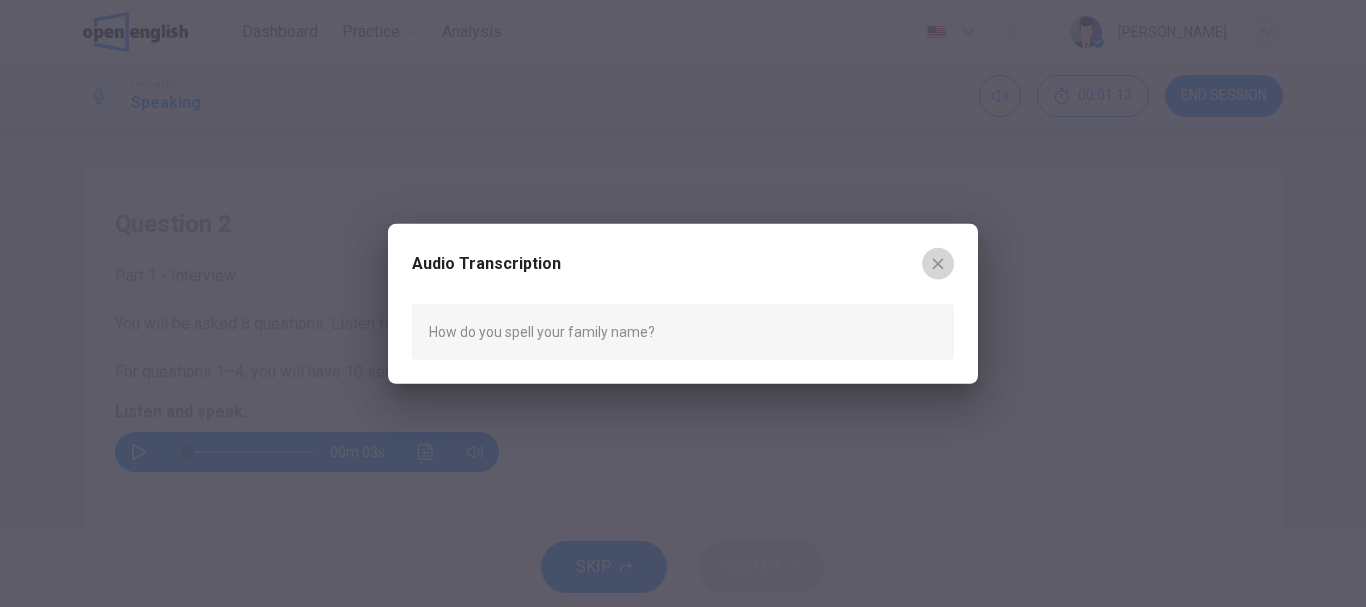 click 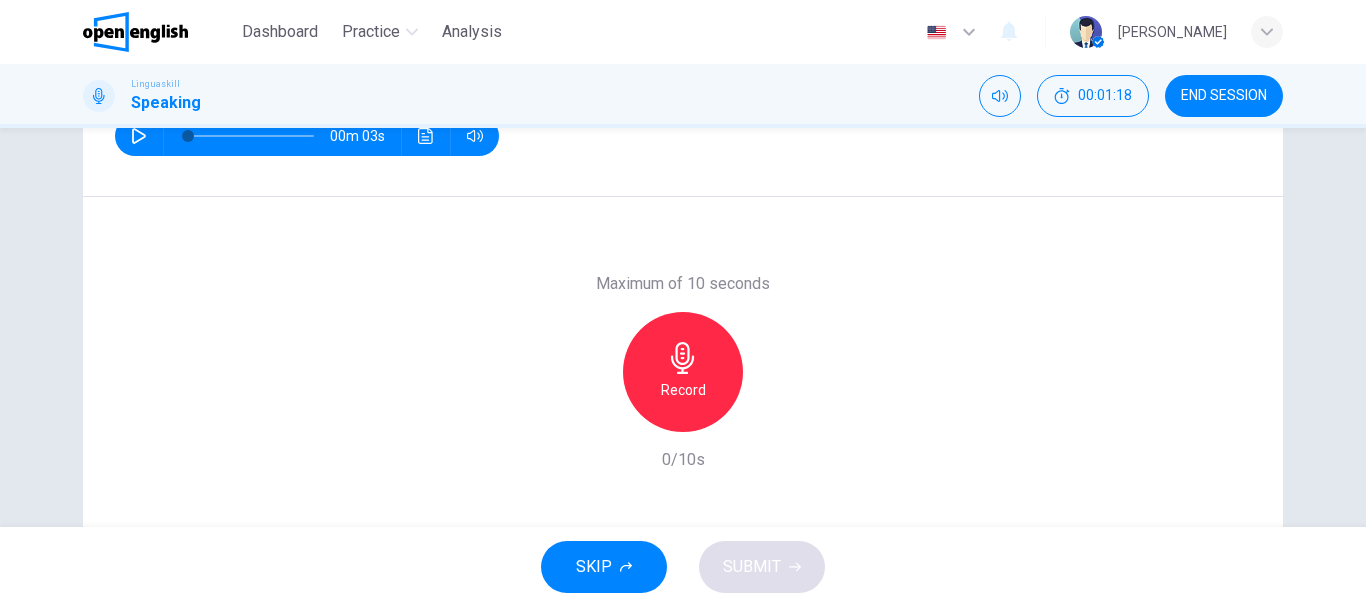 scroll, scrollTop: 376, scrollLeft: 0, axis: vertical 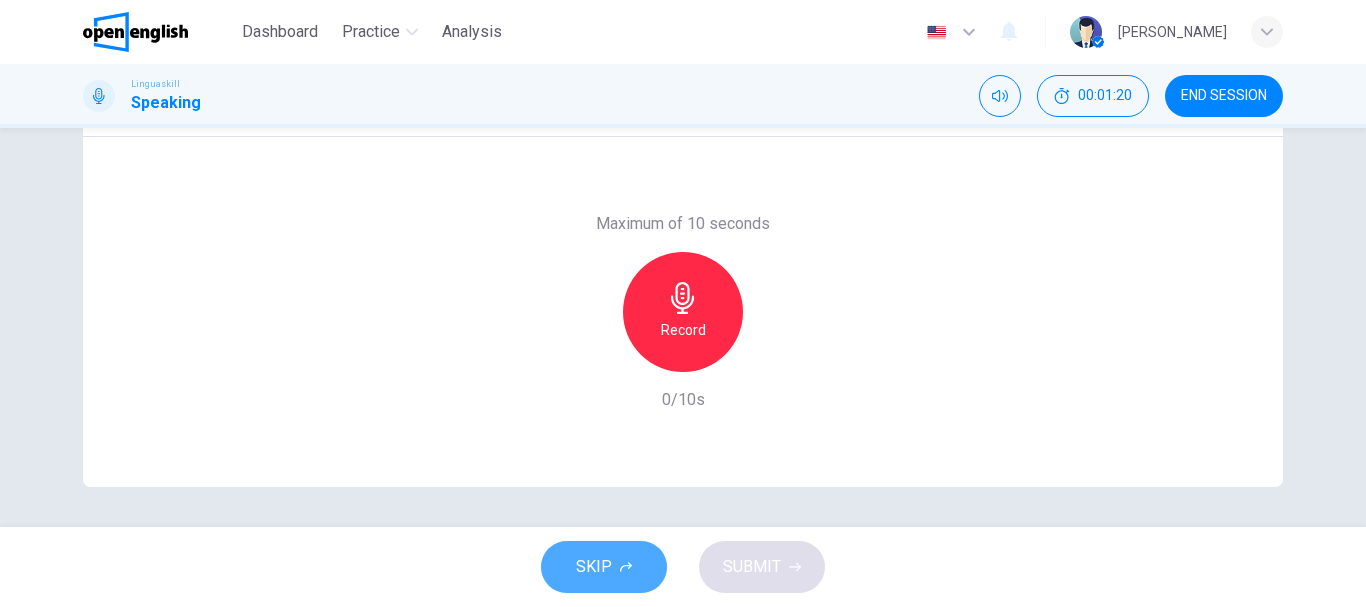 click on "SKIP" at bounding box center (604, 567) 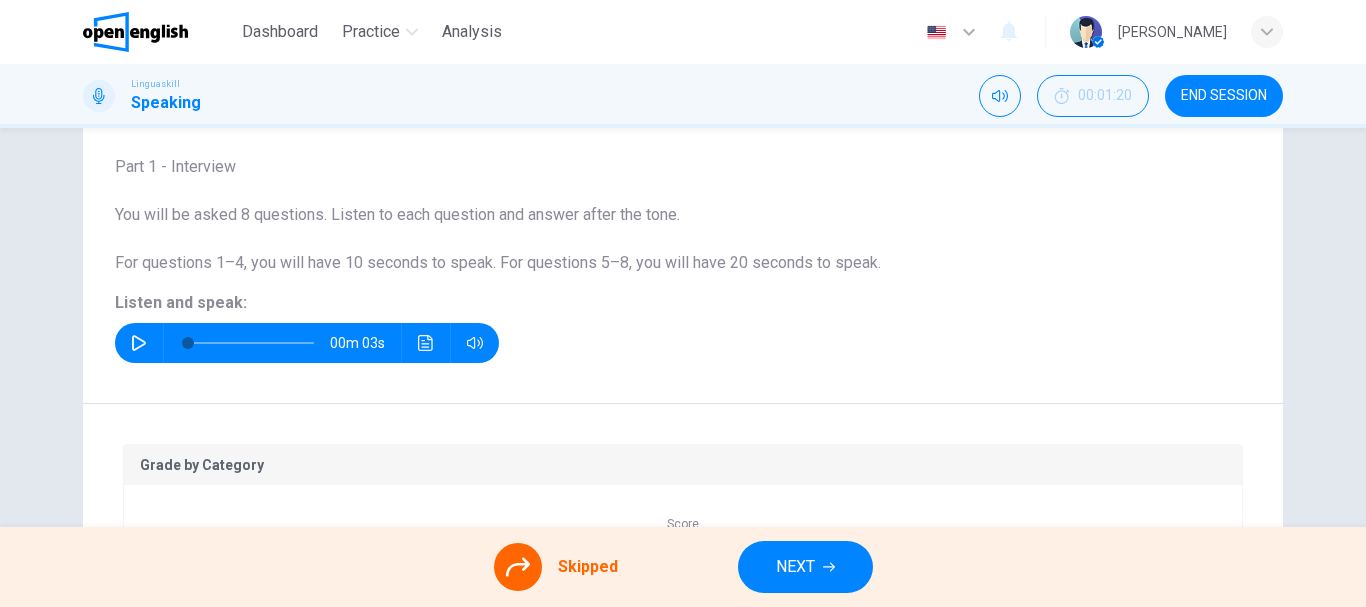 scroll, scrollTop: 0, scrollLeft: 0, axis: both 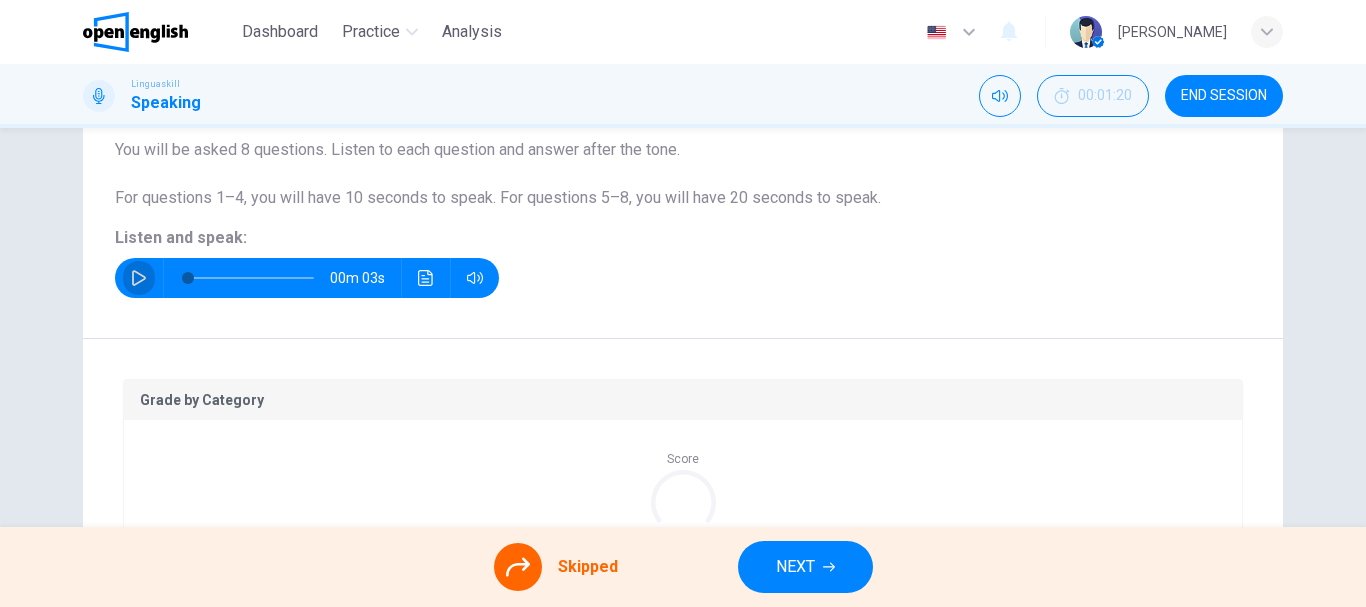 click 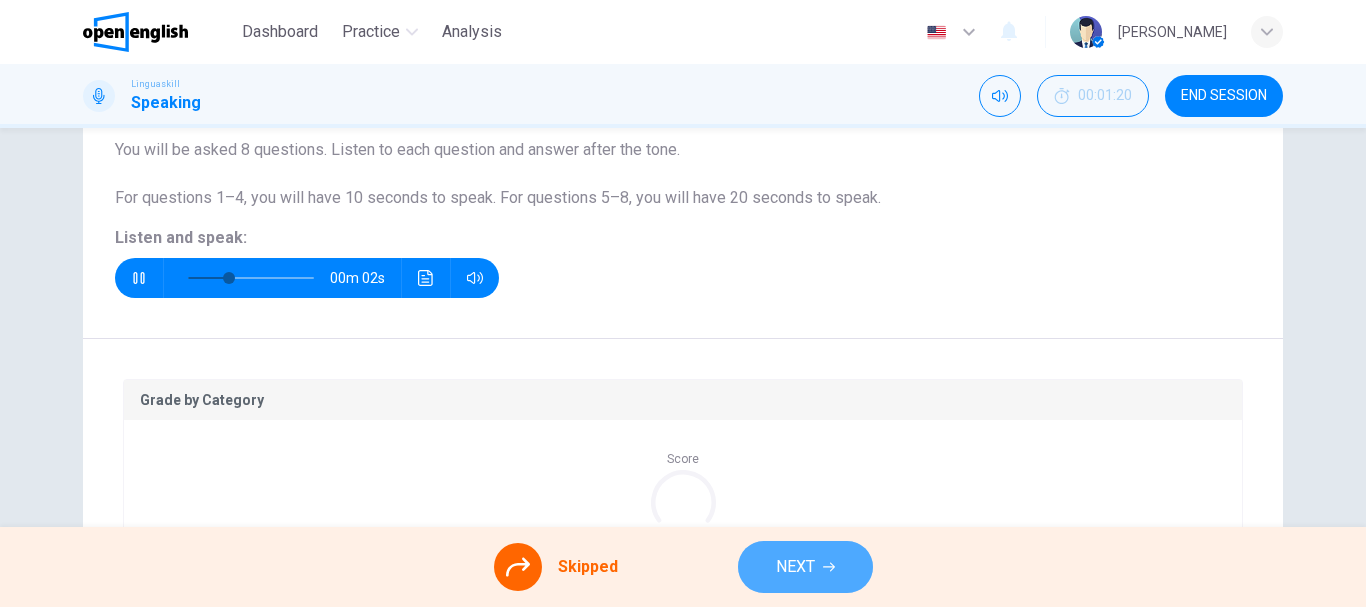click on "NEXT" at bounding box center (805, 567) 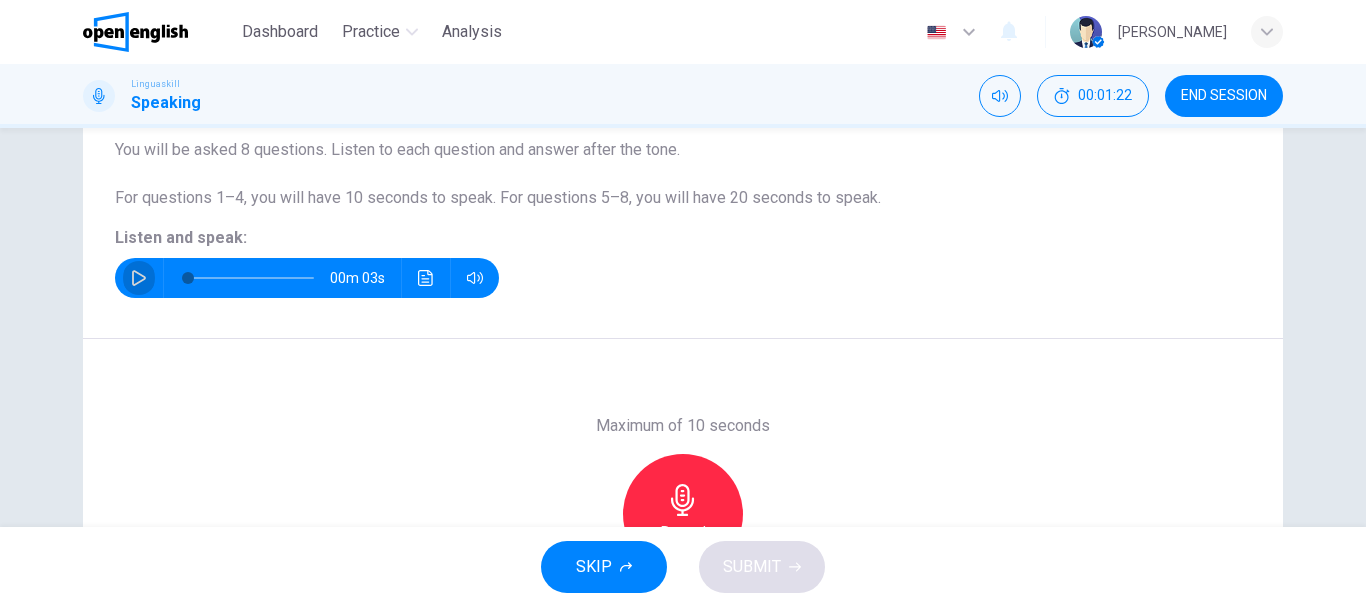 click 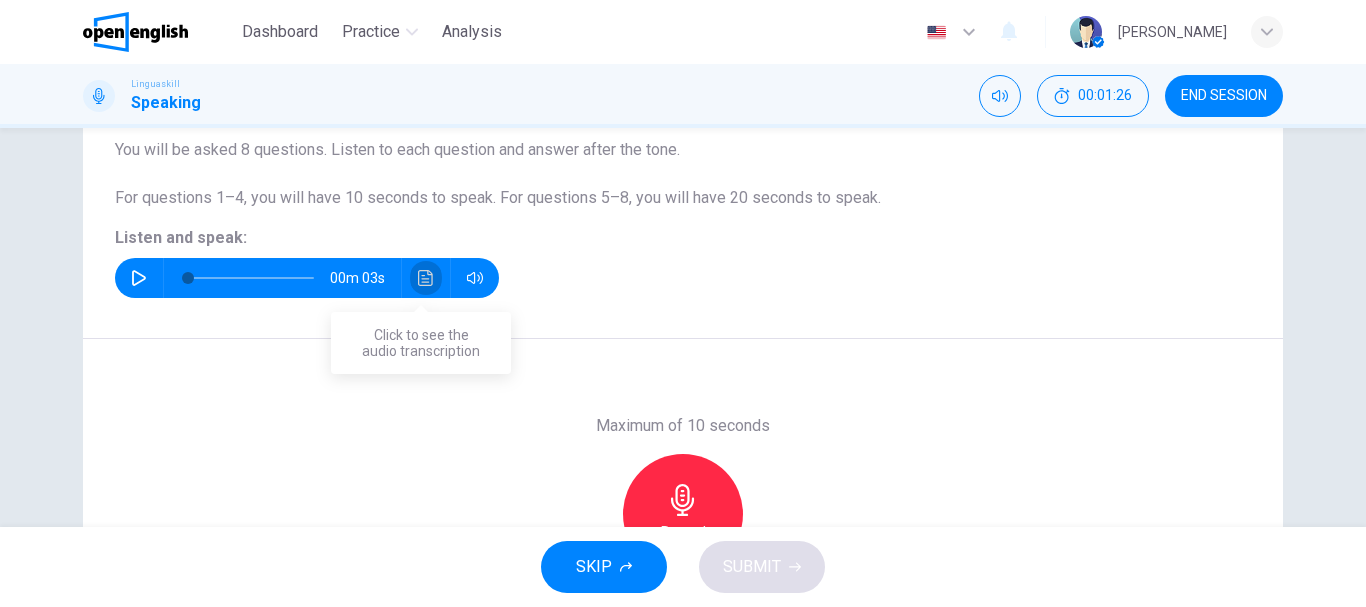 click at bounding box center (426, 278) 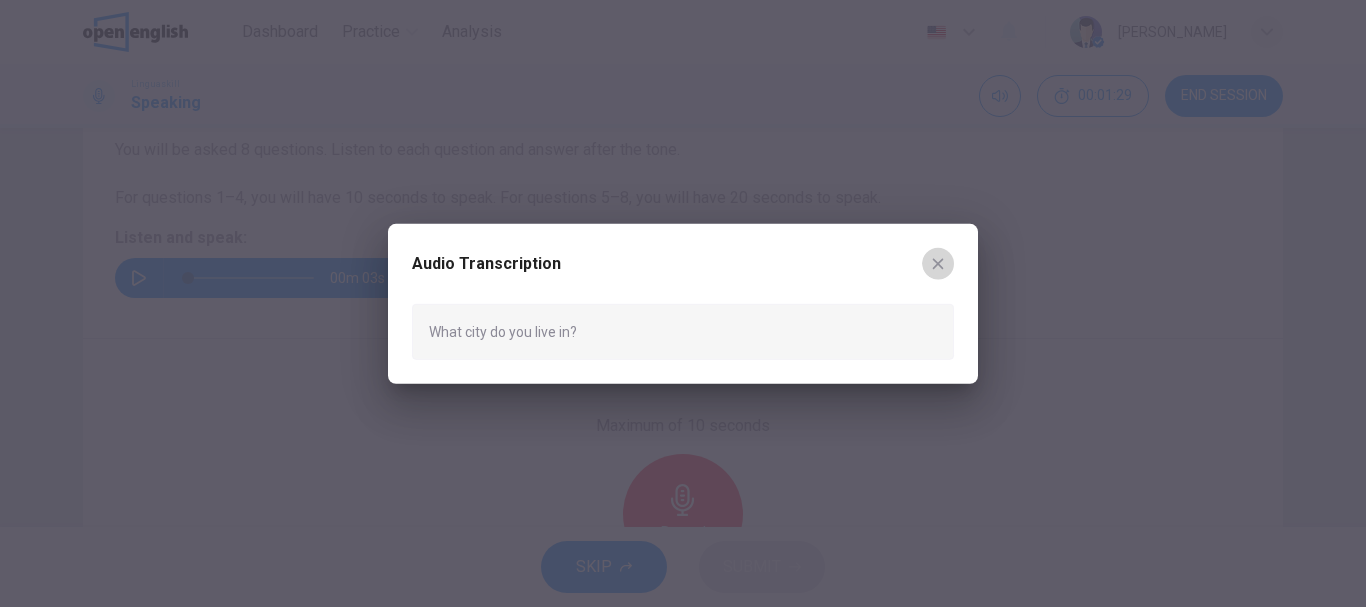 click 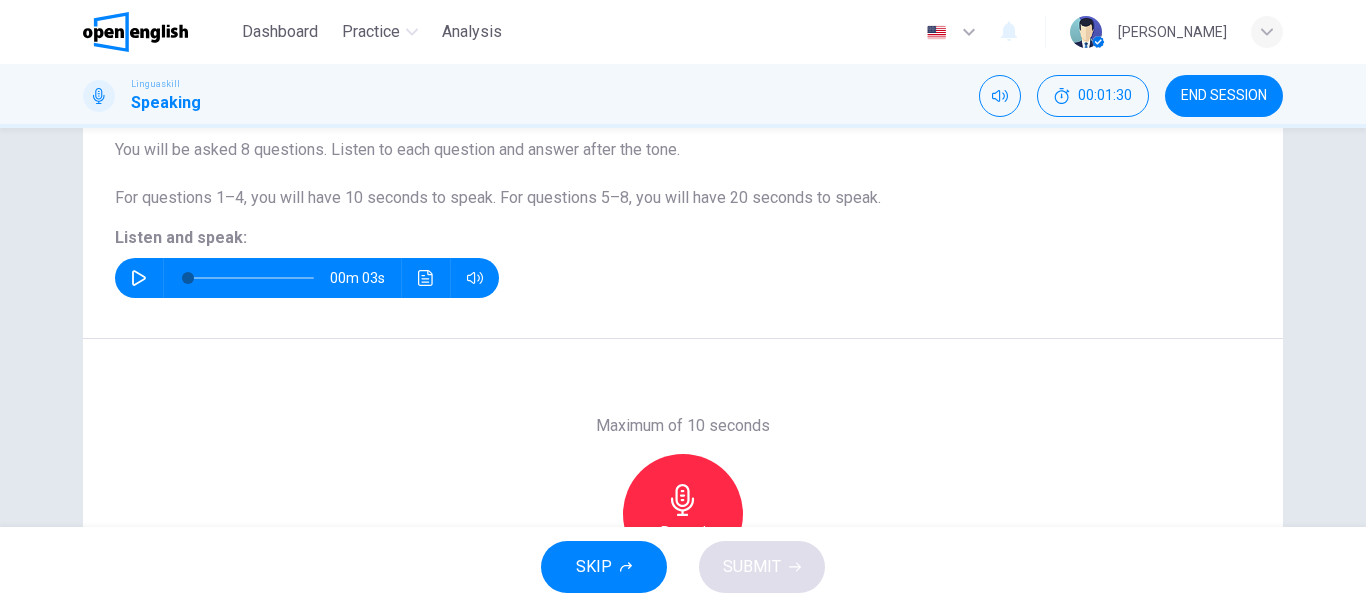 click on "Record" at bounding box center (683, 514) 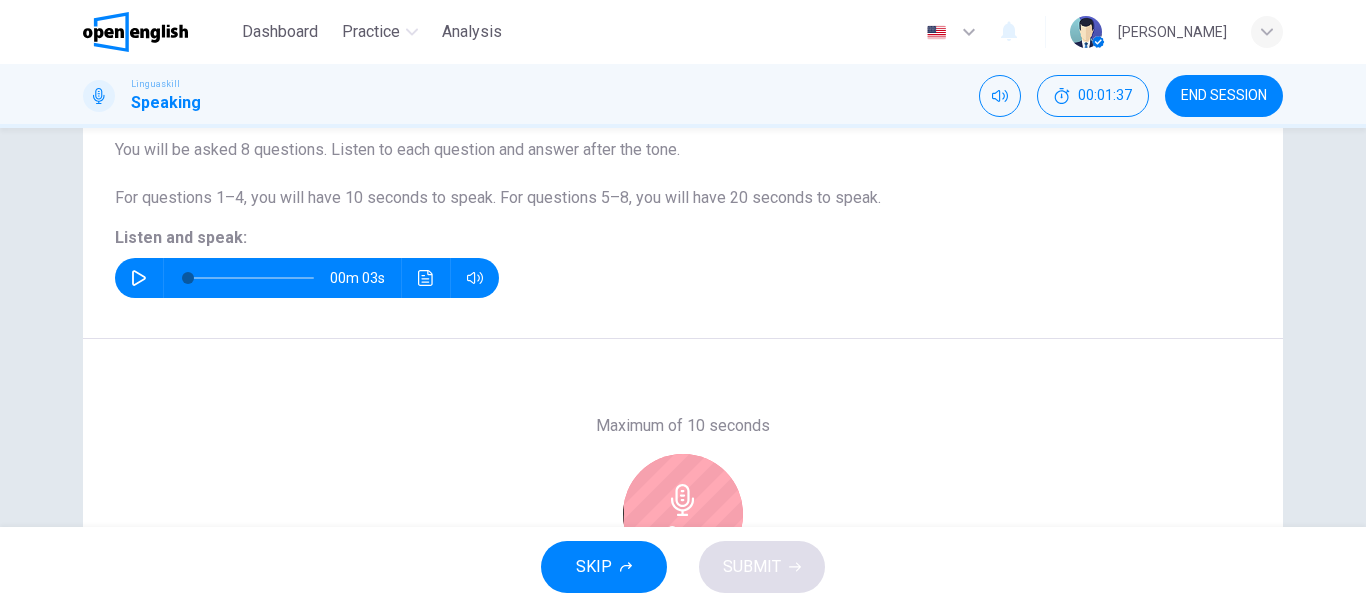 scroll, scrollTop: 335, scrollLeft: 0, axis: vertical 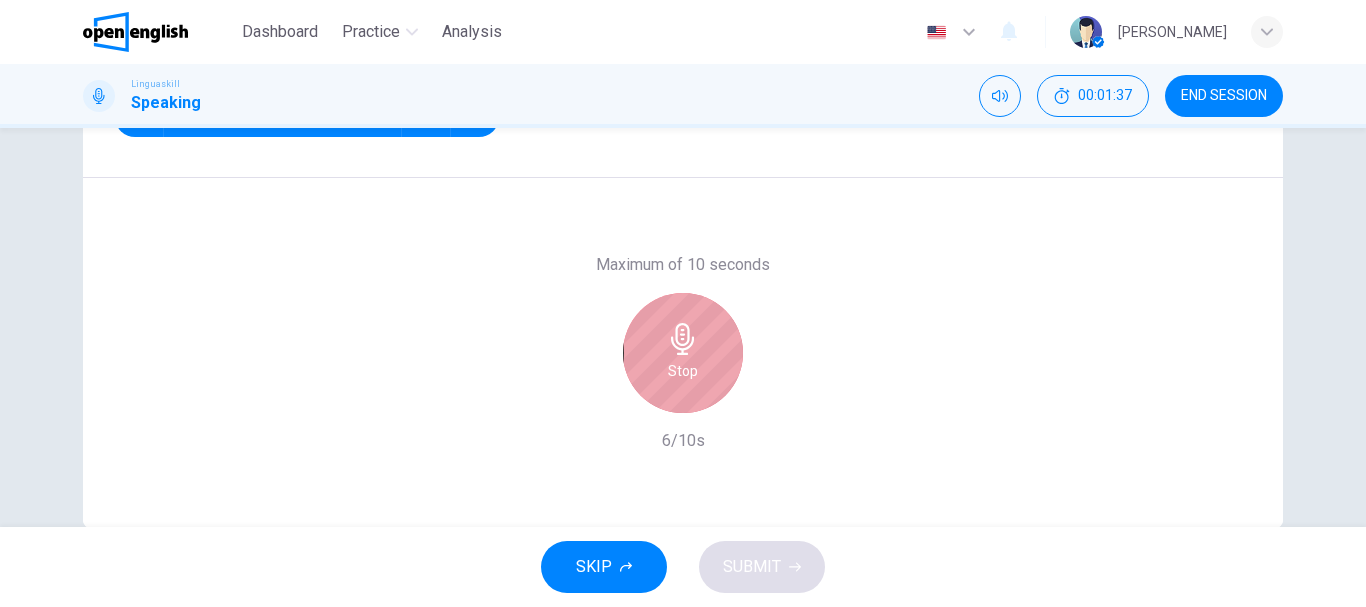 click on "Stop" at bounding box center [683, 353] 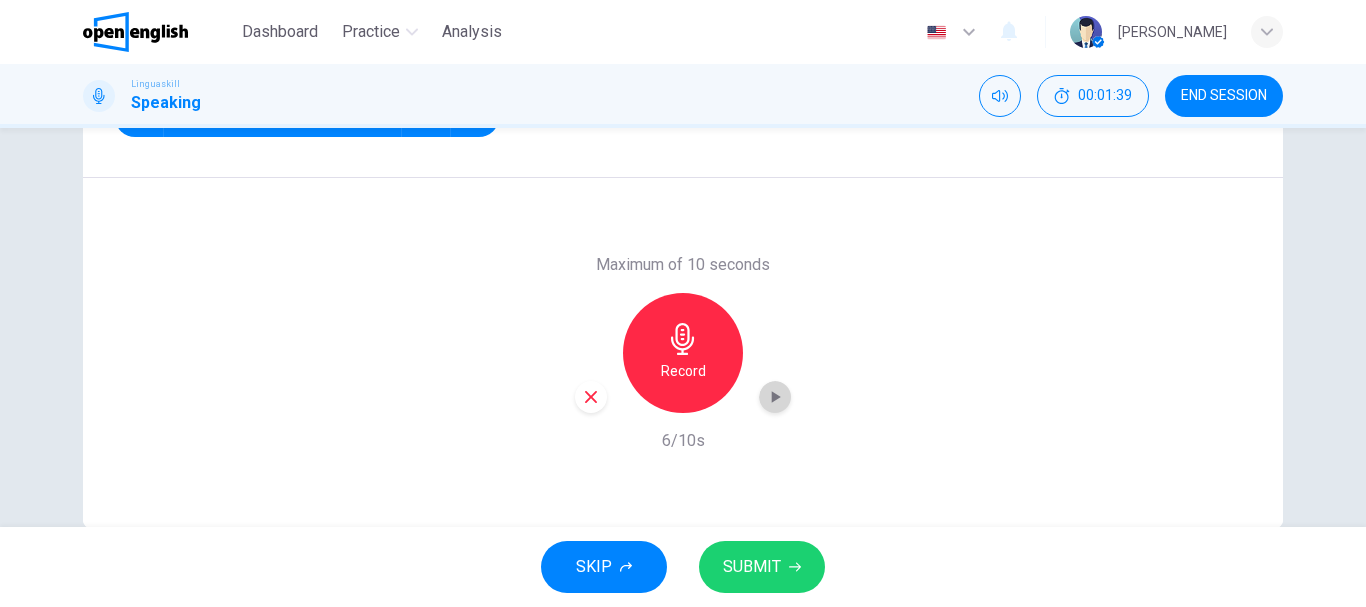 click 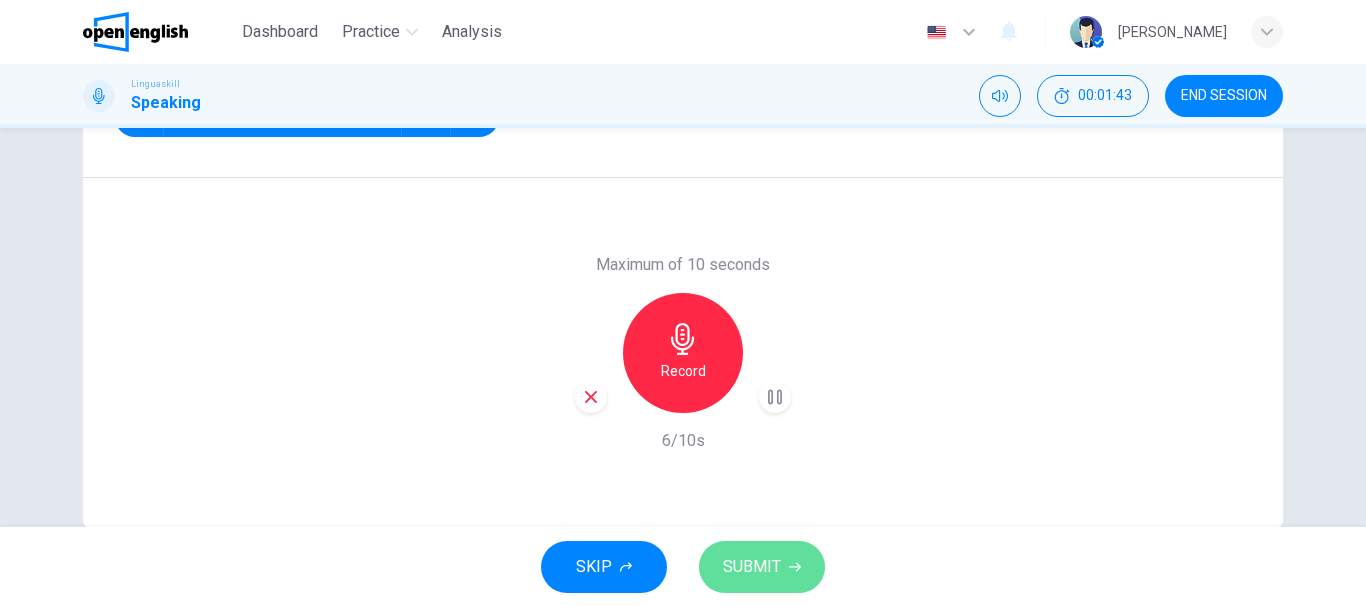 click on "SUBMIT" at bounding box center (752, 567) 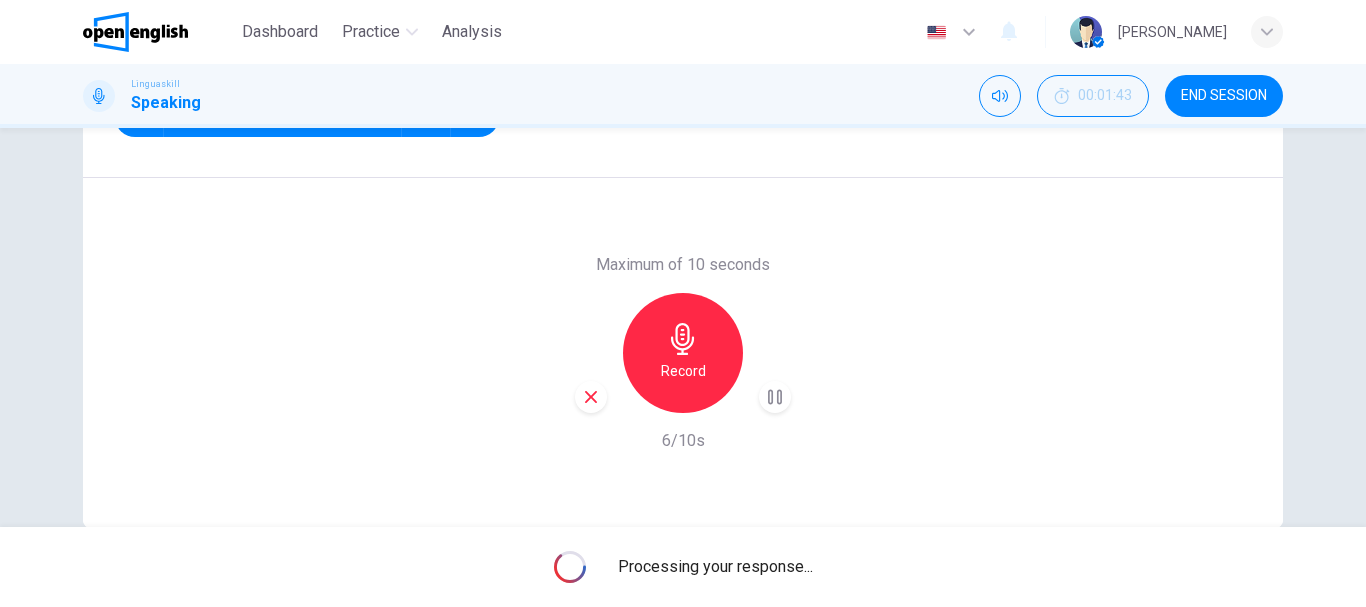 scroll, scrollTop: 376, scrollLeft: 0, axis: vertical 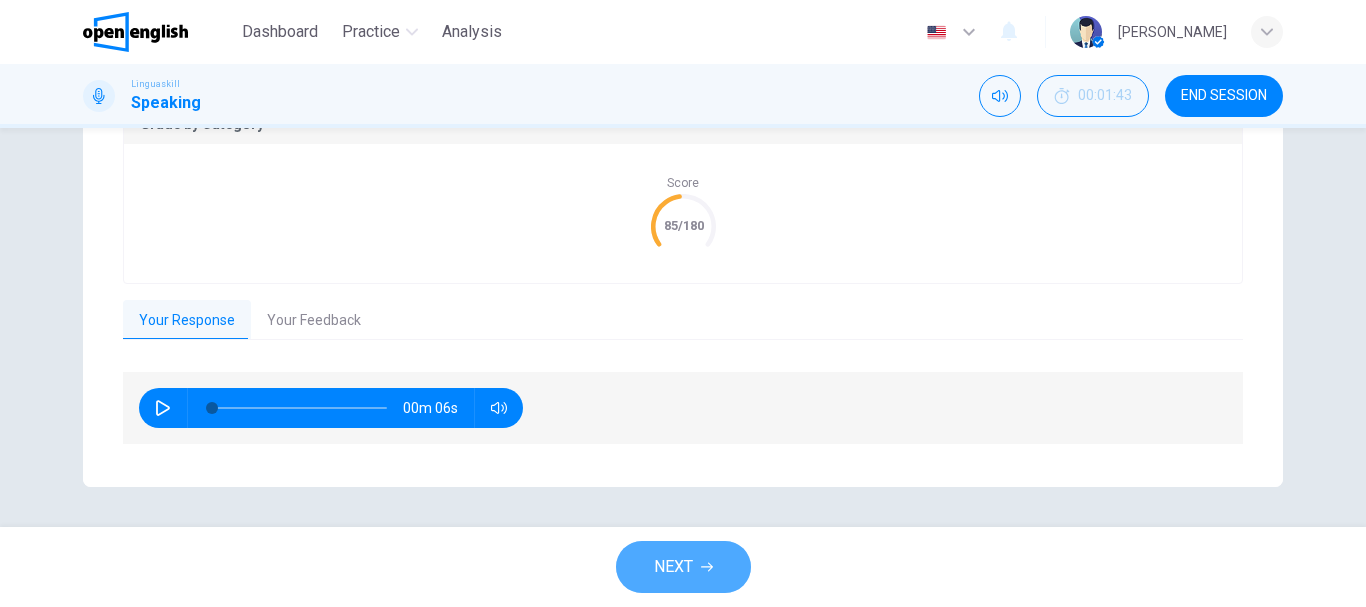 click on "NEXT" at bounding box center (683, 567) 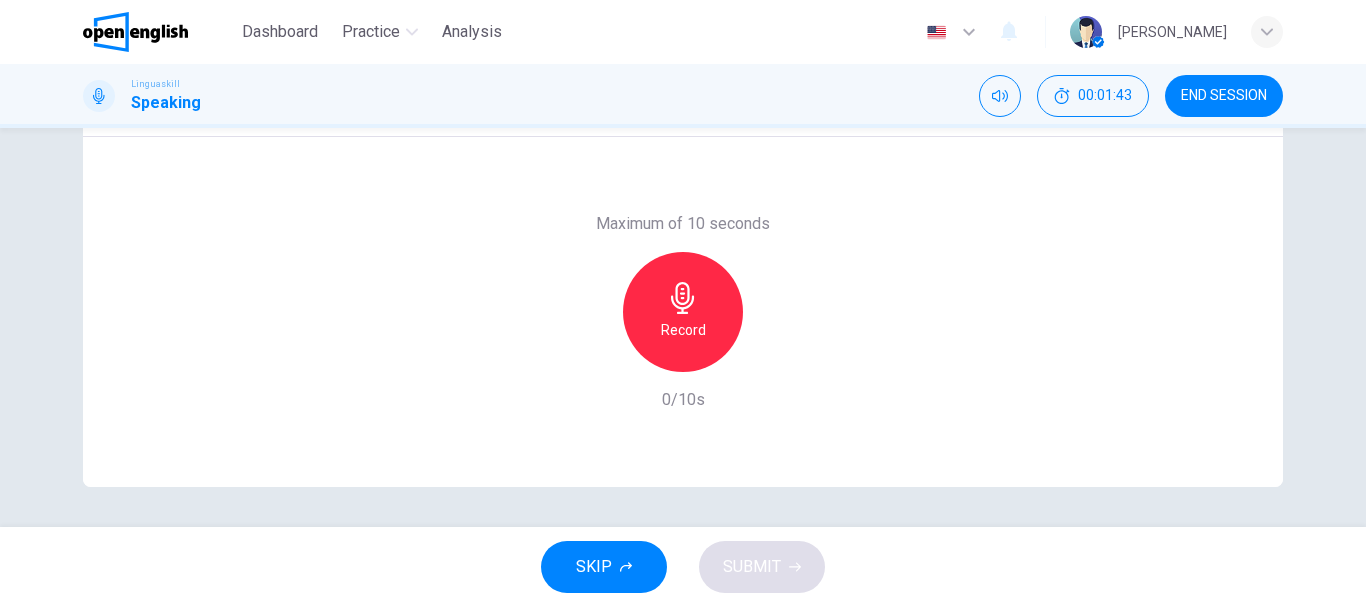 scroll, scrollTop: 376, scrollLeft: 0, axis: vertical 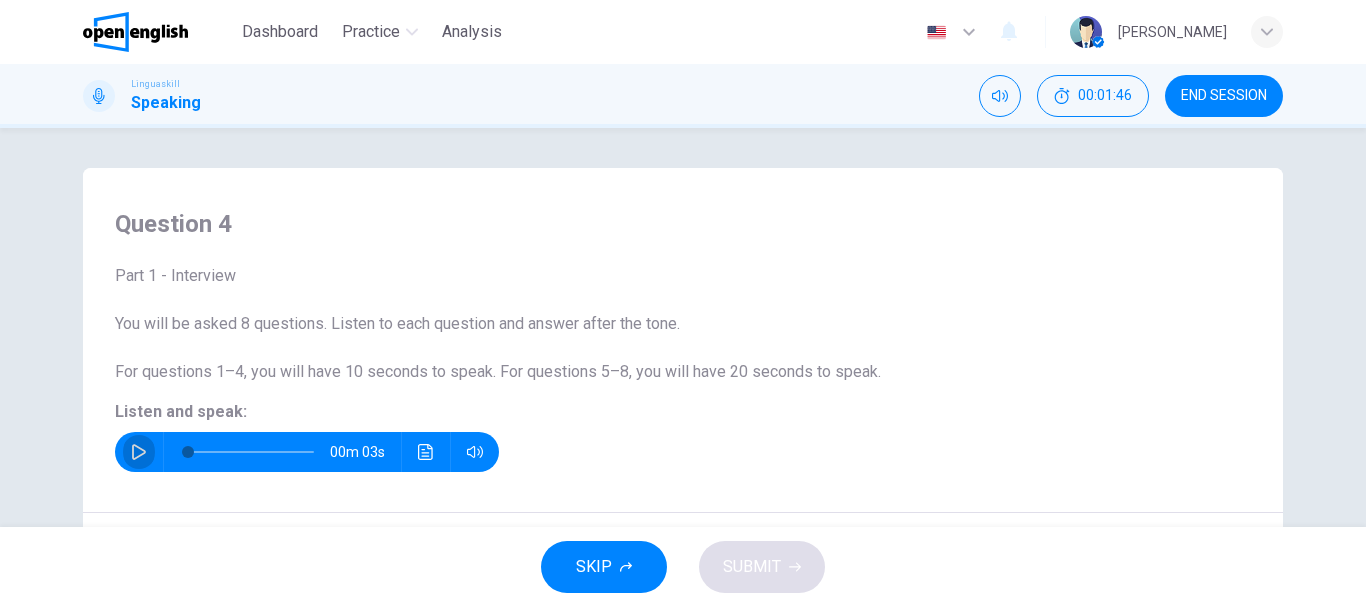 click 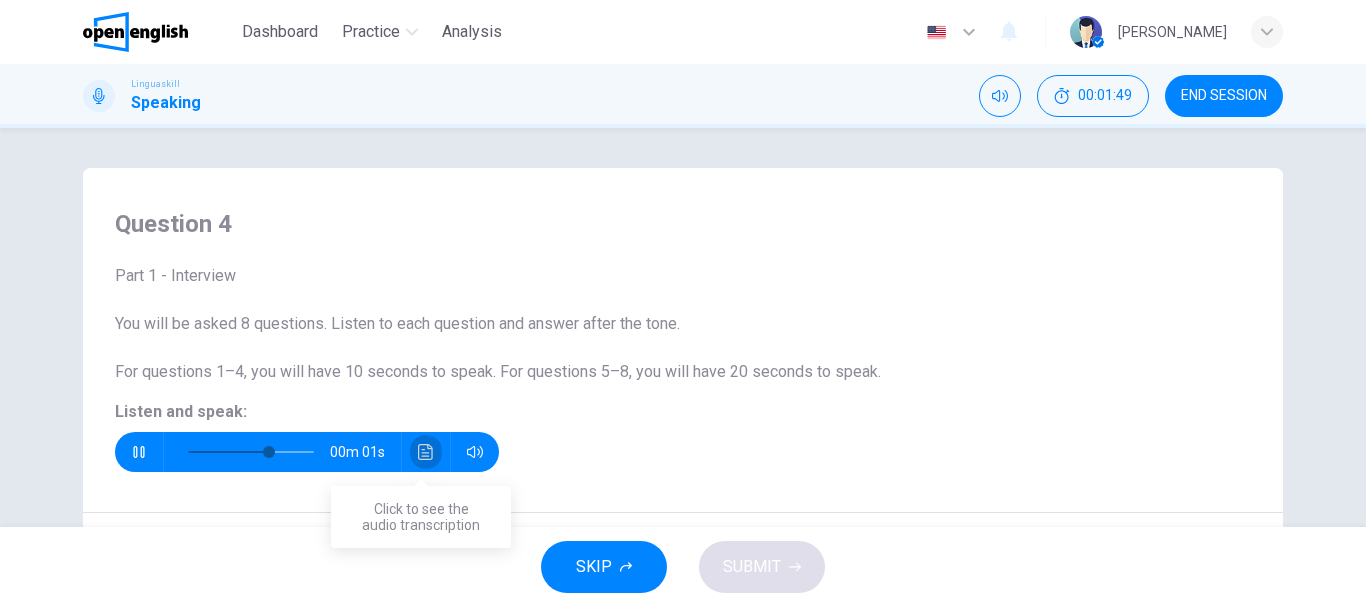 click at bounding box center (426, 452) 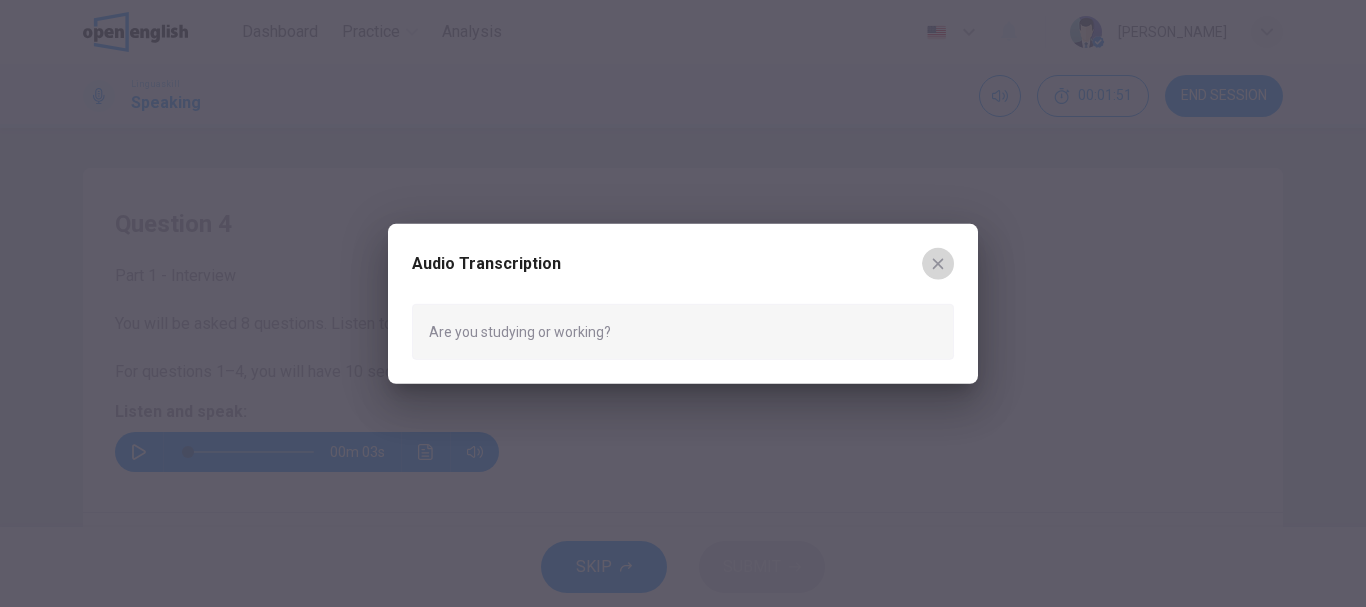 click 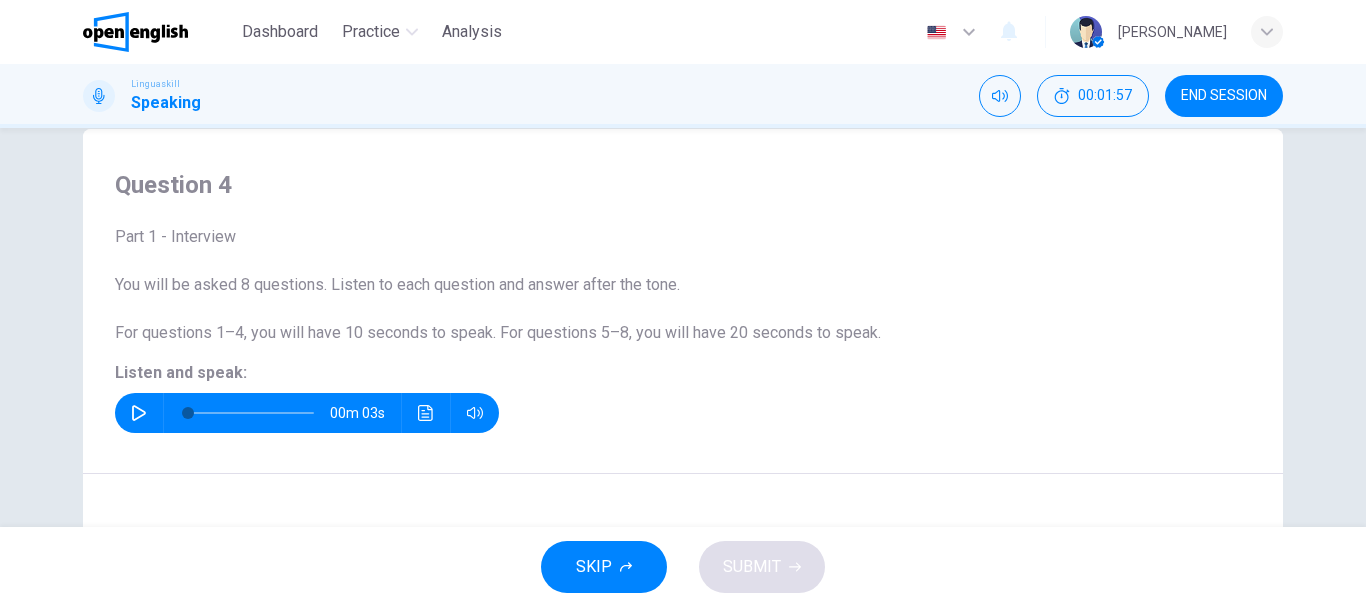 scroll, scrollTop: 41, scrollLeft: 0, axis: vertical 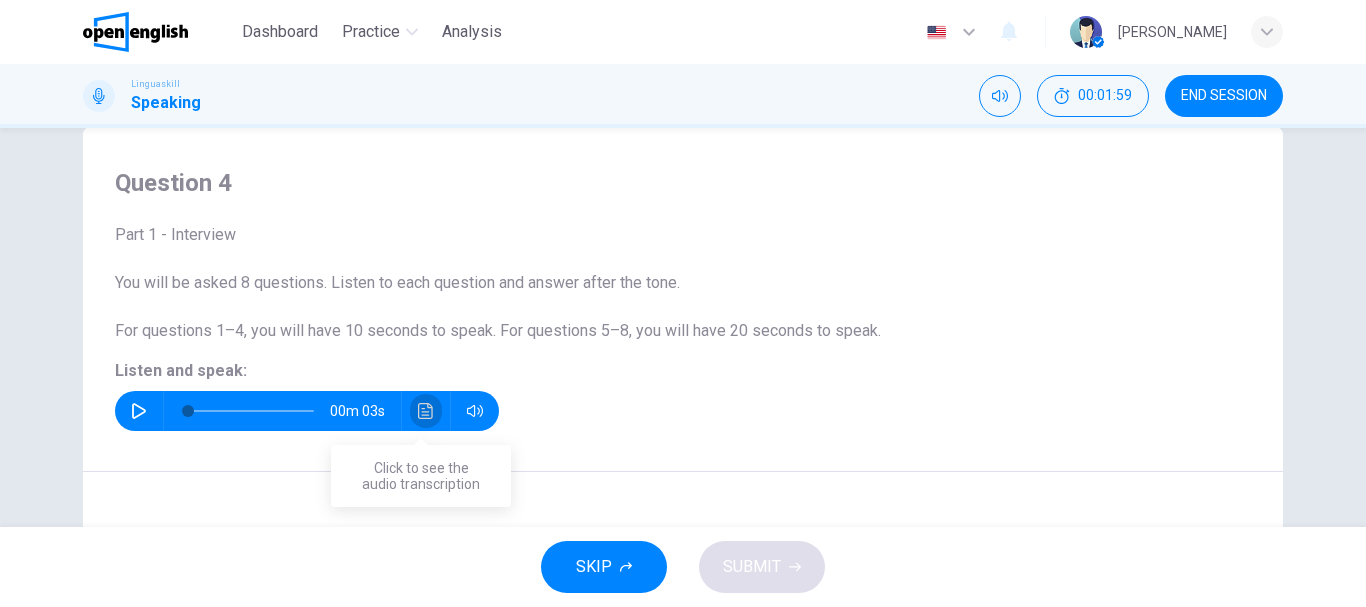 click at bounding box center (426, 411) 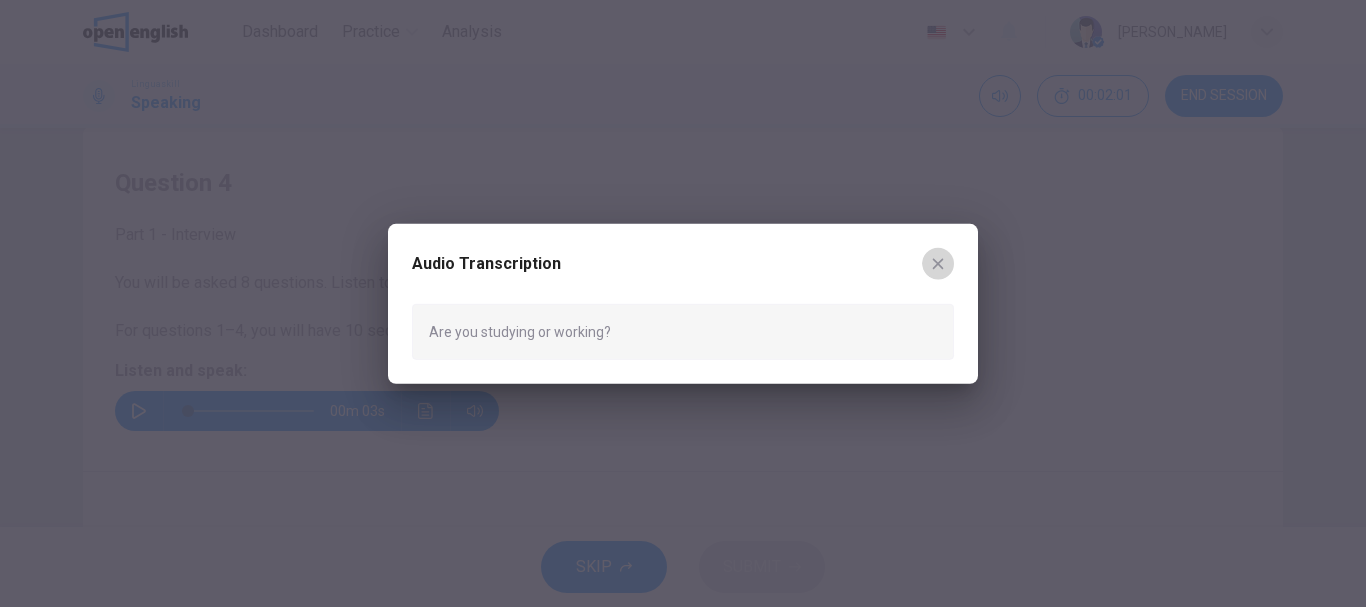 click 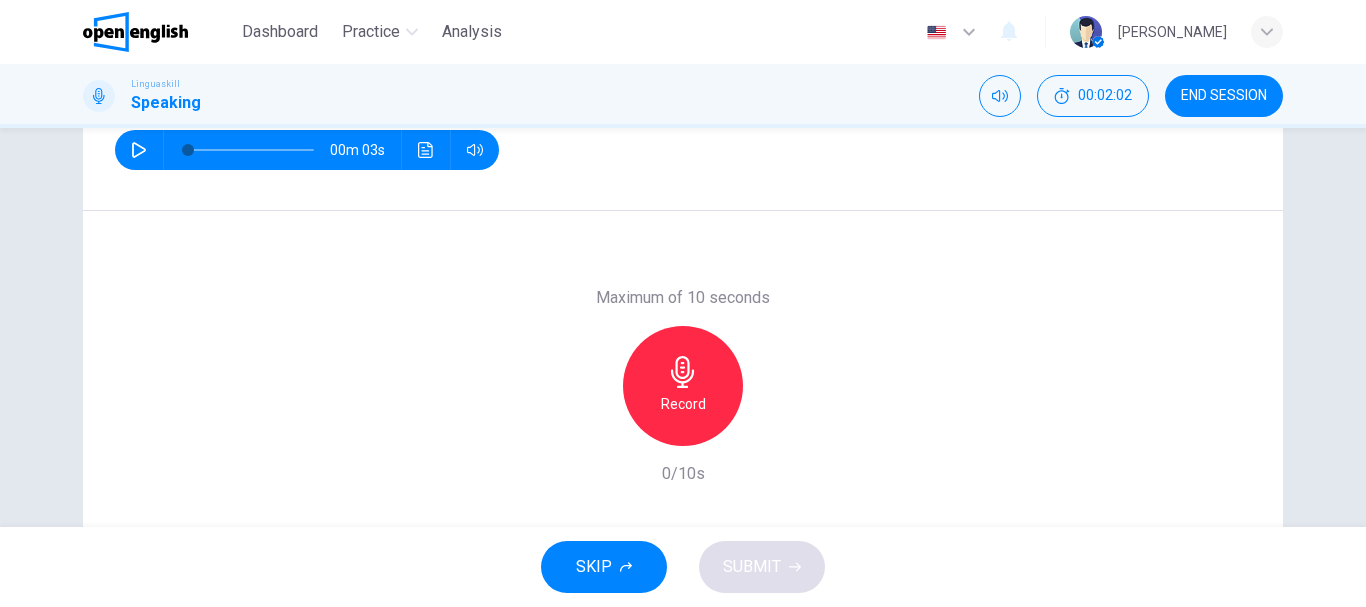 scroll, scrollTop: 328, scrollLeft: 0, axis: vertical 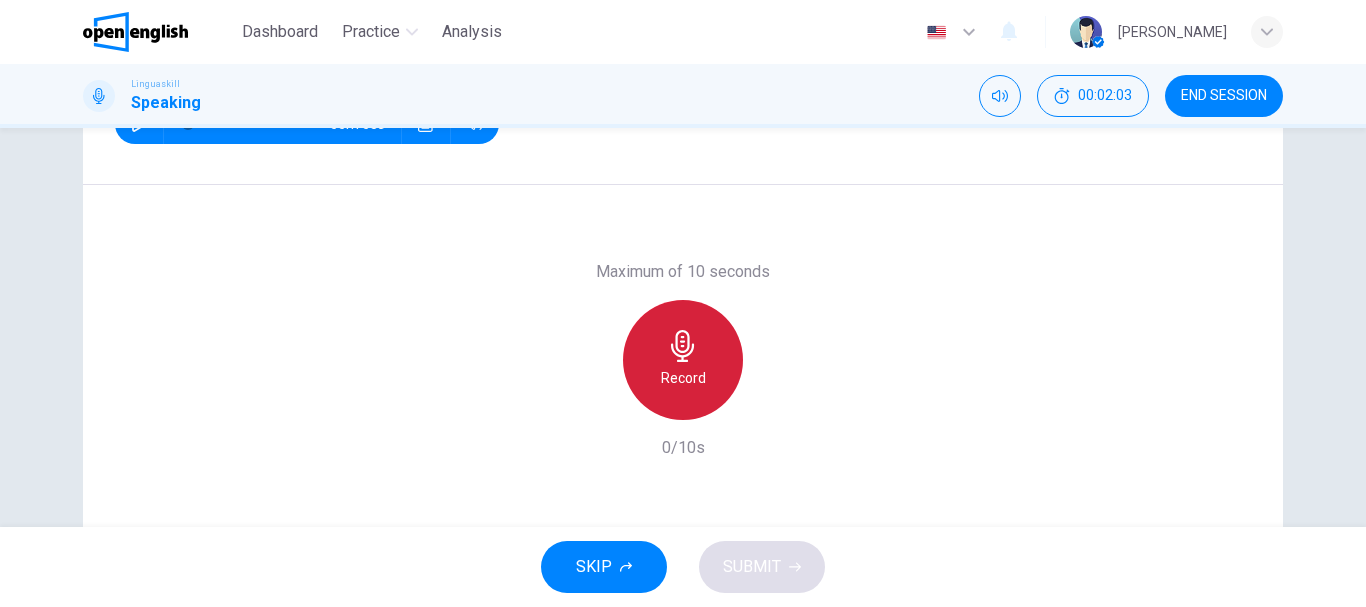 click on "Record" at bounding box center [683, 378] 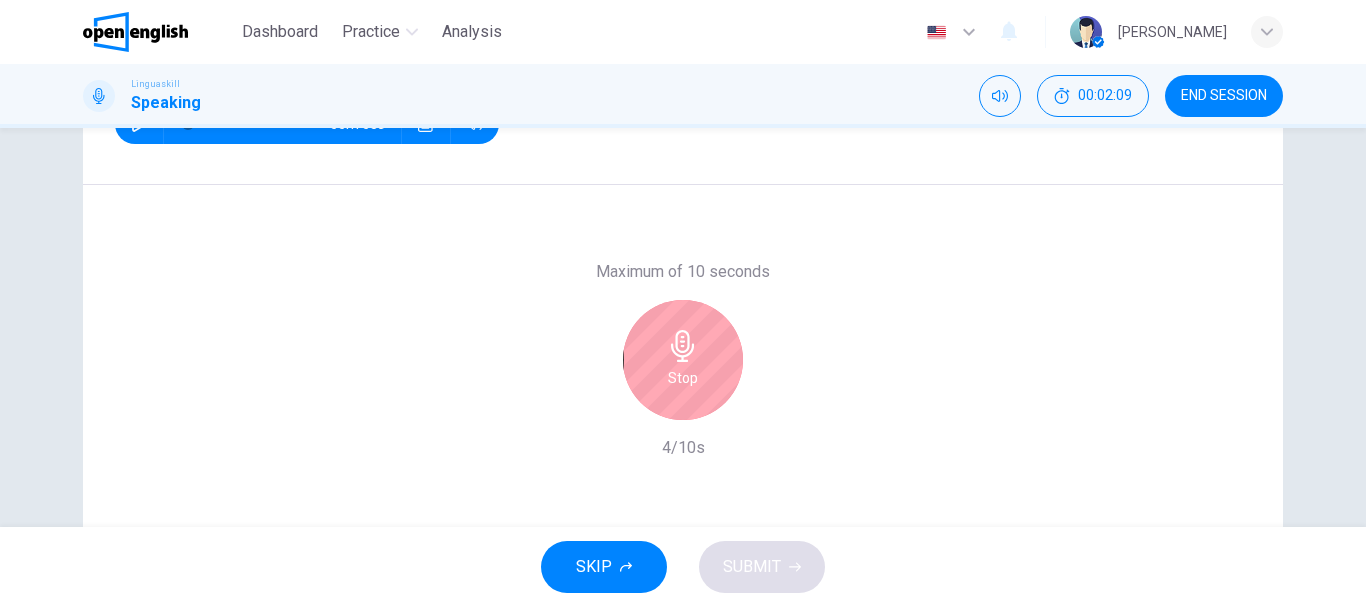 click 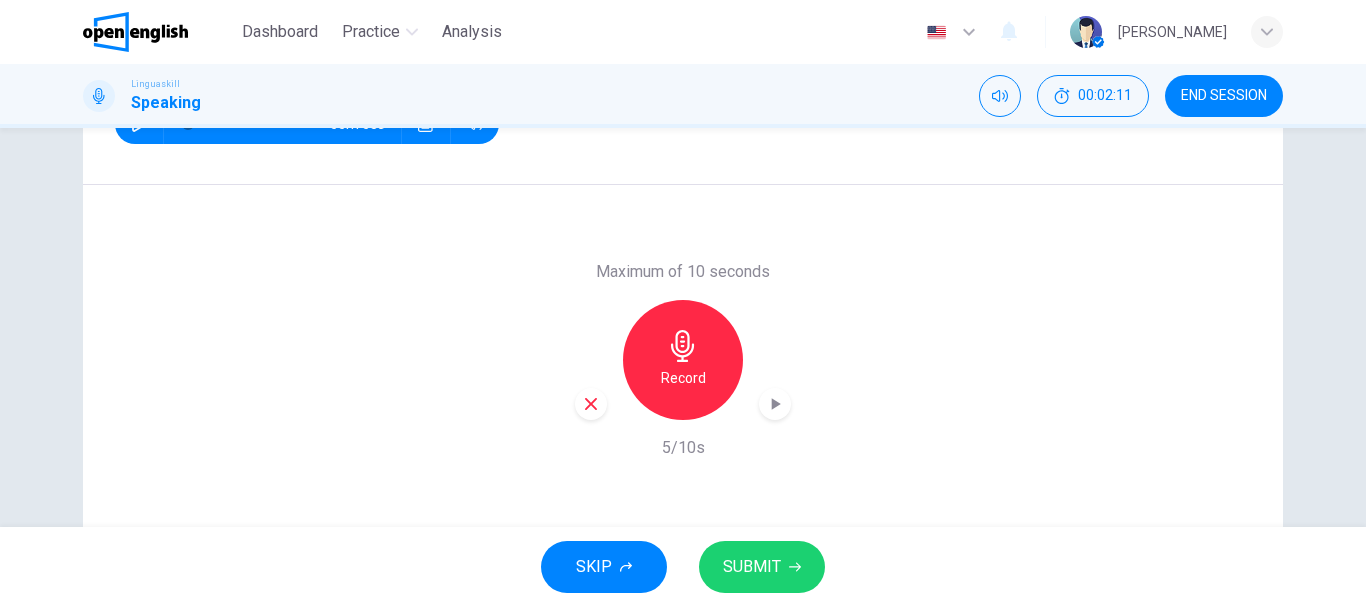 click at bounding box center [775, 404] 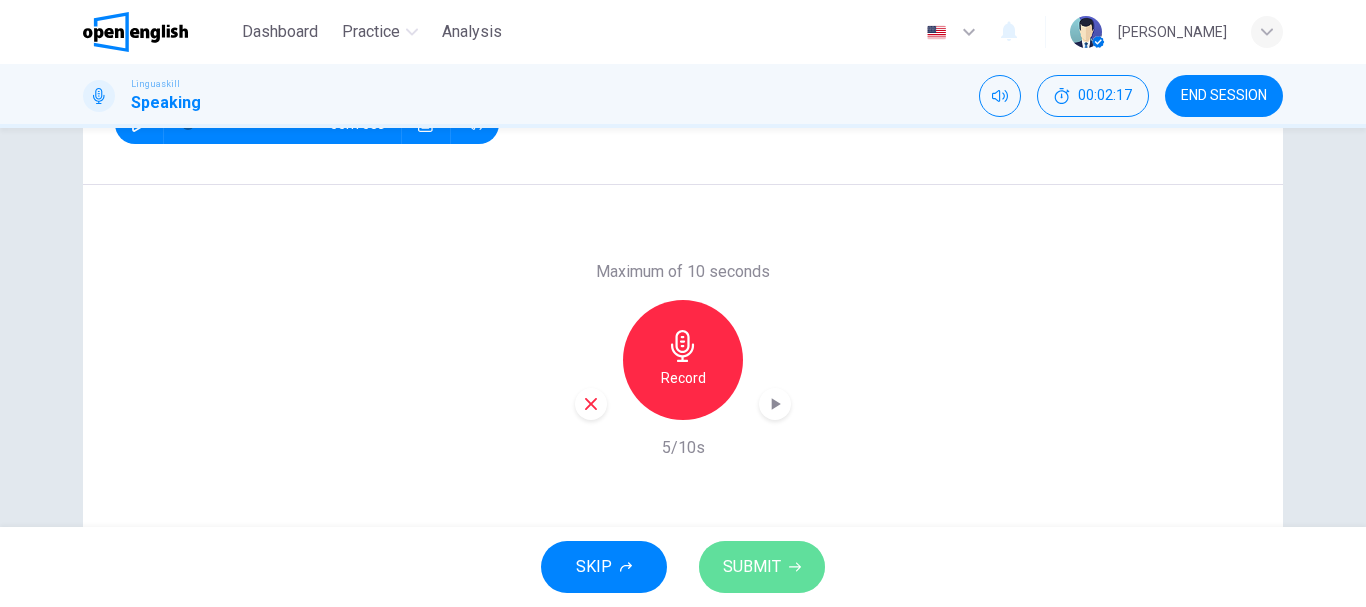 click on "SUBMIT" at bounding box center (752, 567) 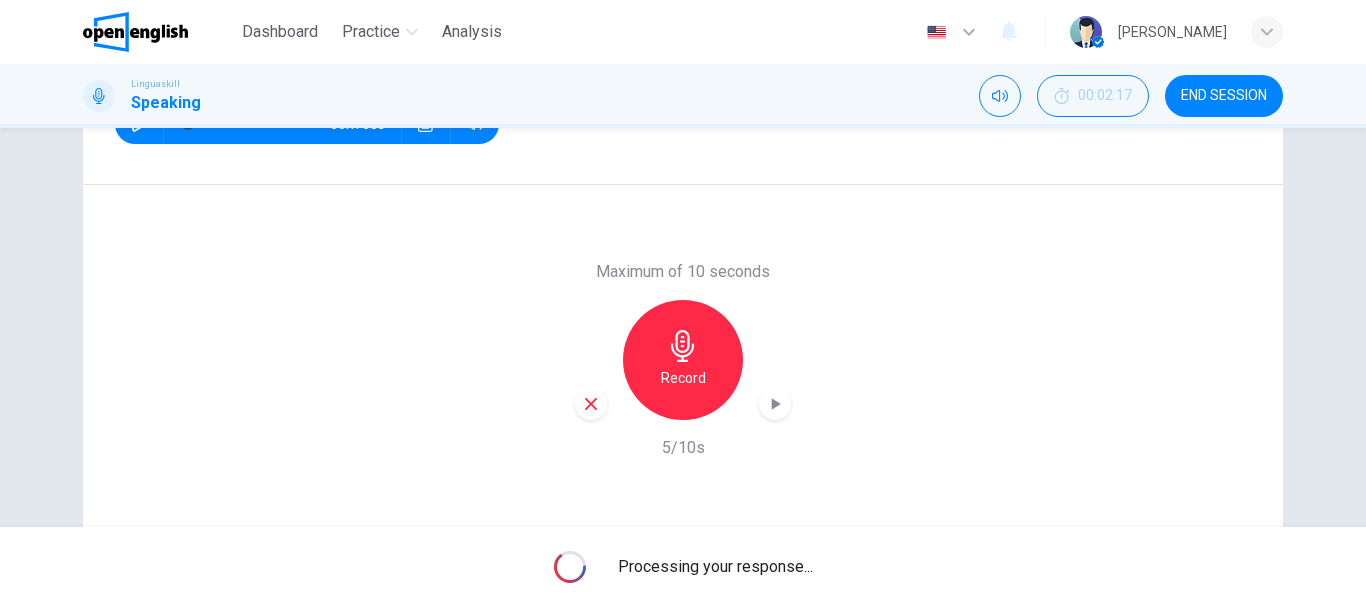 scroll, scrollTop: 376, scrollLeft: 0, axis: vertical 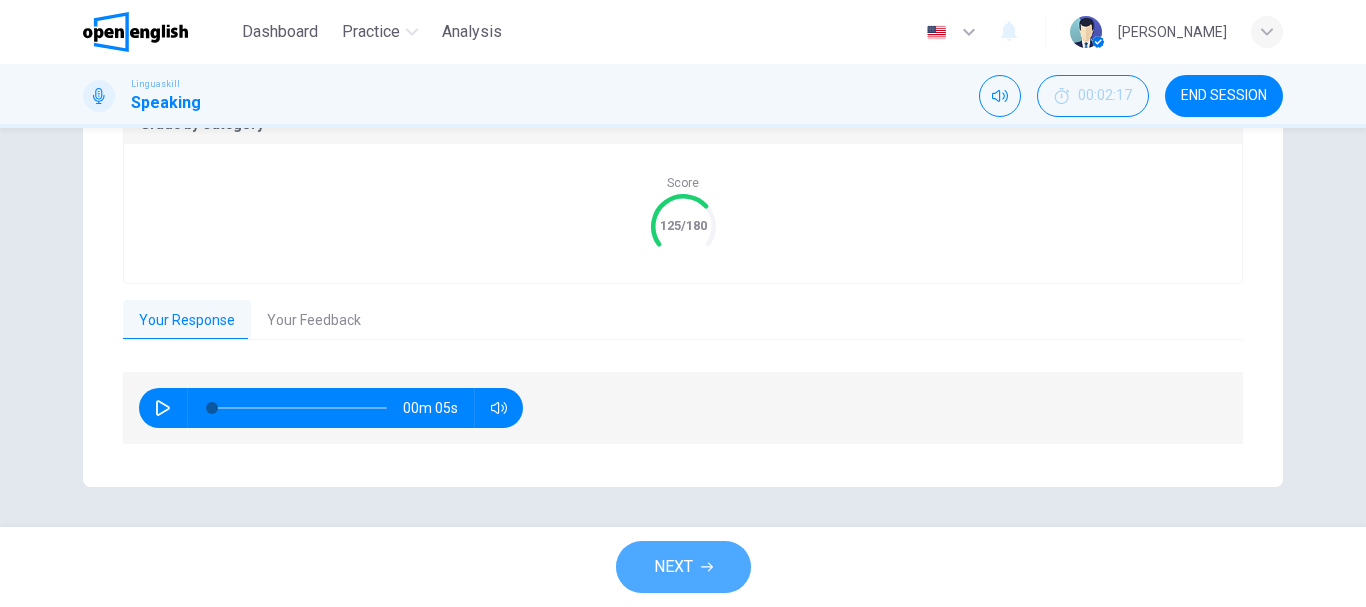 click on "NEXT" at bounding box center [683, 567] 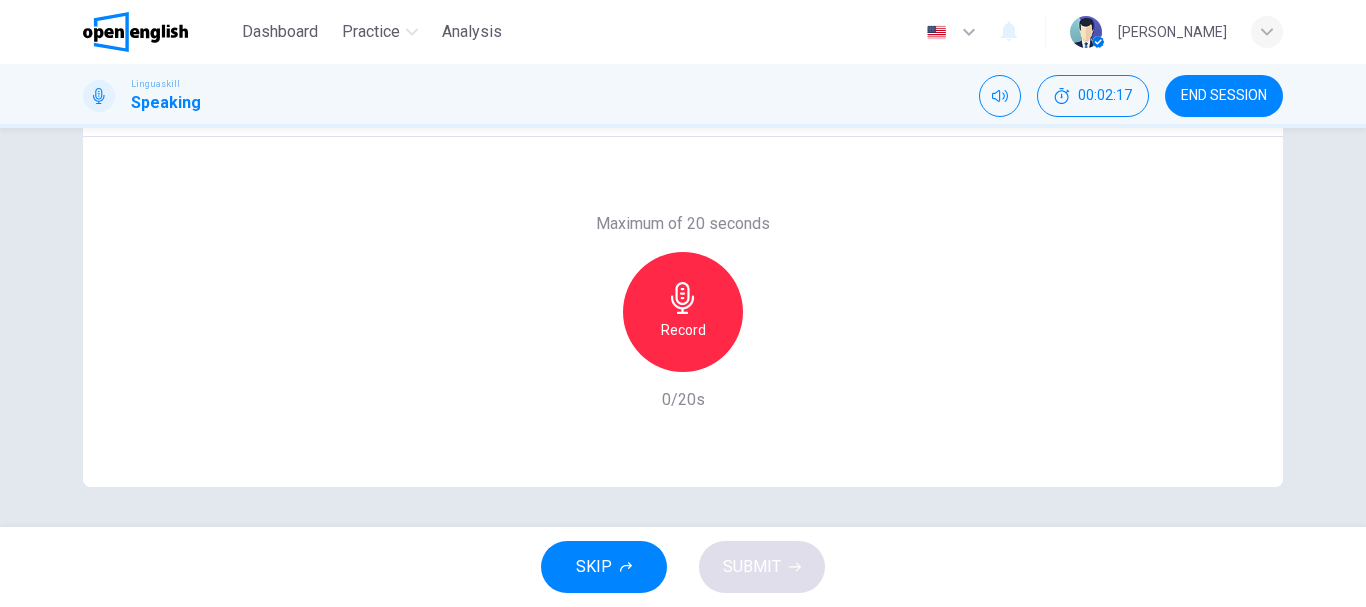 scroll, scrollTop: 376, scrollLeft: 0, axis: vertical 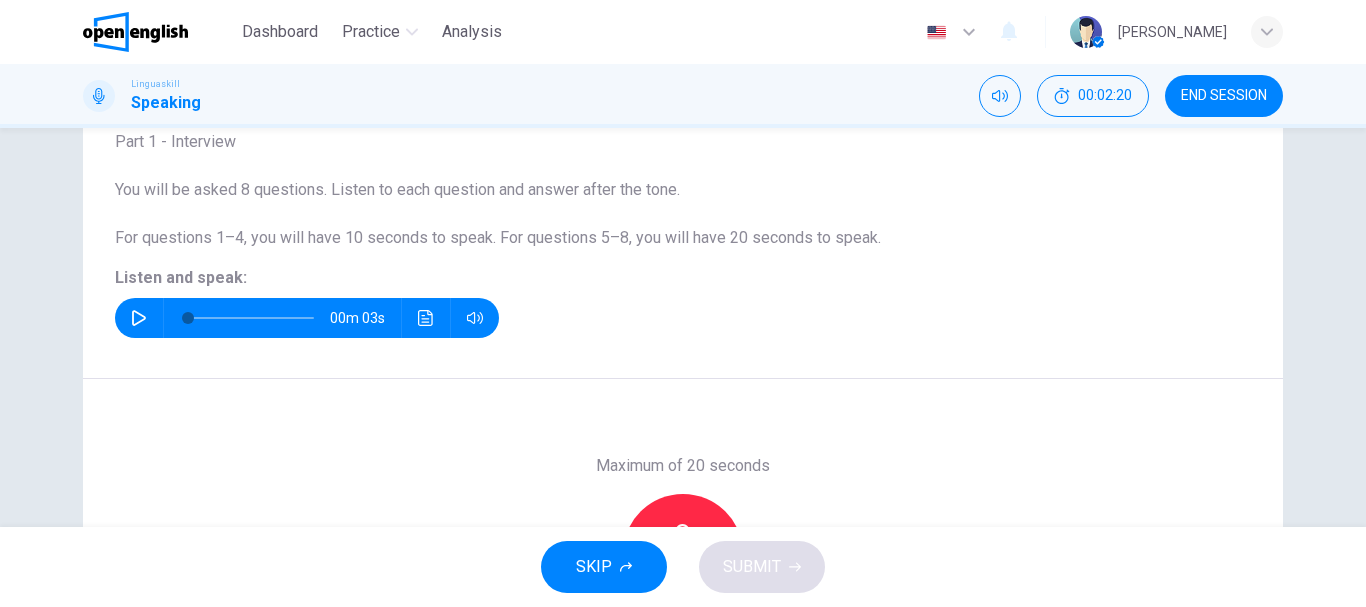 click 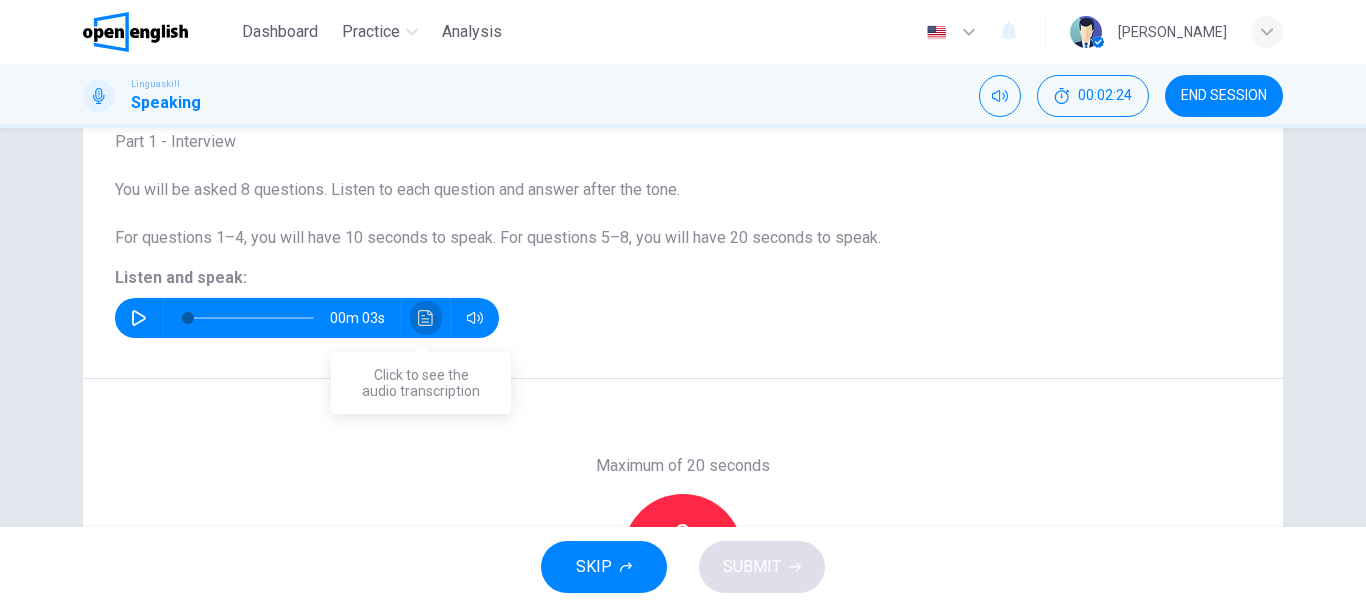 click 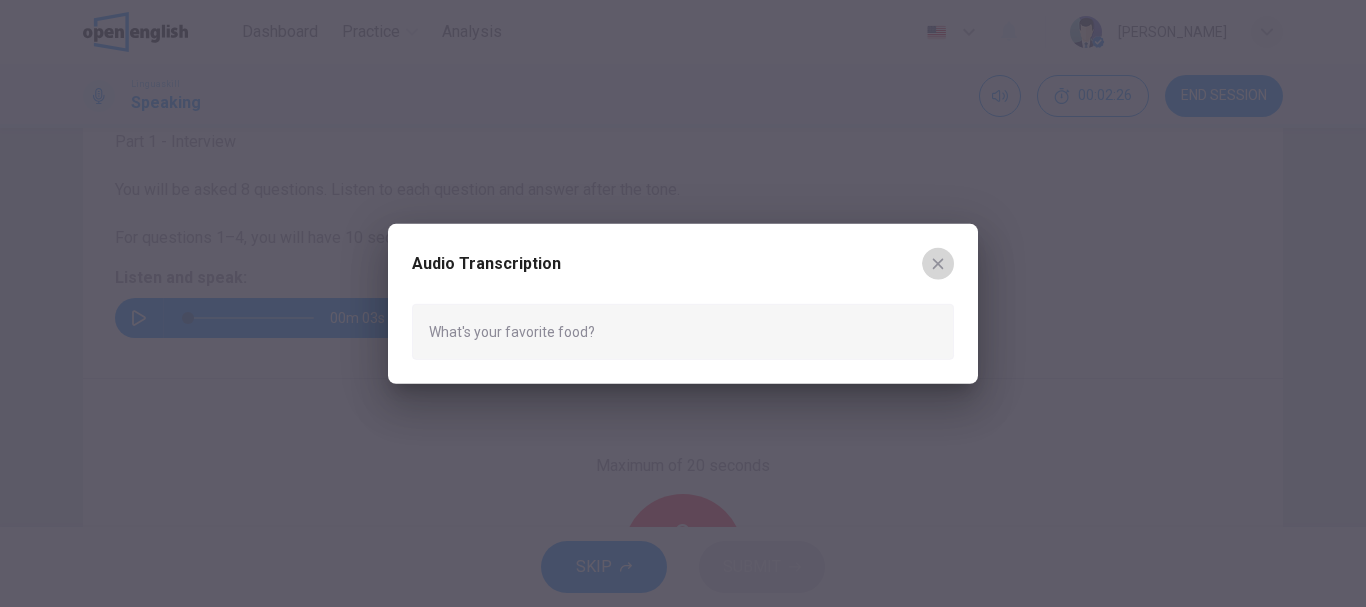 click 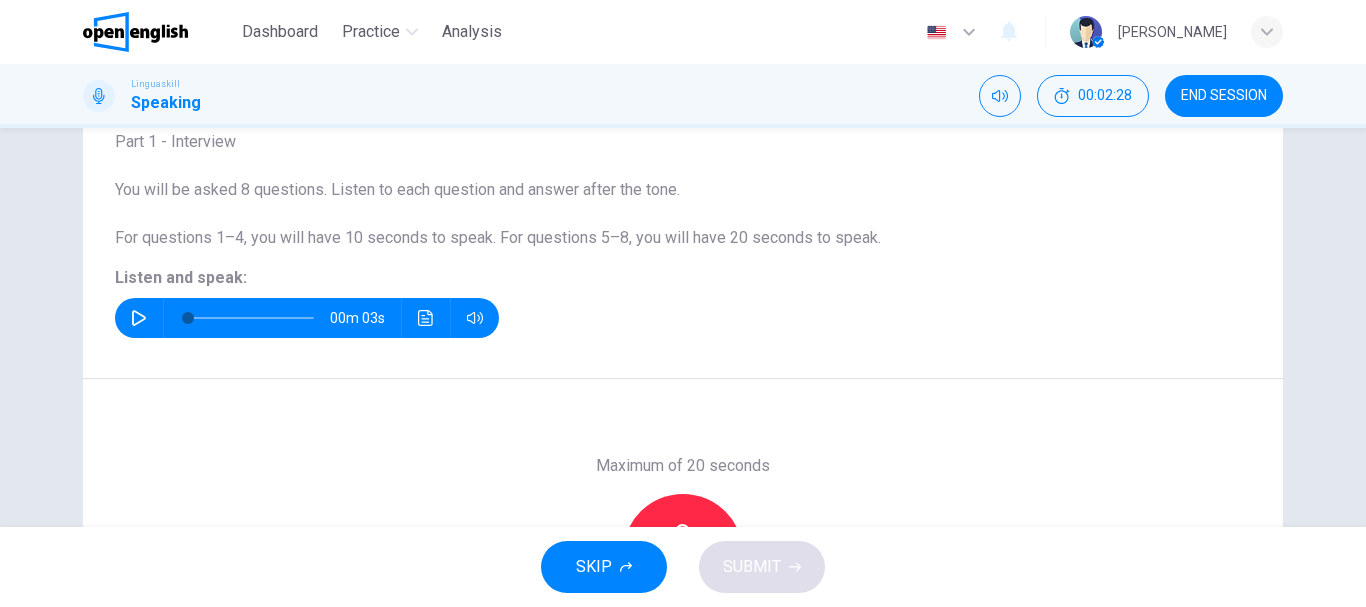 scroll, scrollTop: 376, scrollLeft: 0, axis: vertical 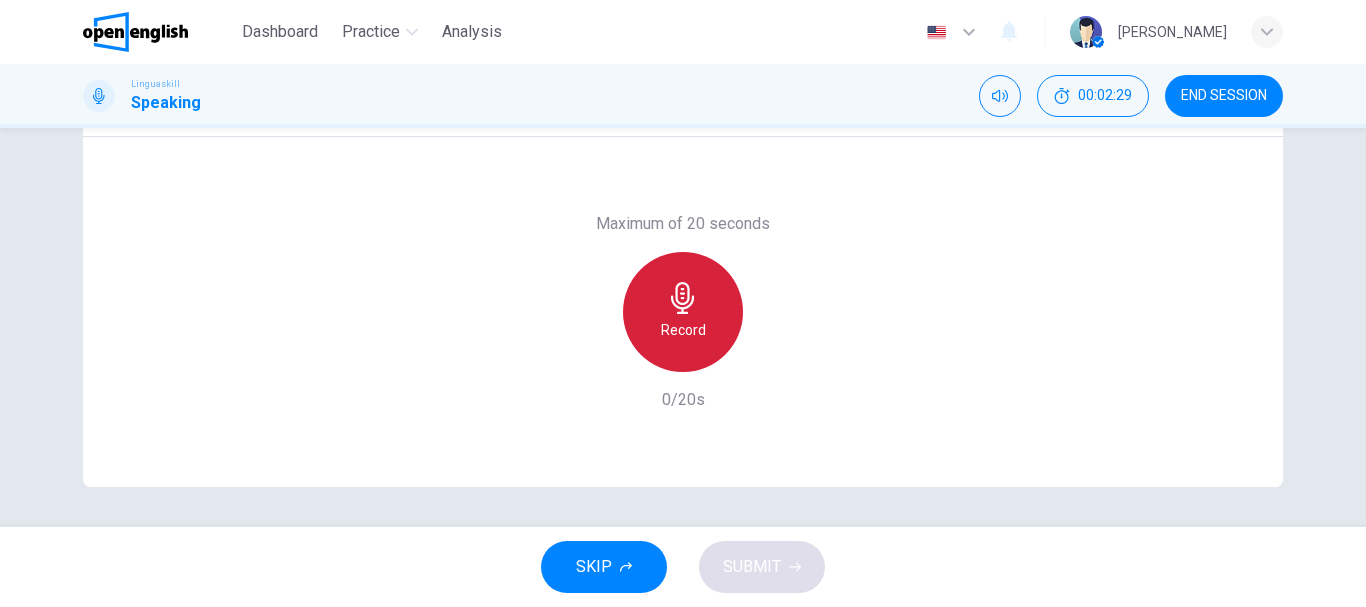 click on "Record" at bounding box center (683, 330) 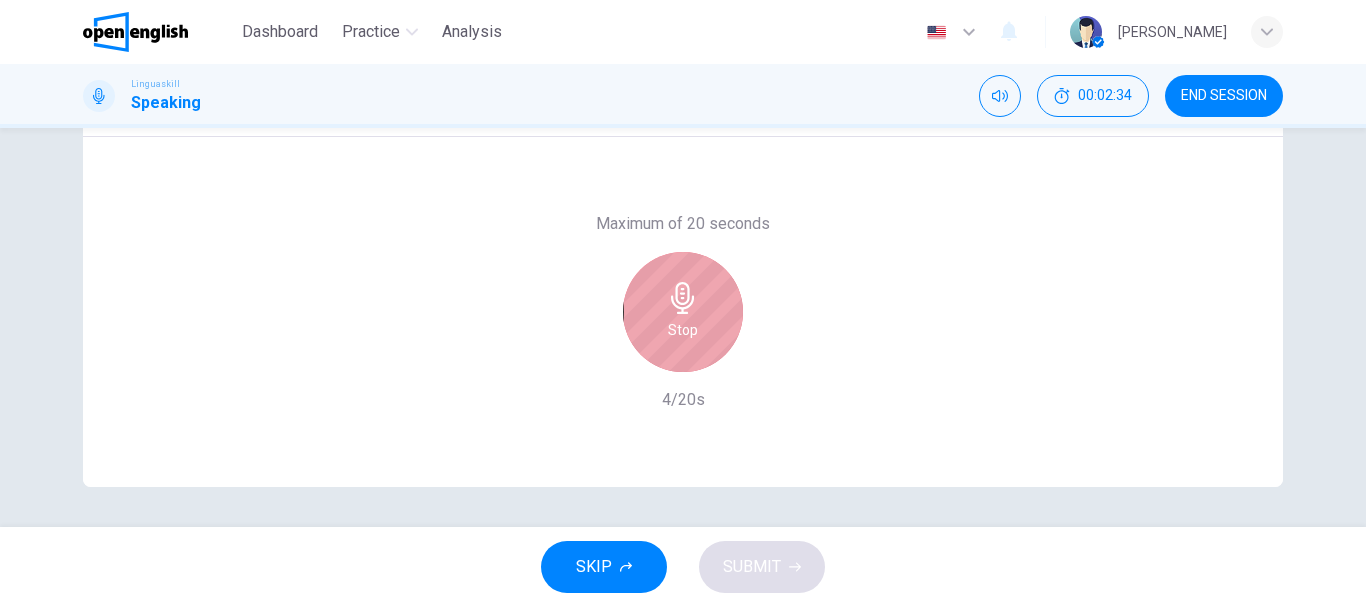 click on "Stop" at bounding box center [683, 312] 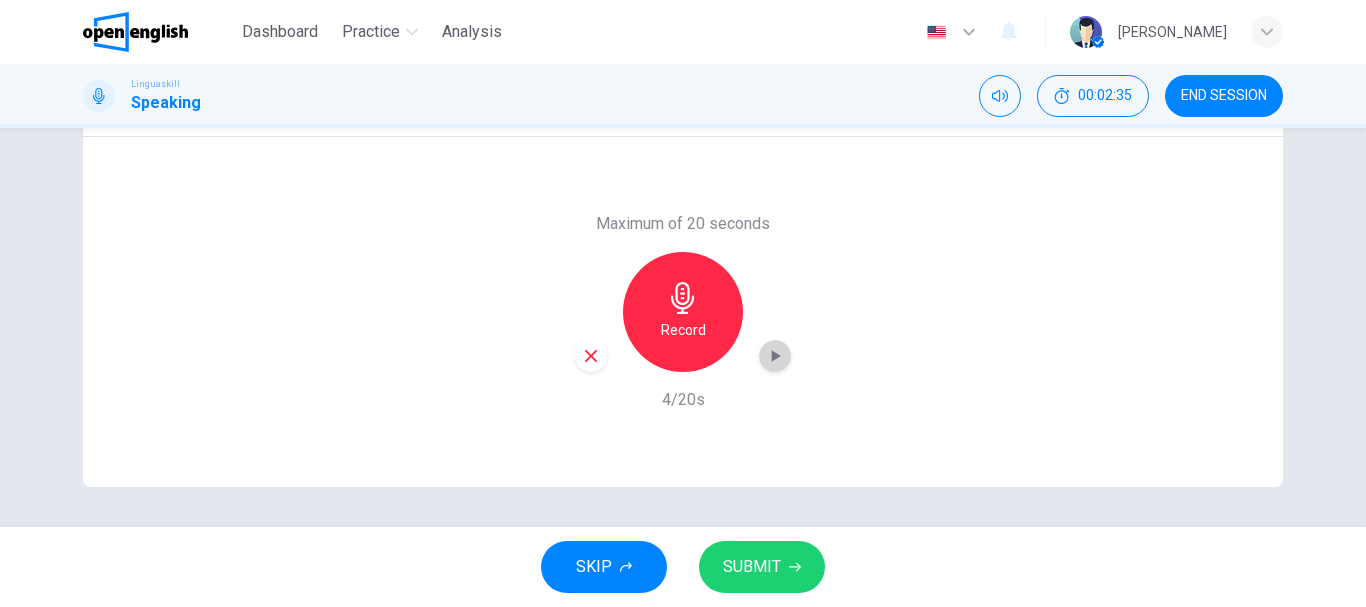 click at bounding box center [775, 356] 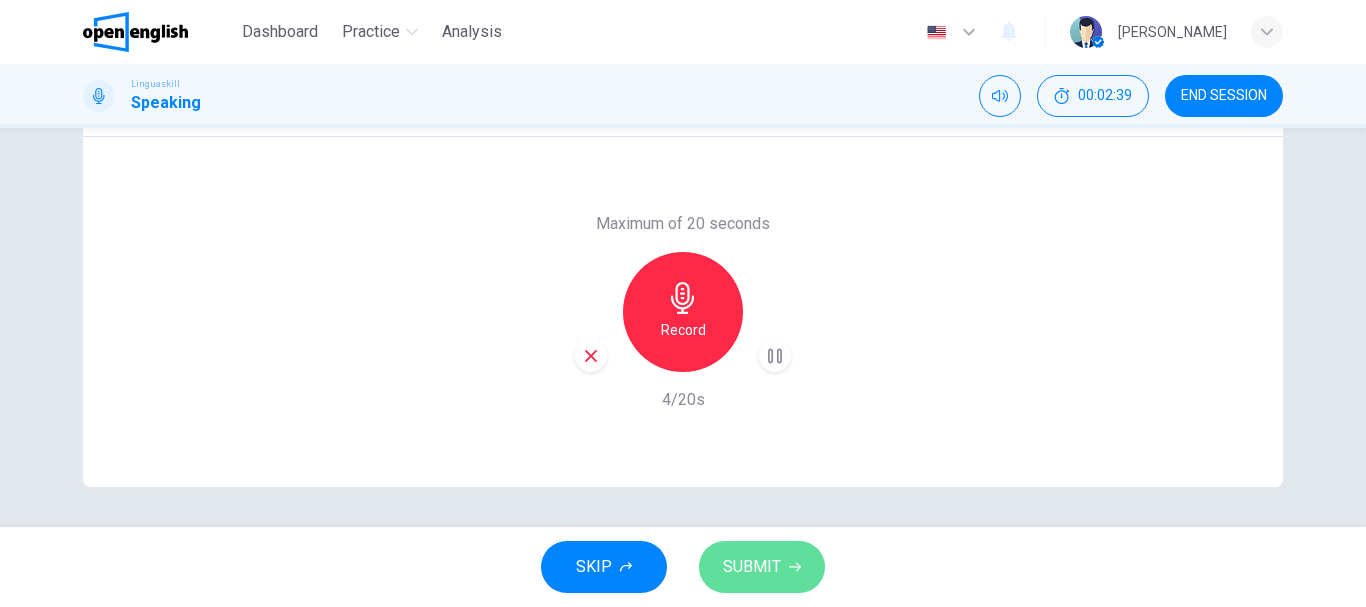 click on "SUBMIT" at bounding box center (752, 567) 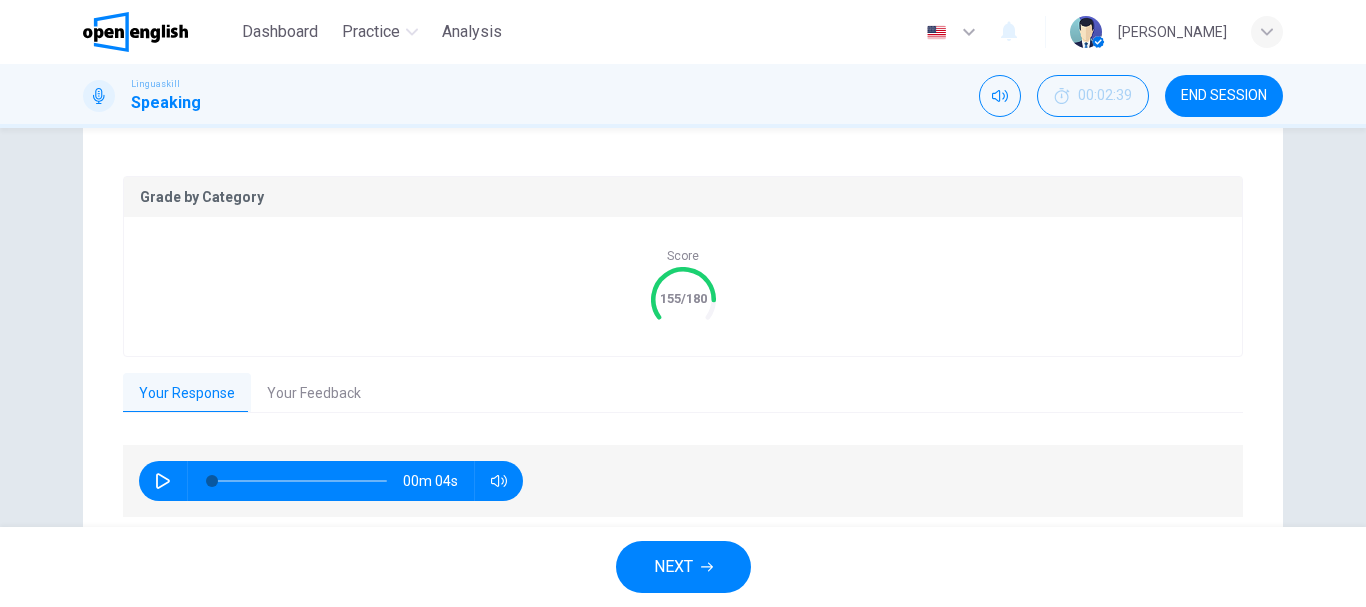 scroll, scrollTop: 449, scrollLeft: 0, axis: vertical 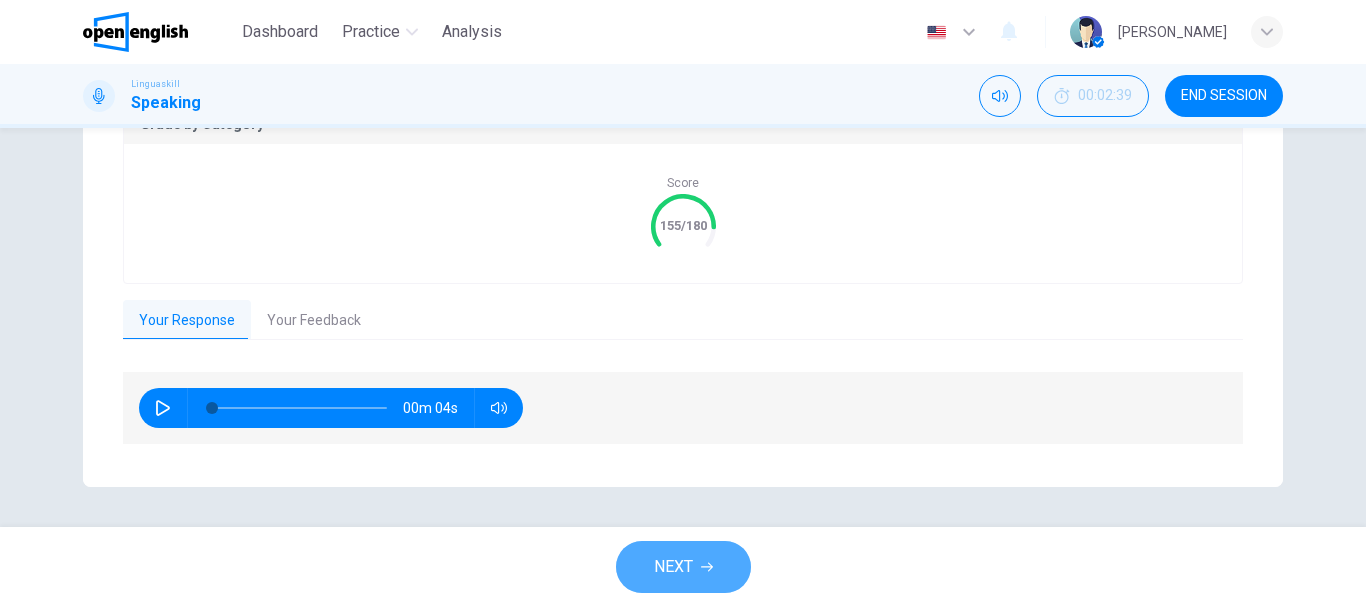 click on "NEXT" at bounding box center [683, 567] 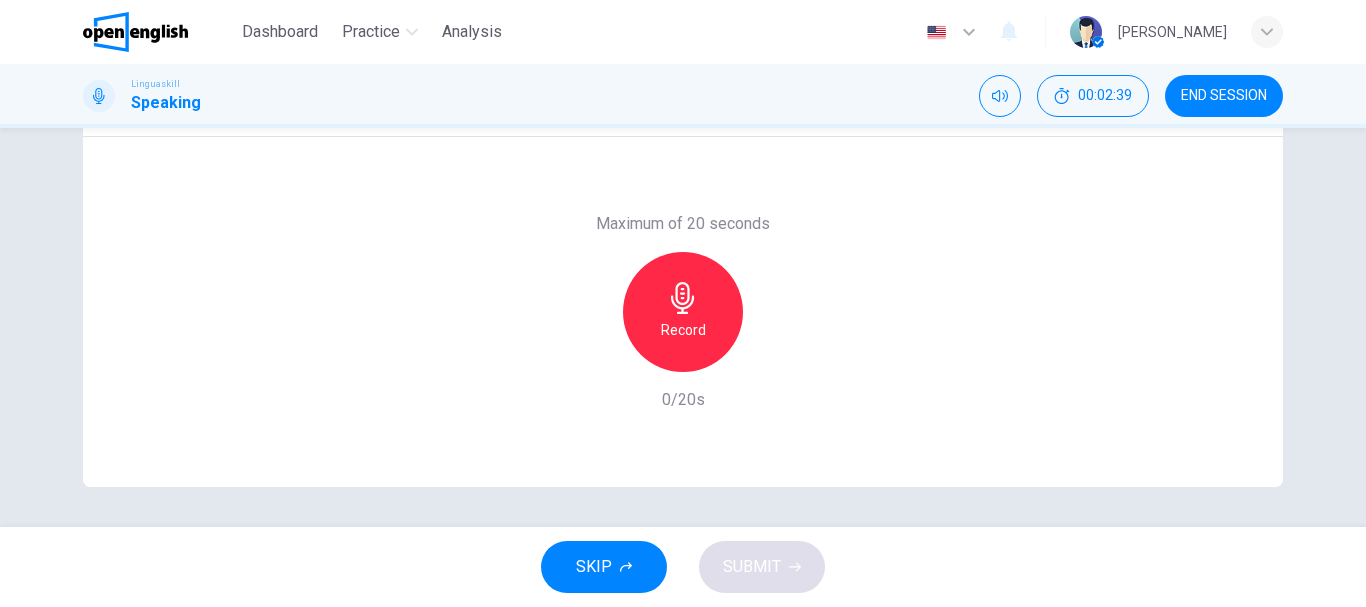 scroll, scrollTop: 376, scrollLeft: 0, axis: vertical 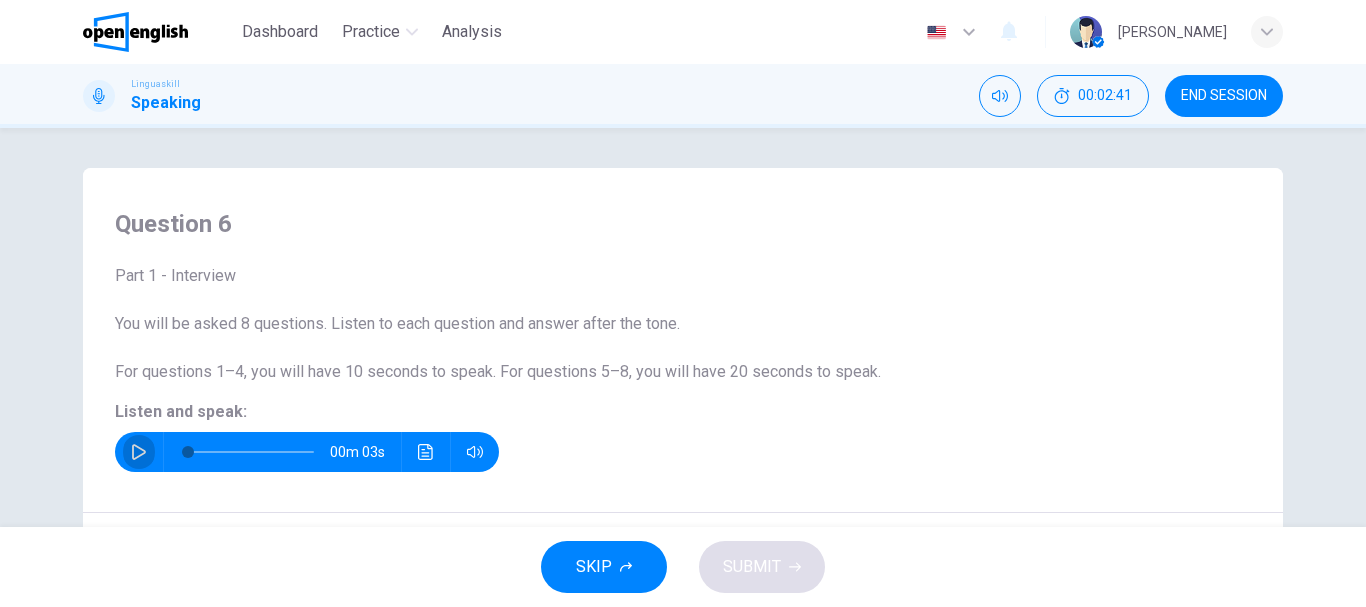 click 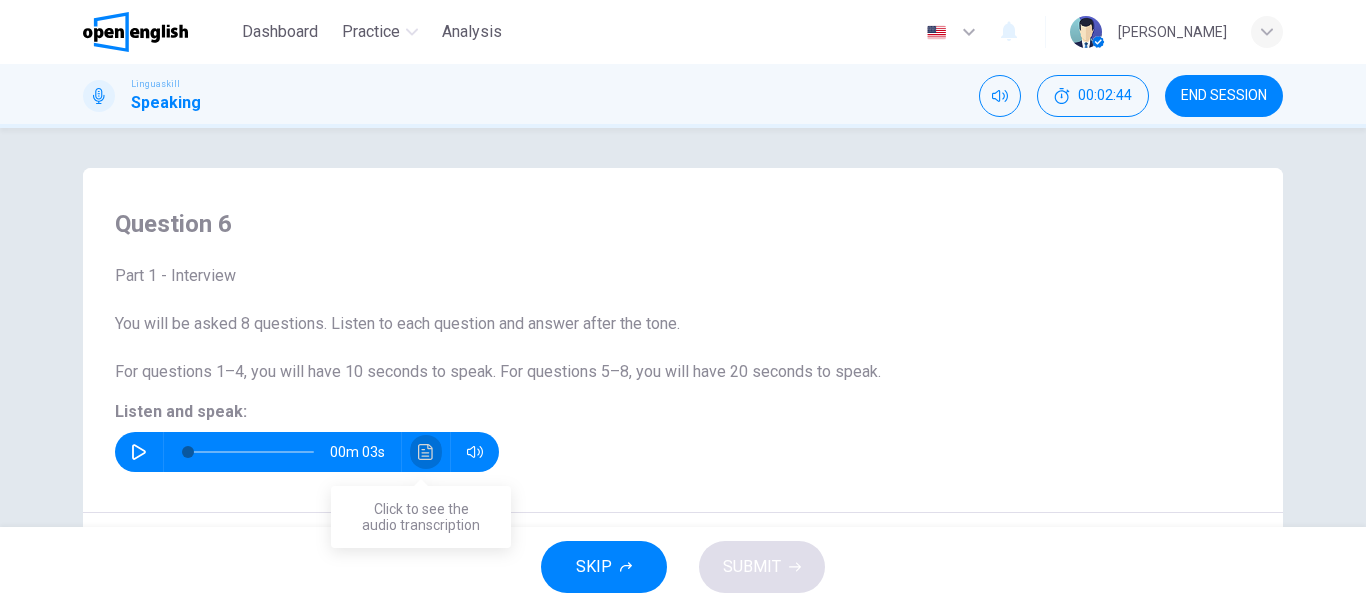 click at bounding box center [426, 452] 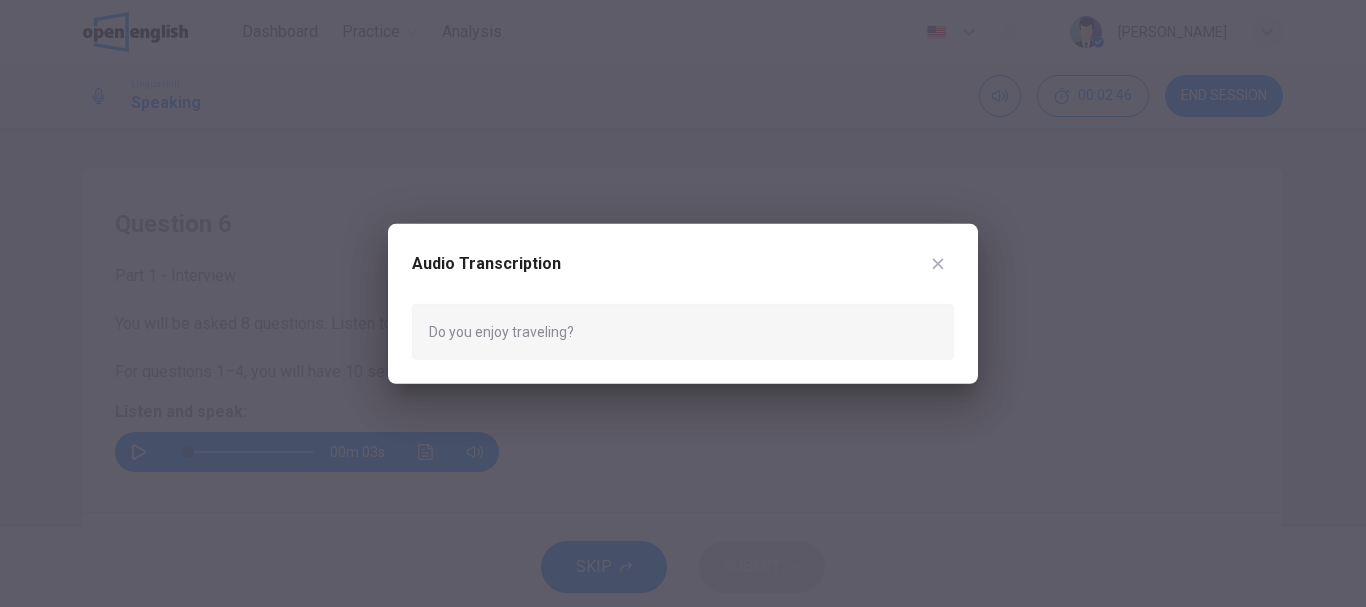 click at bounding box center (938, 263) 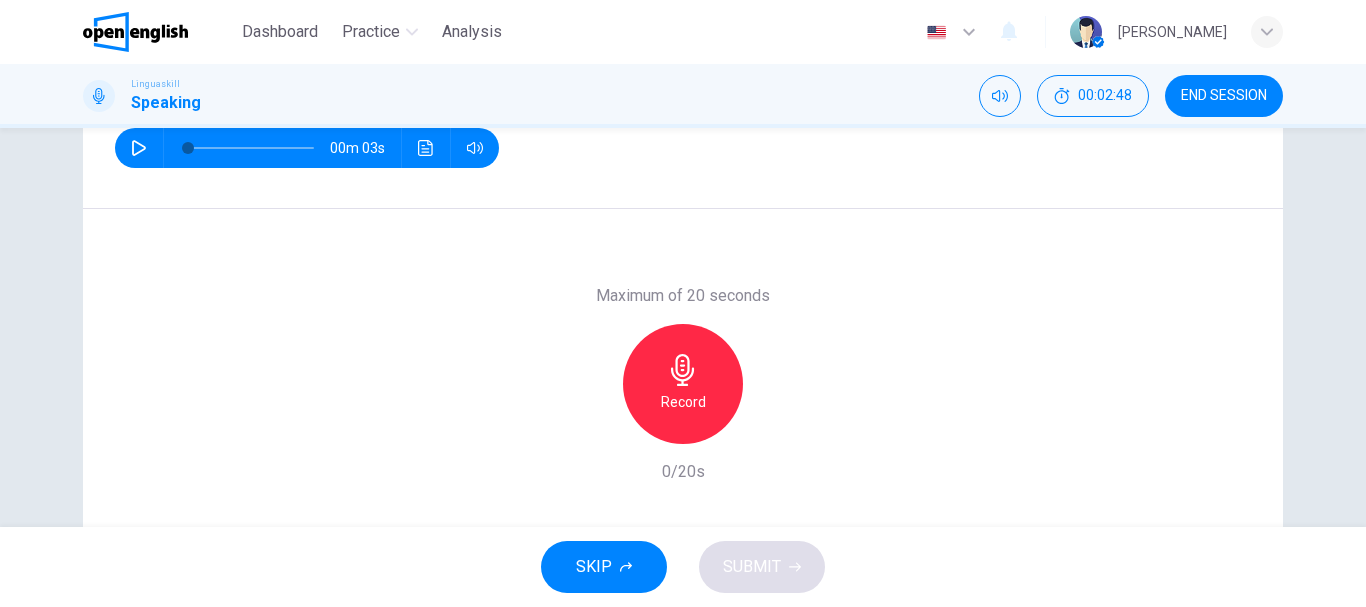 scroll, scrollTop: 324, scrollLeft: 0, axis: vertical 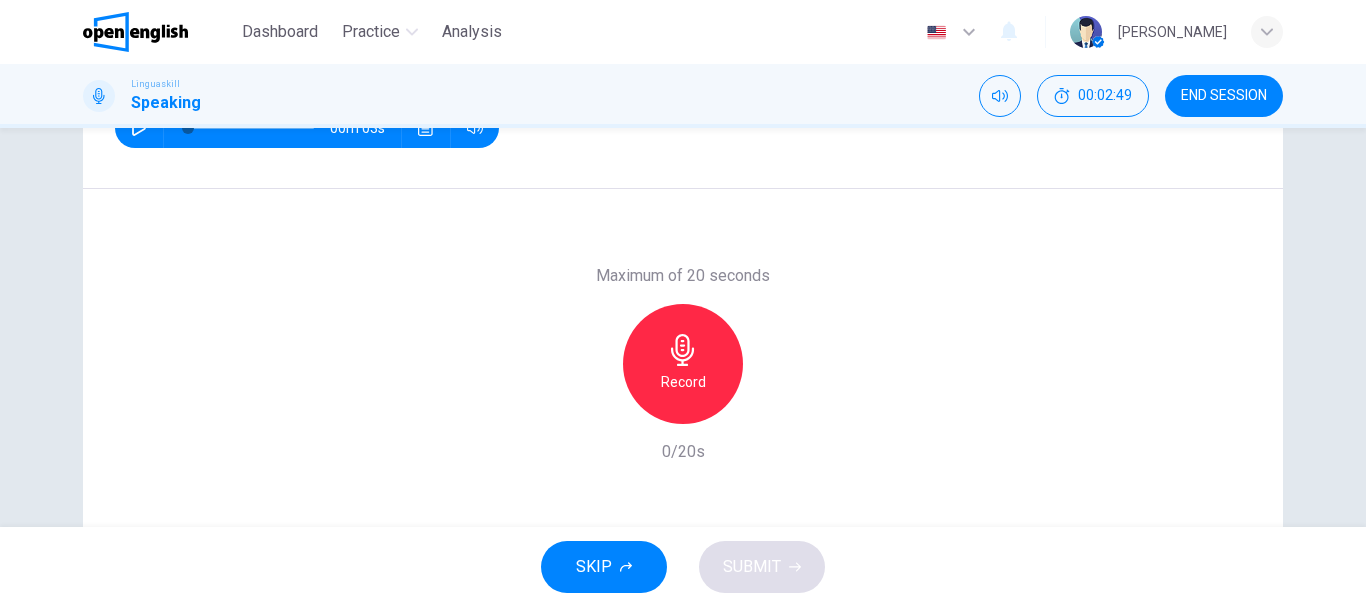 click on "Record" at bounding box center [683, 382] 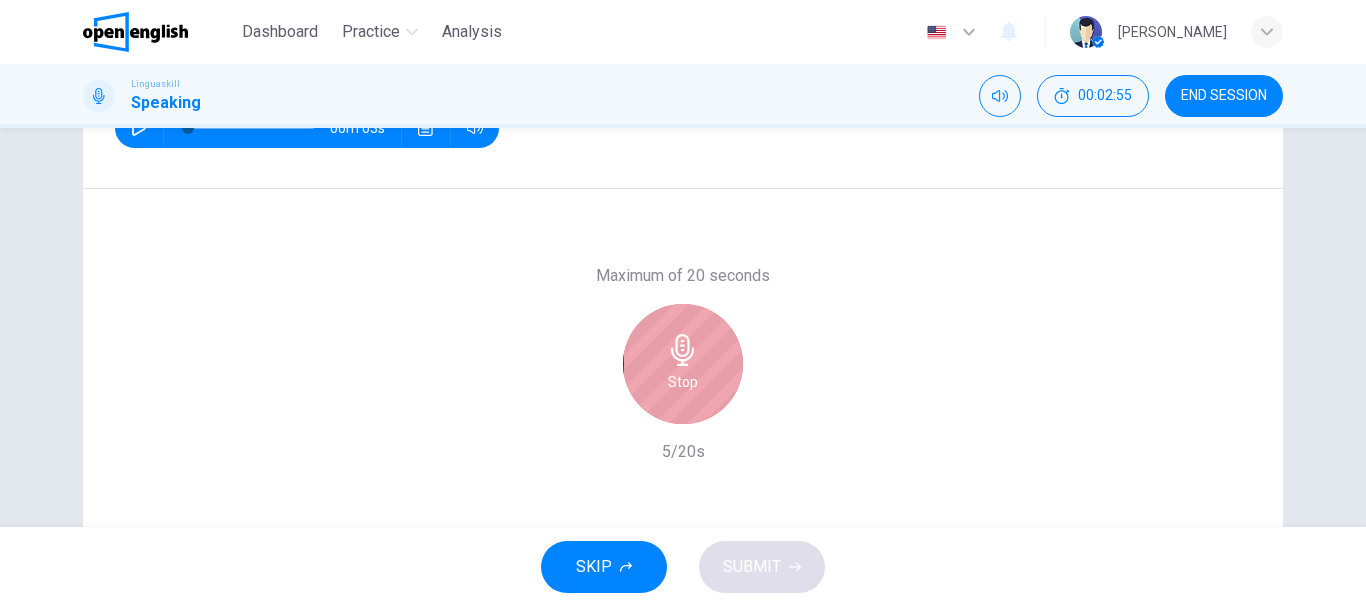 click on "Stop" at bounding box center (683, 364) 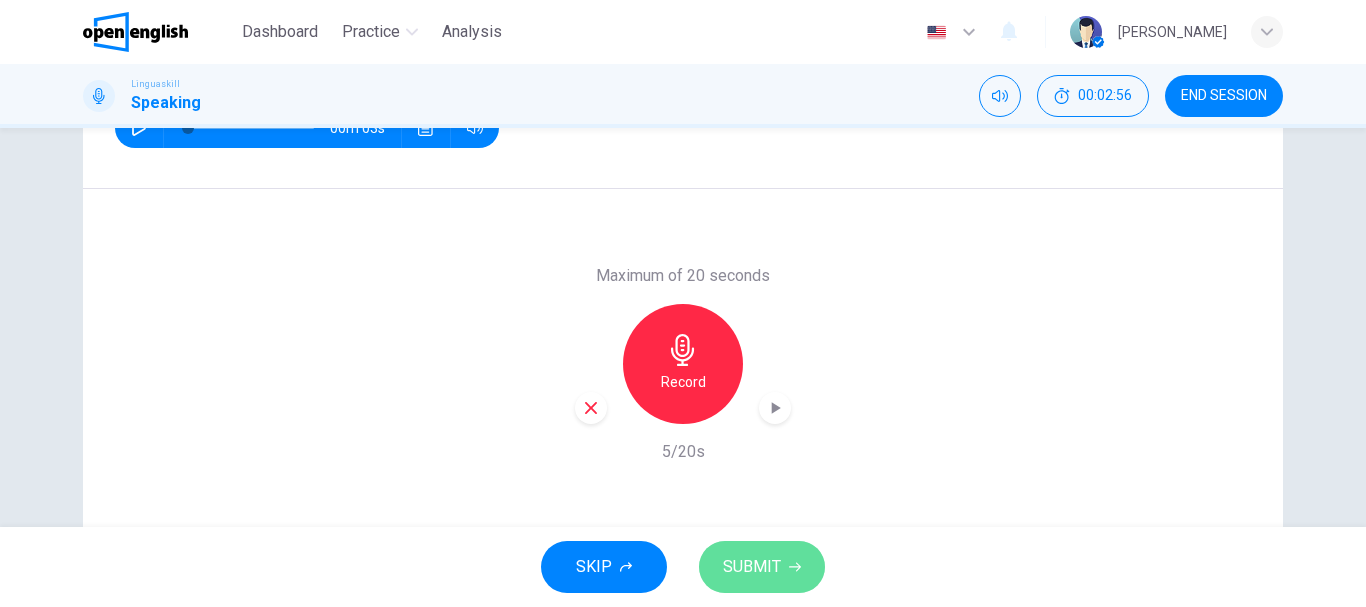 click on "SUBMIT" at bounding box center (752, 567) 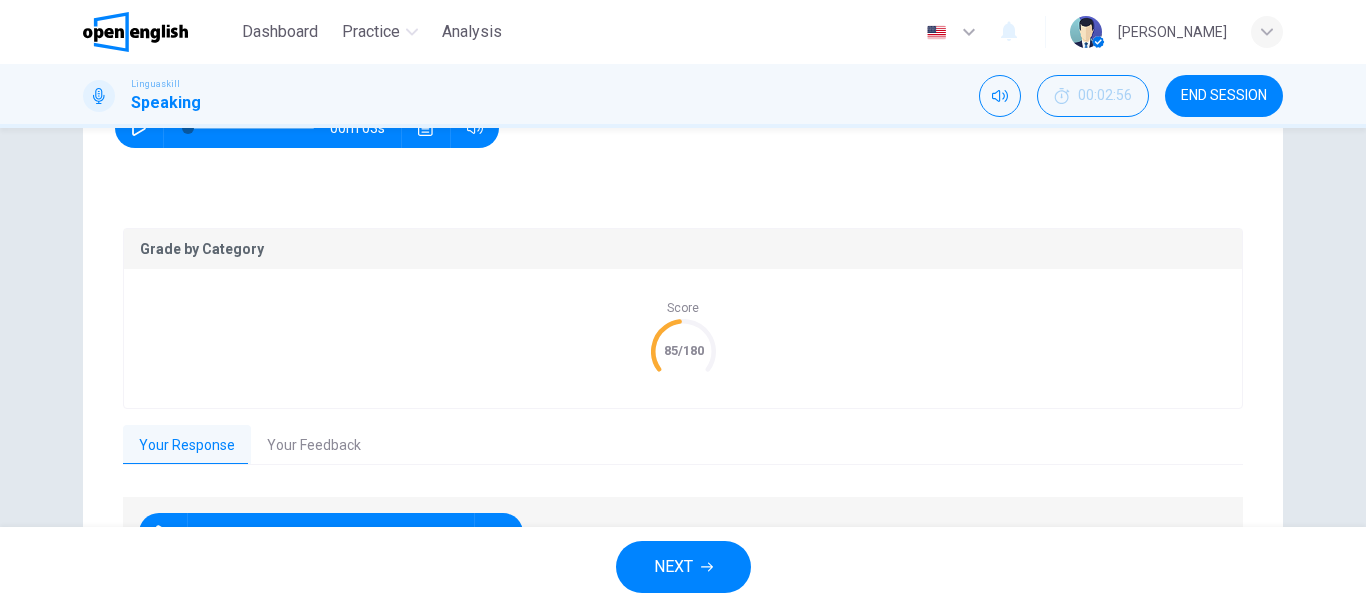 scroll, scrollTop: 449, scrollLeft: 0, axis: vertical 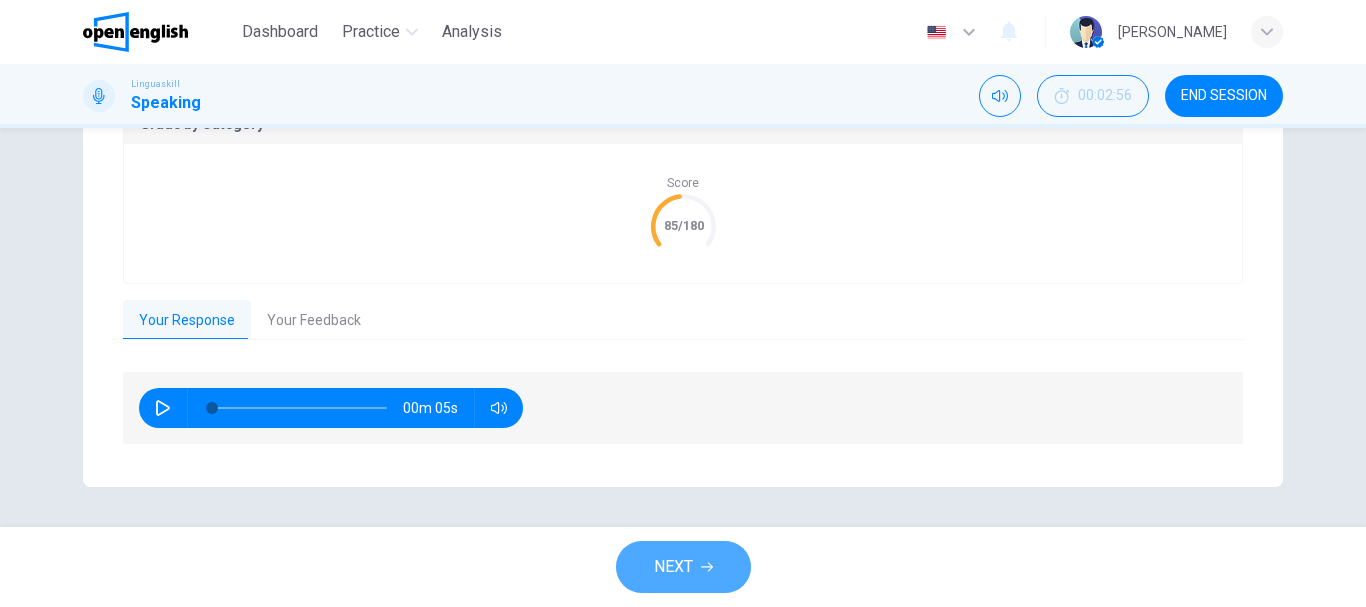 click 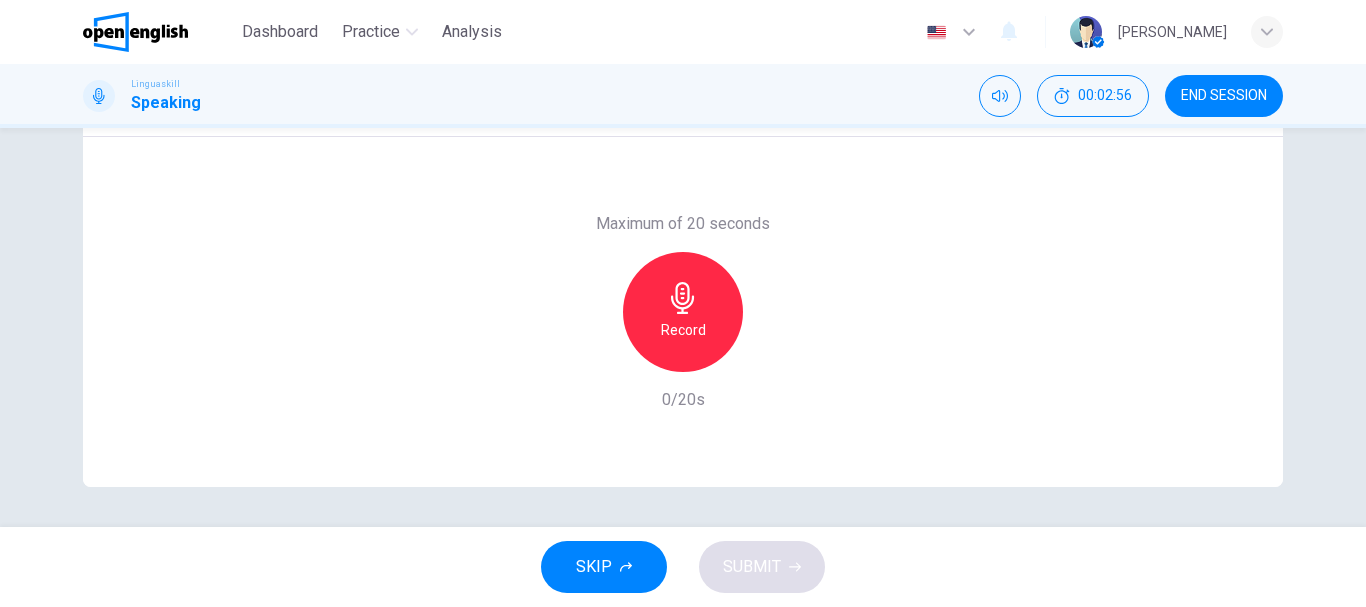 scroll, scrollTop: 376, scrollLeft: 0, axis: vertical 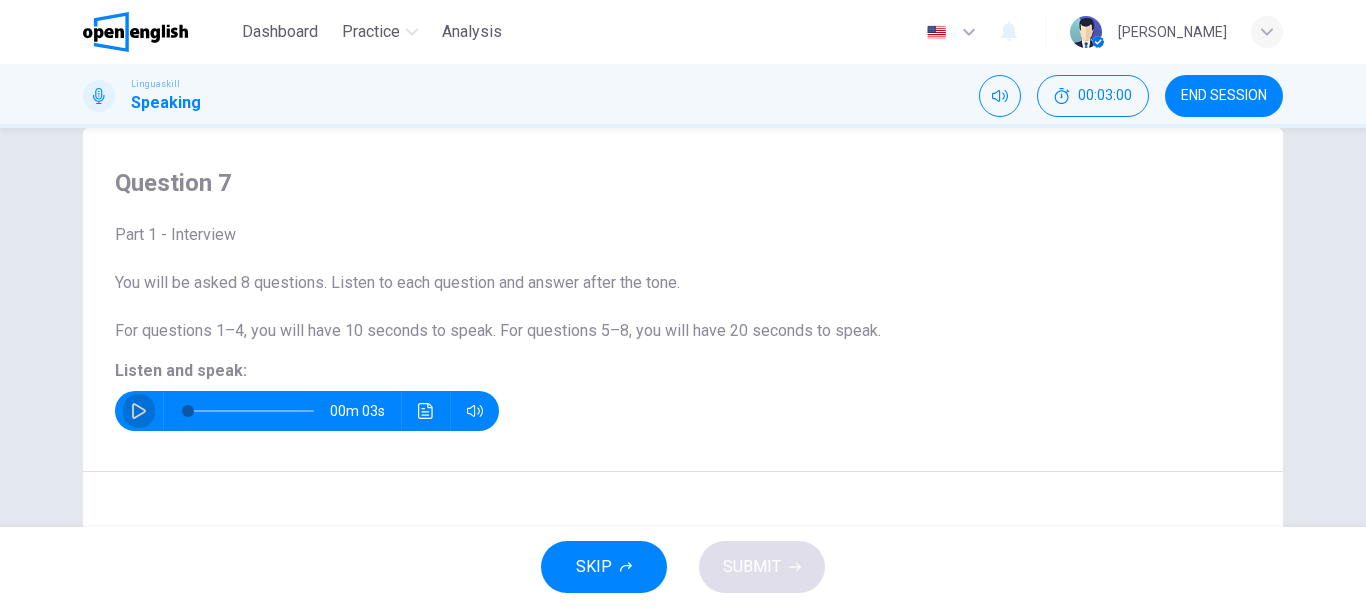 click 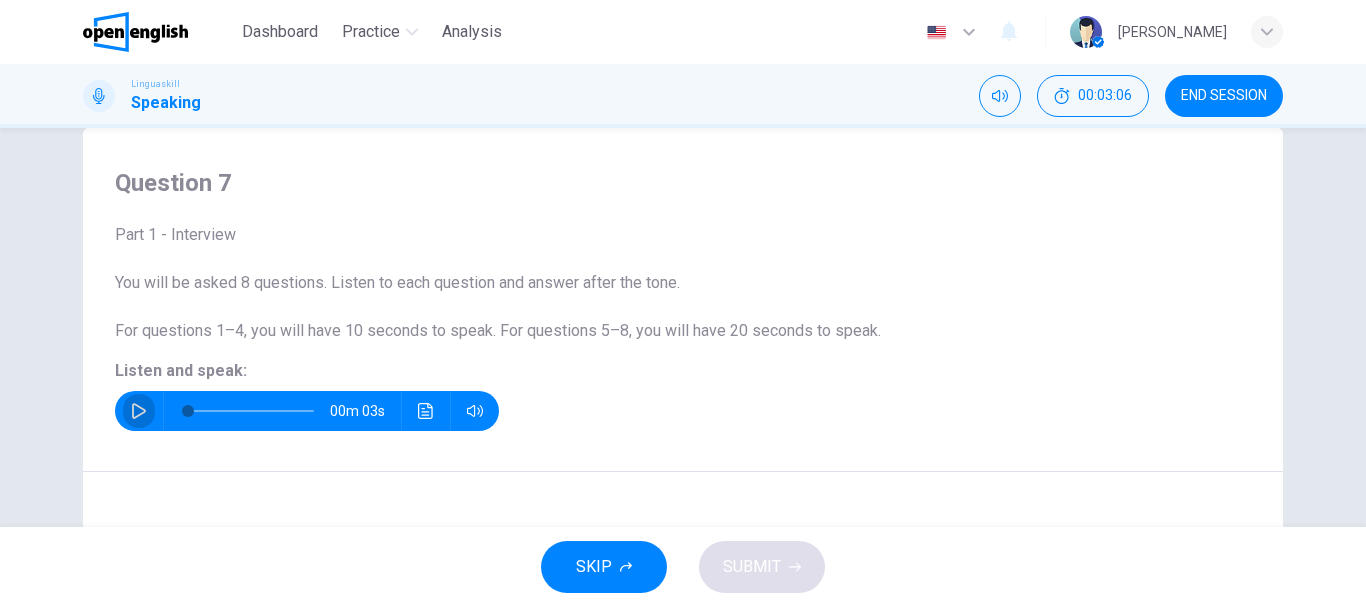 click 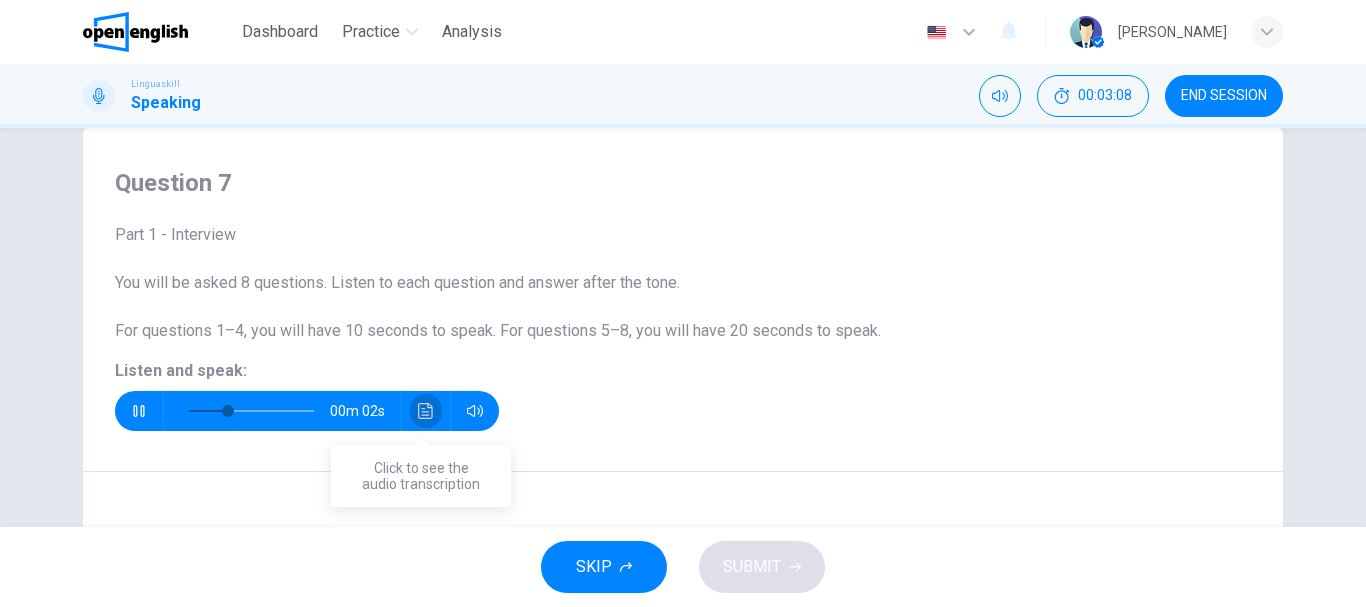 click at bounding box center (426, 411) 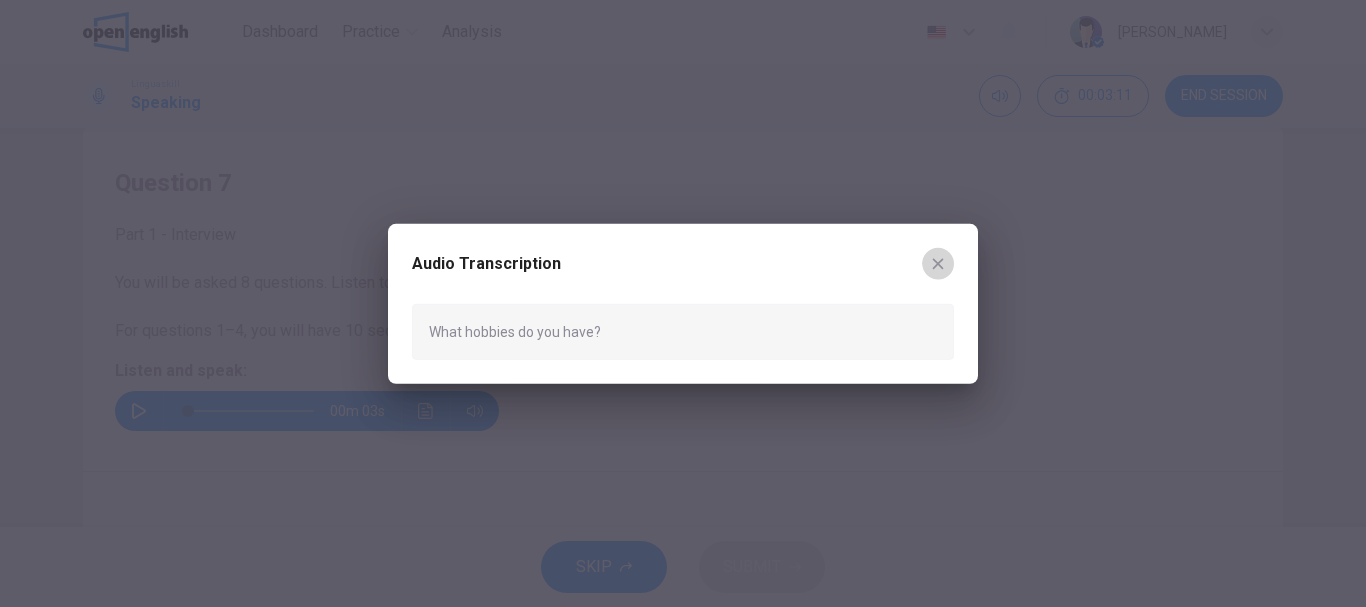 click 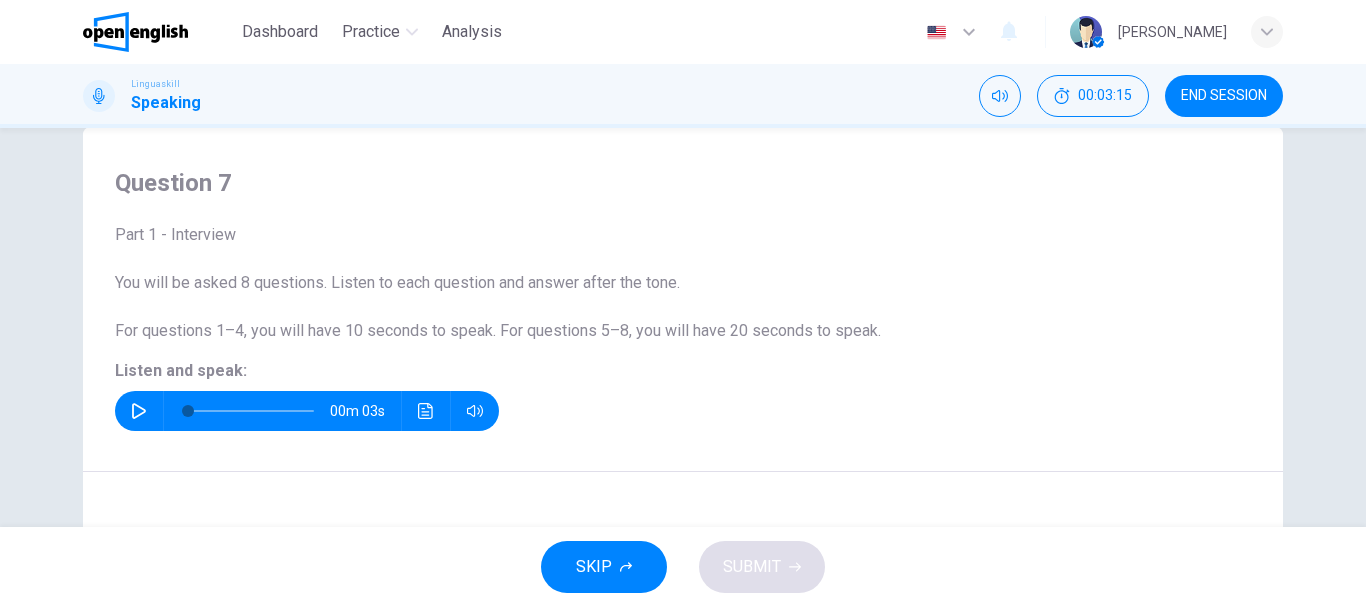 scroll, scrollTop: 283, scrollLeft: 0, axis: vertical 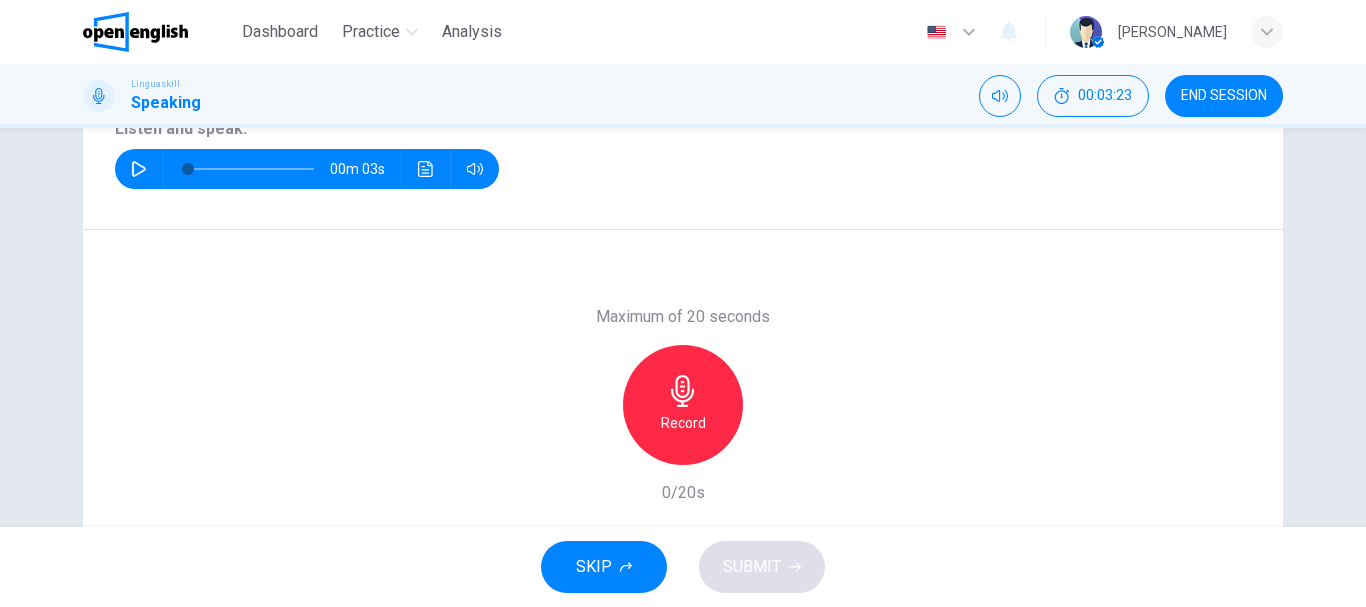 click 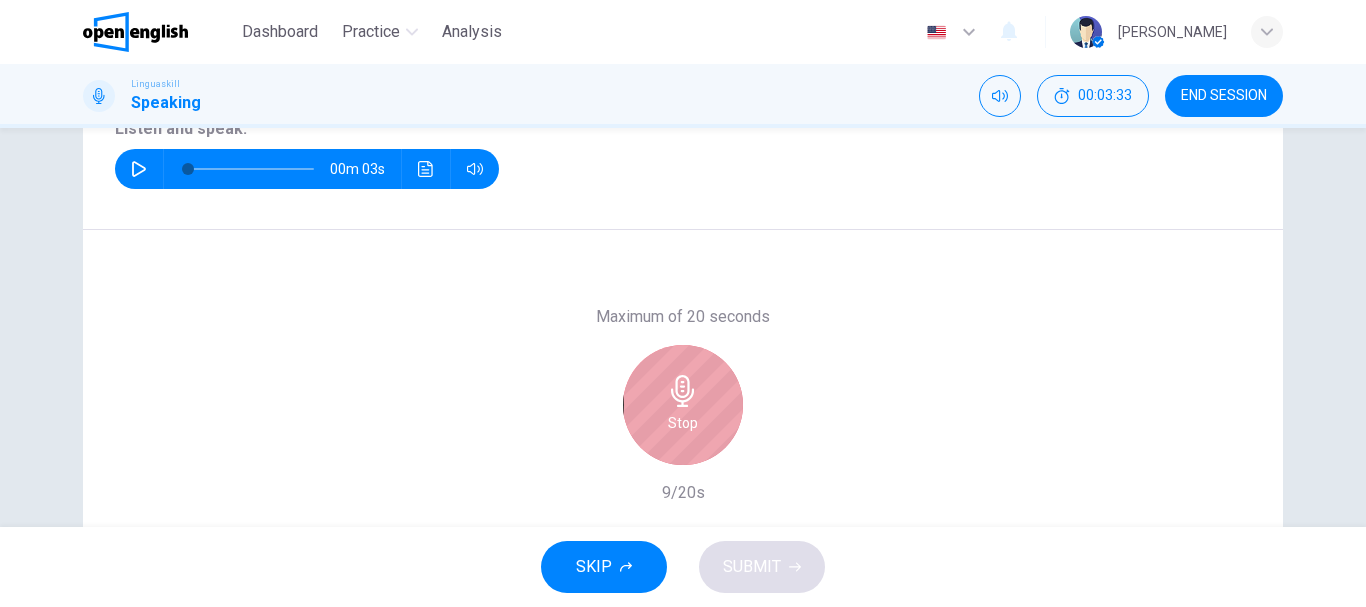 click on "Stop" at bounding box center (683, 405) 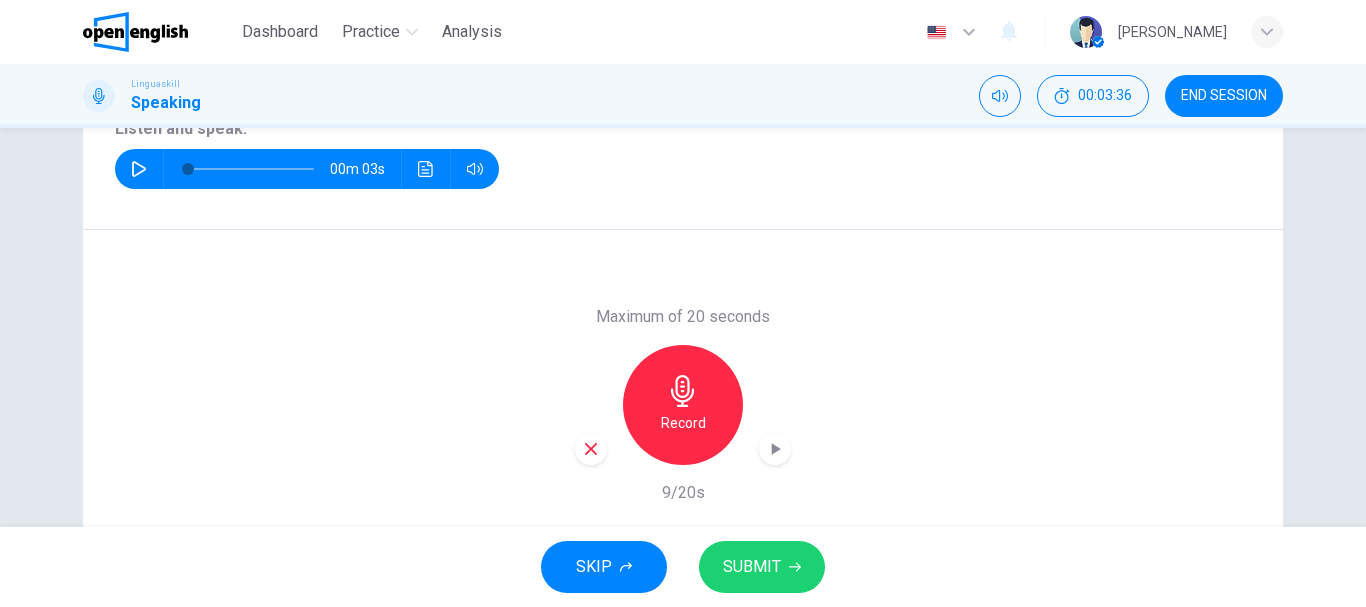 click on "Maximum of 20 seconds Record 9/20s" at bounding box center [683, 405] 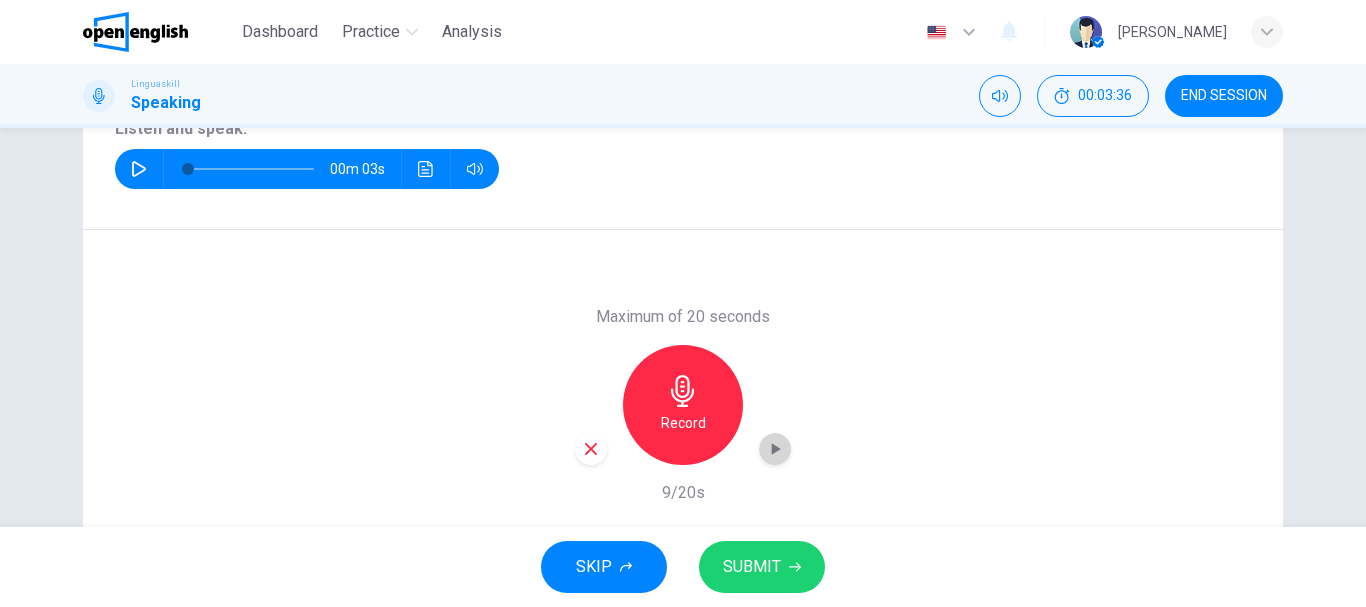 click at bounding box center (775, 449) 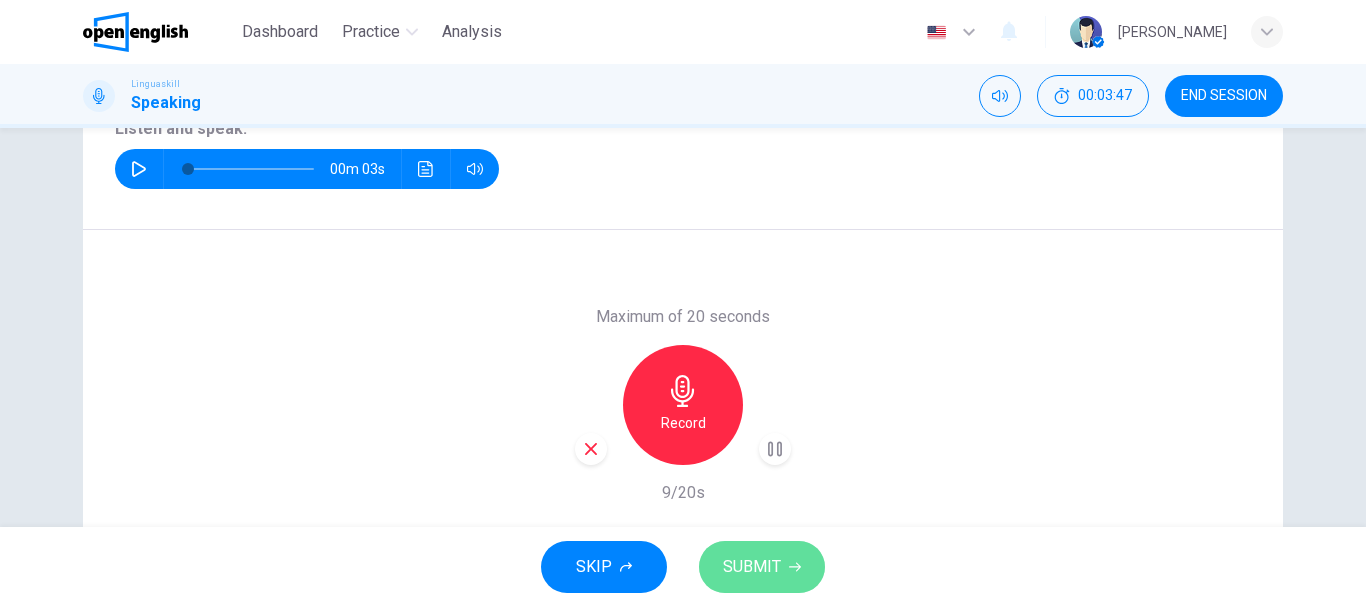 click on "SUBMIT" at bounding box center [762, 567] 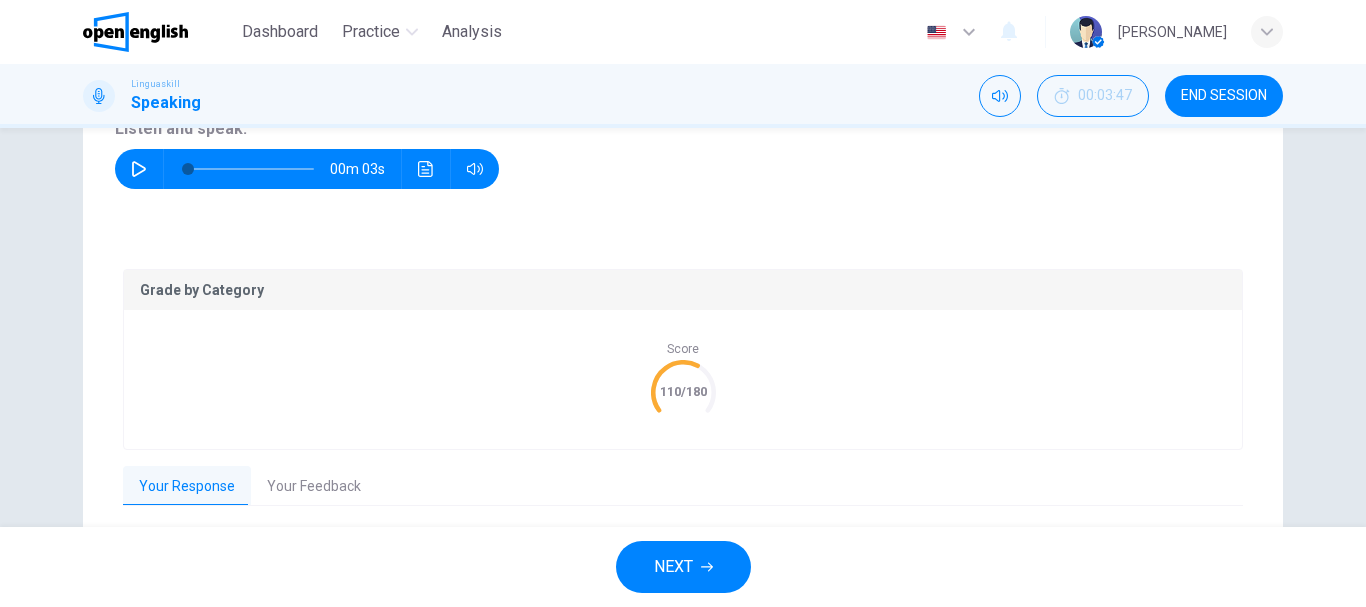scroll, scrollTop: 449, scrollLeft: 0, axis: vertical 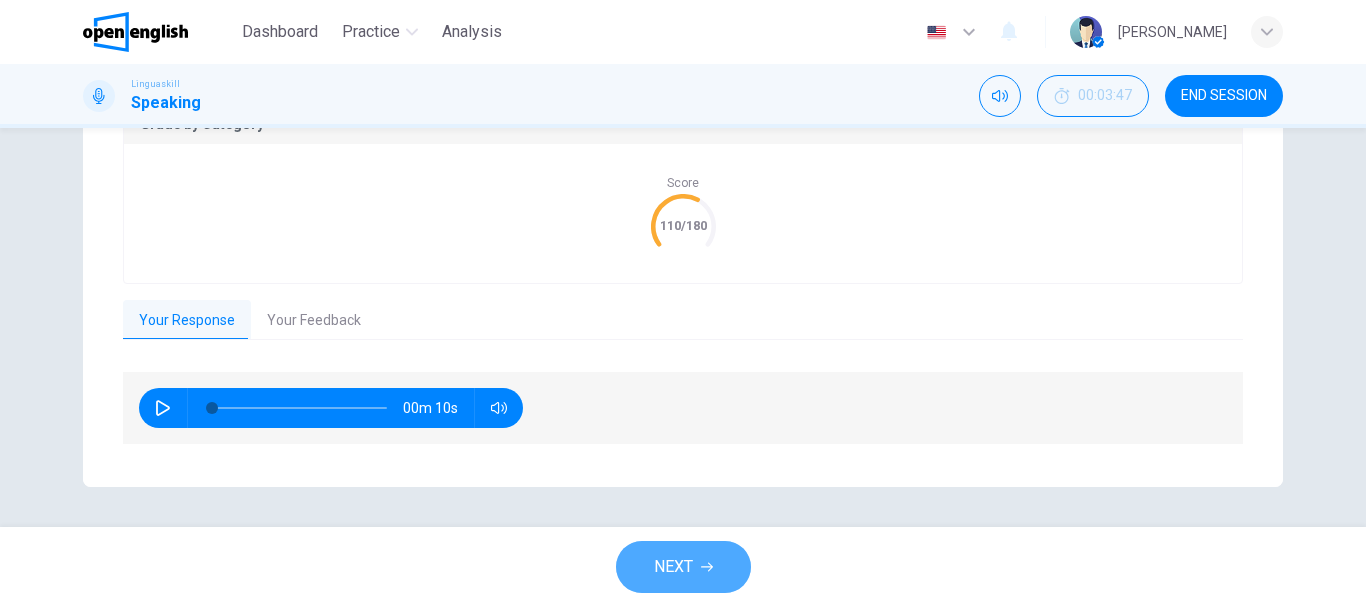 click on "NEXT" at bounding box center [673, 567] 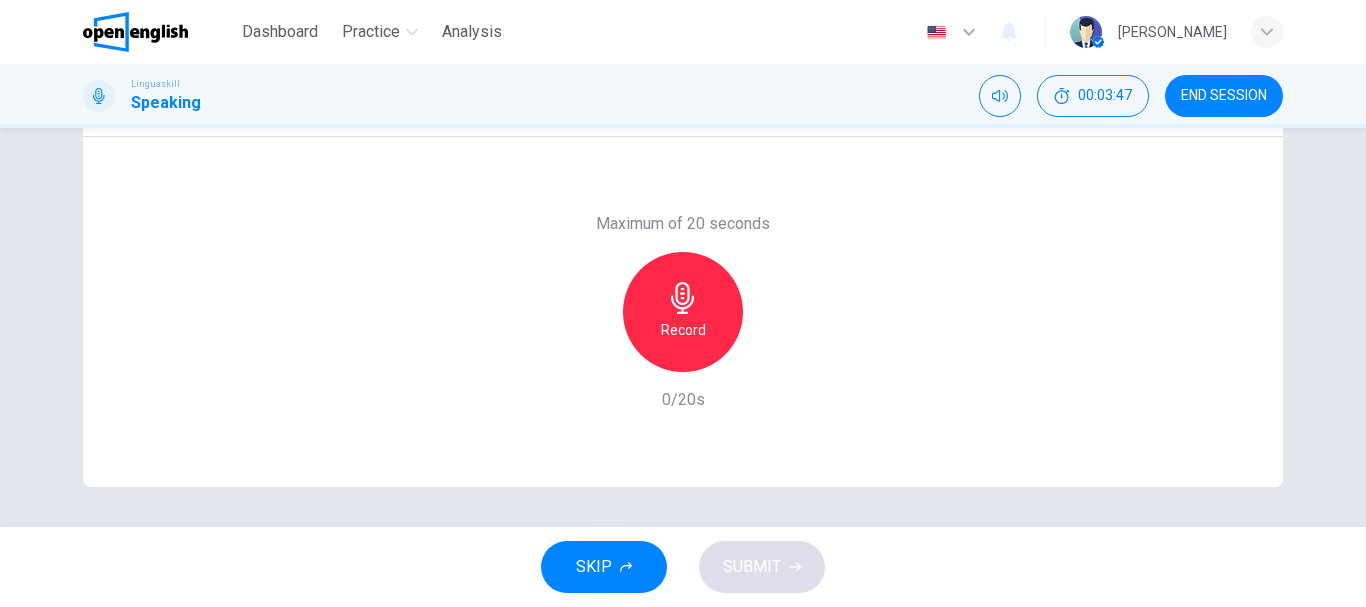 scroll, scrollTop: 376, scrollLeft: 0, axis: vertical 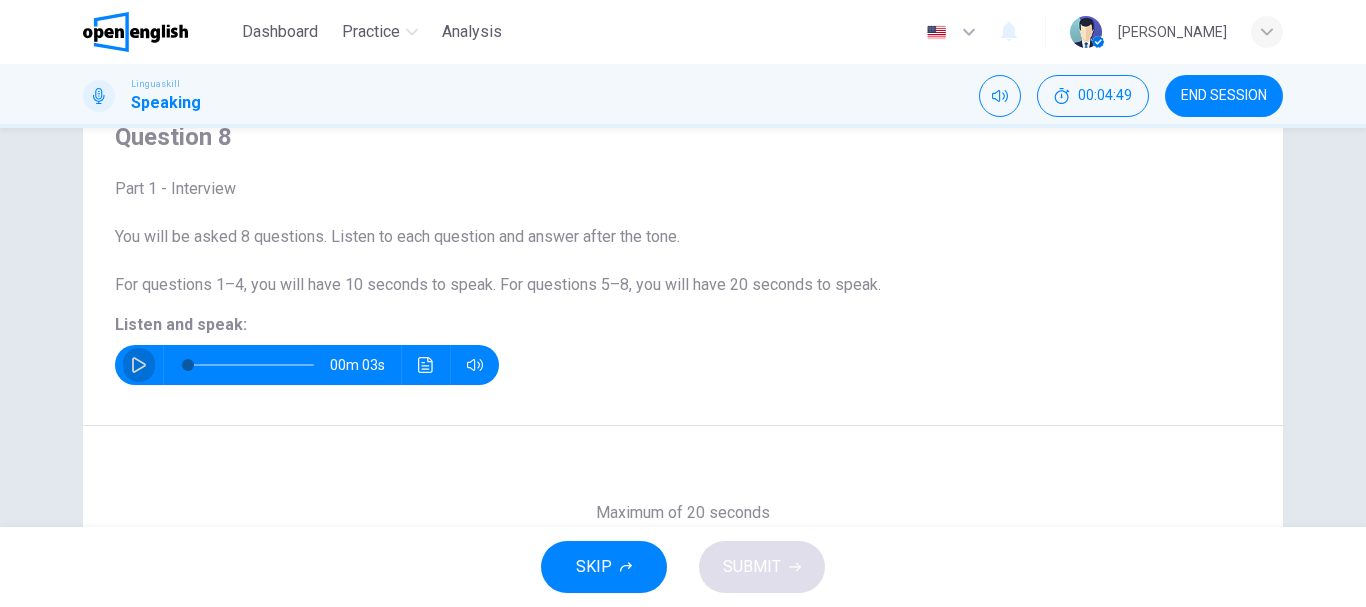 click 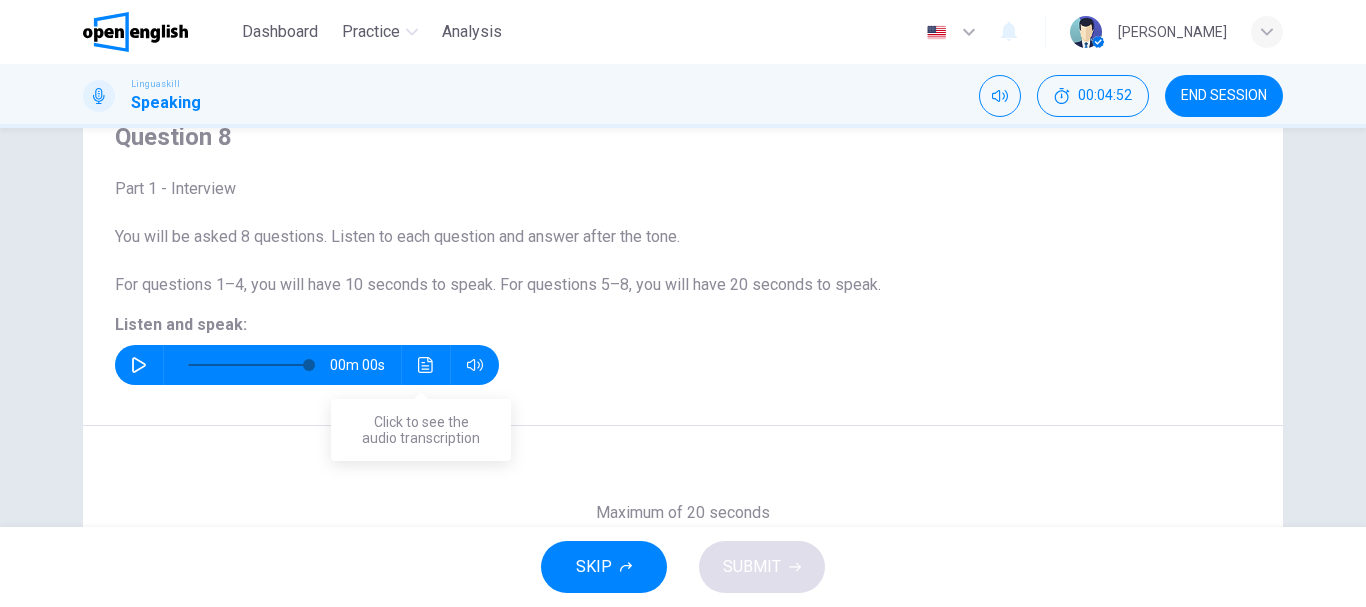 type on "*" 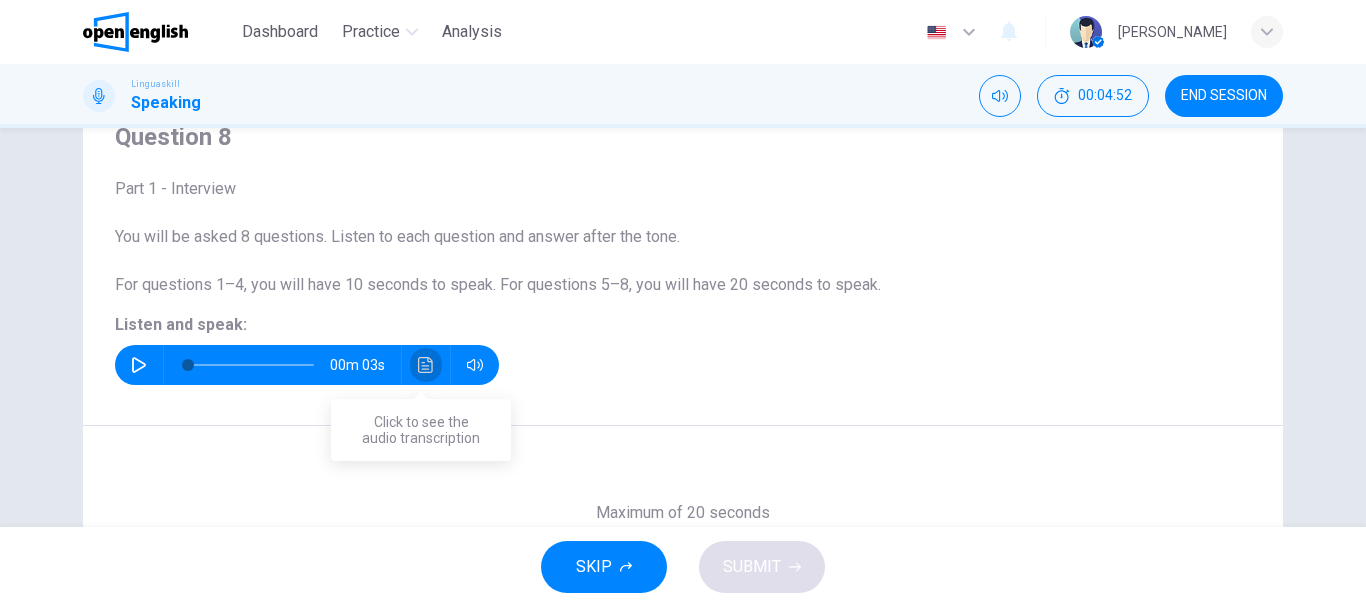 click at bounding box center [426, 365] 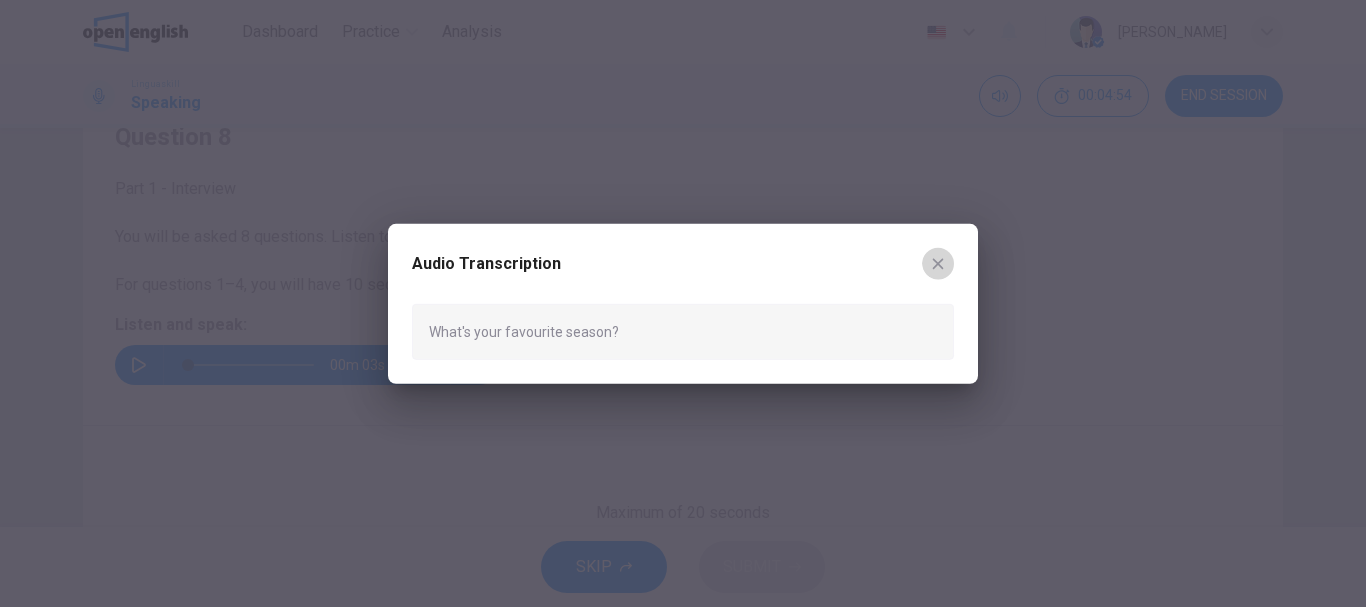 click 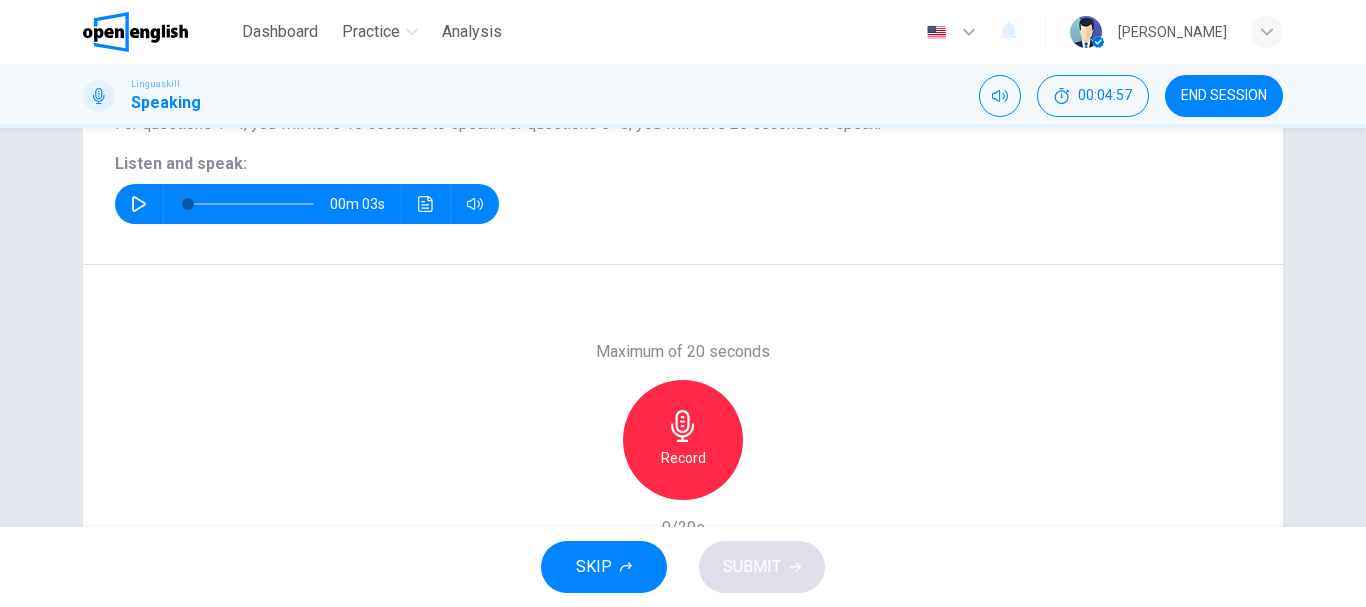 scroll, scrollTop: 258, scrollLeft: 0, axis: vertical 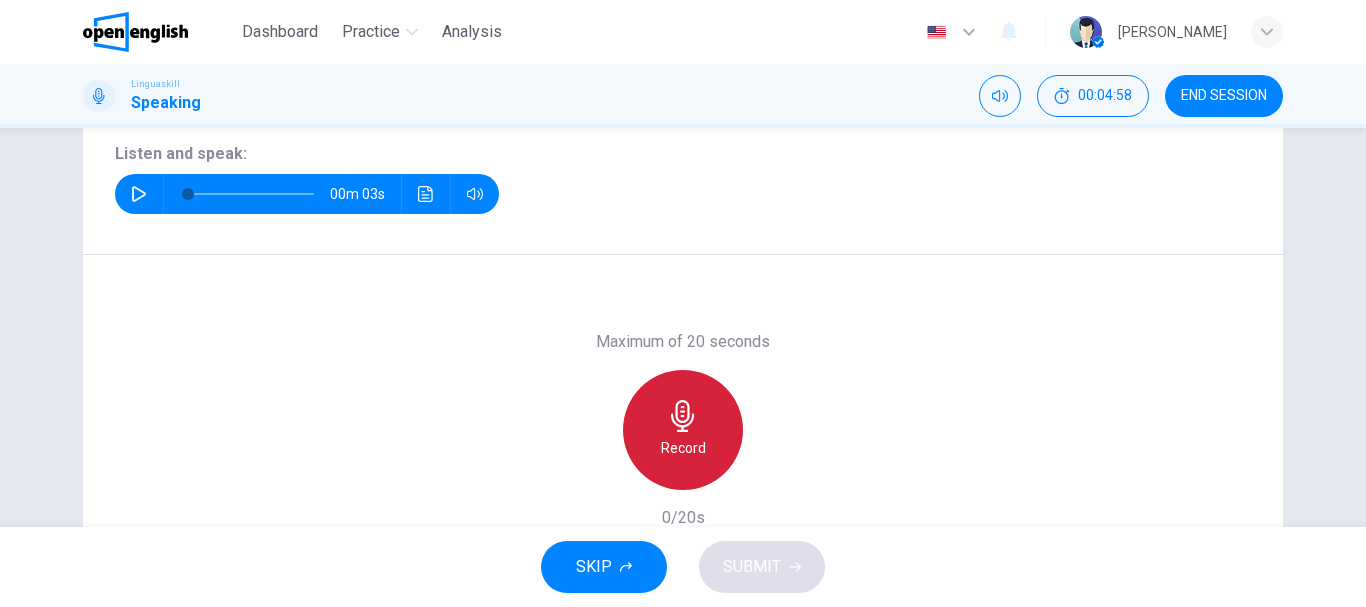 click 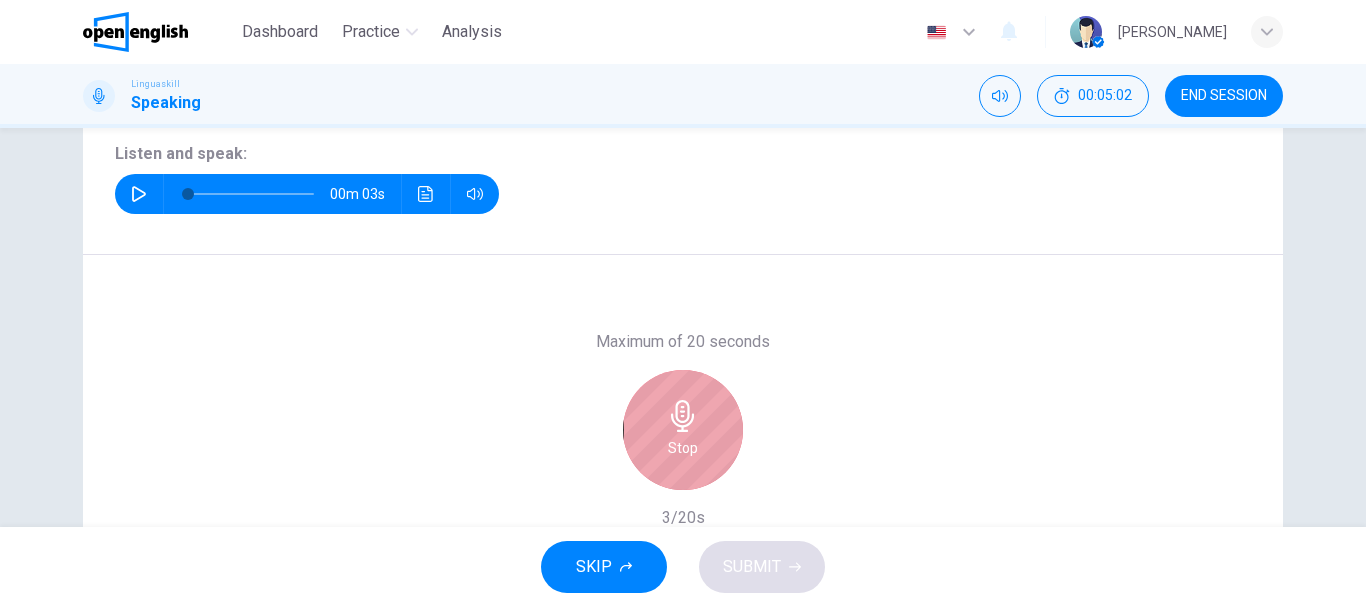 click 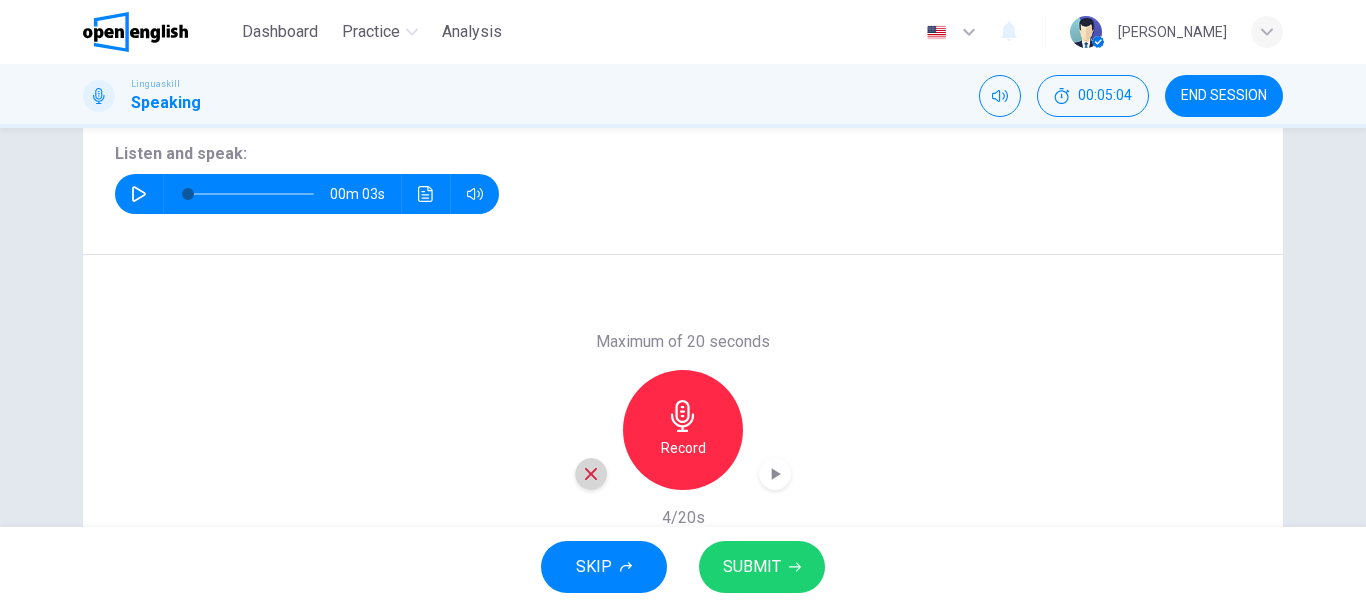 click at bounding box center [591, 474] 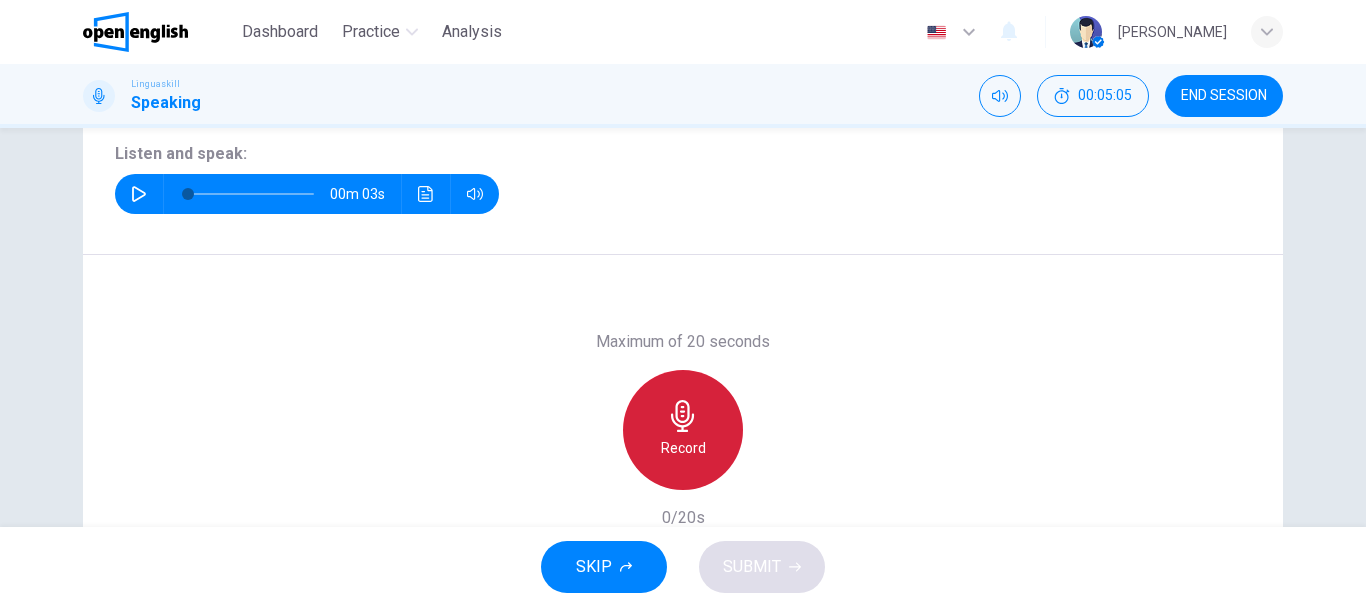 click on "Record" at bounding box center [683, 448] 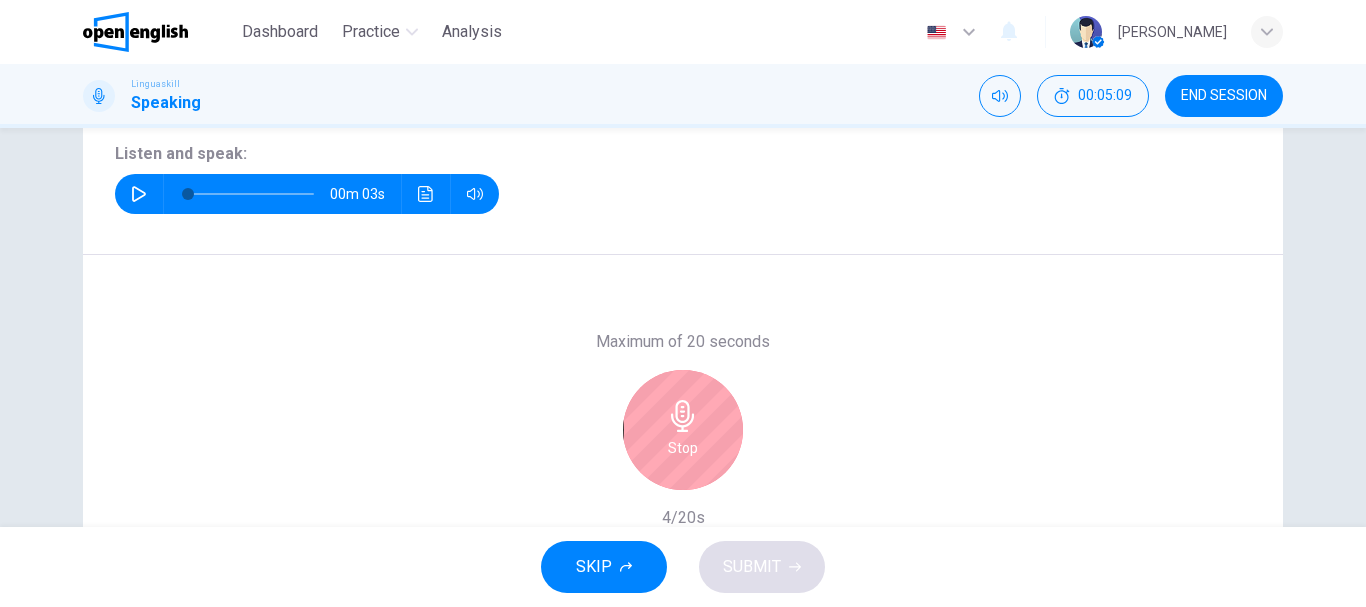 click on "Stop" at bounding box center [683, 448] 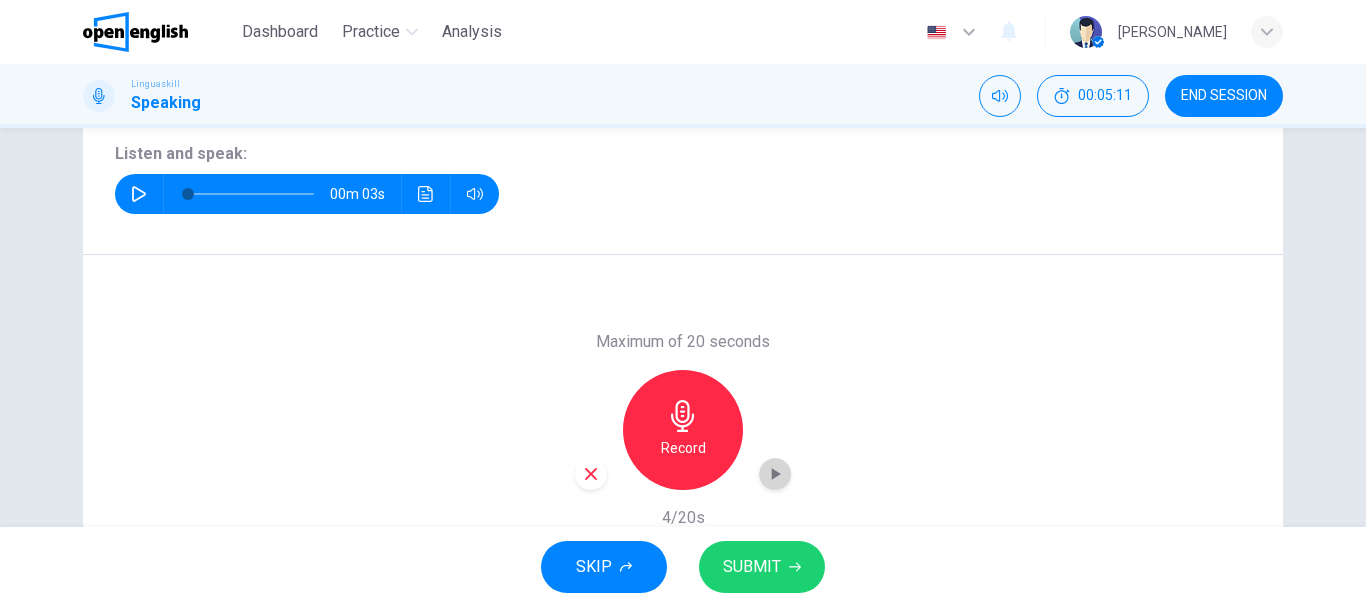 click 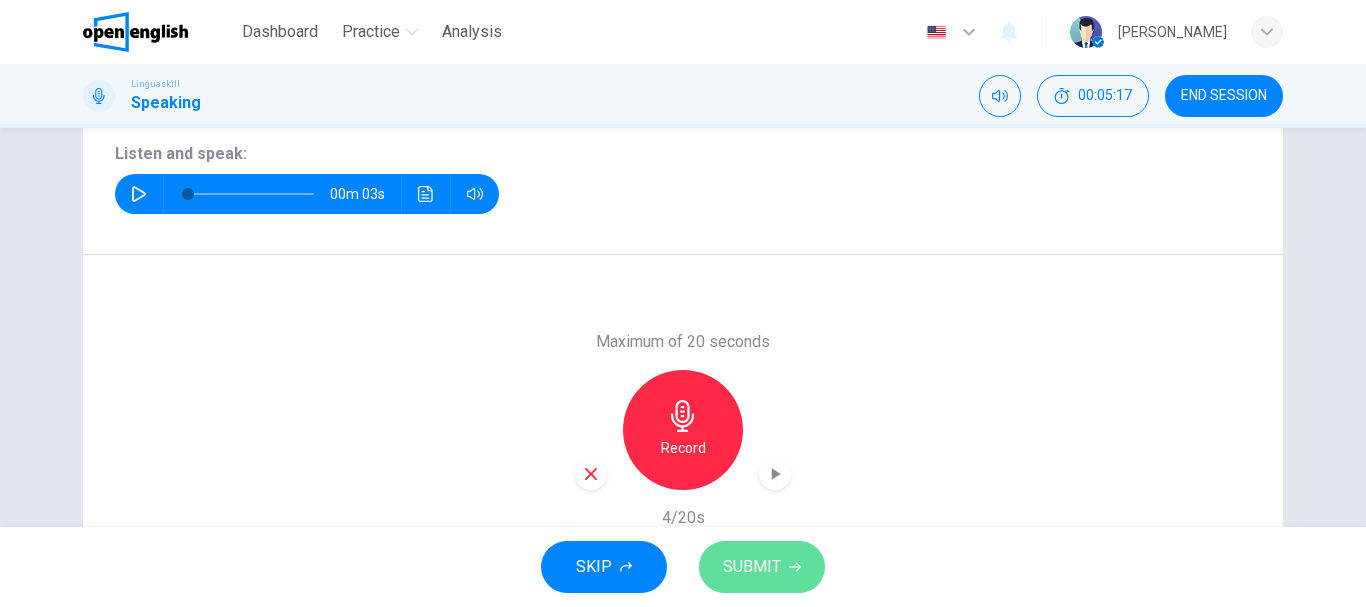 click on "SUBMIT" at bounding box center (752, 567) 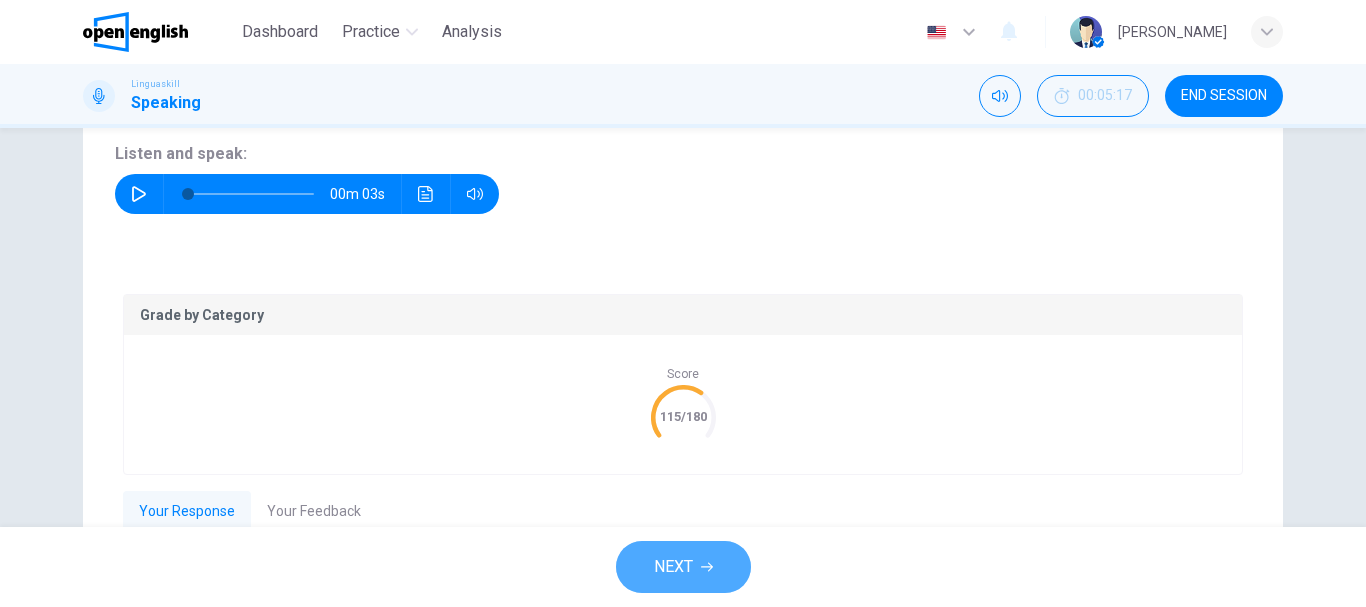 click 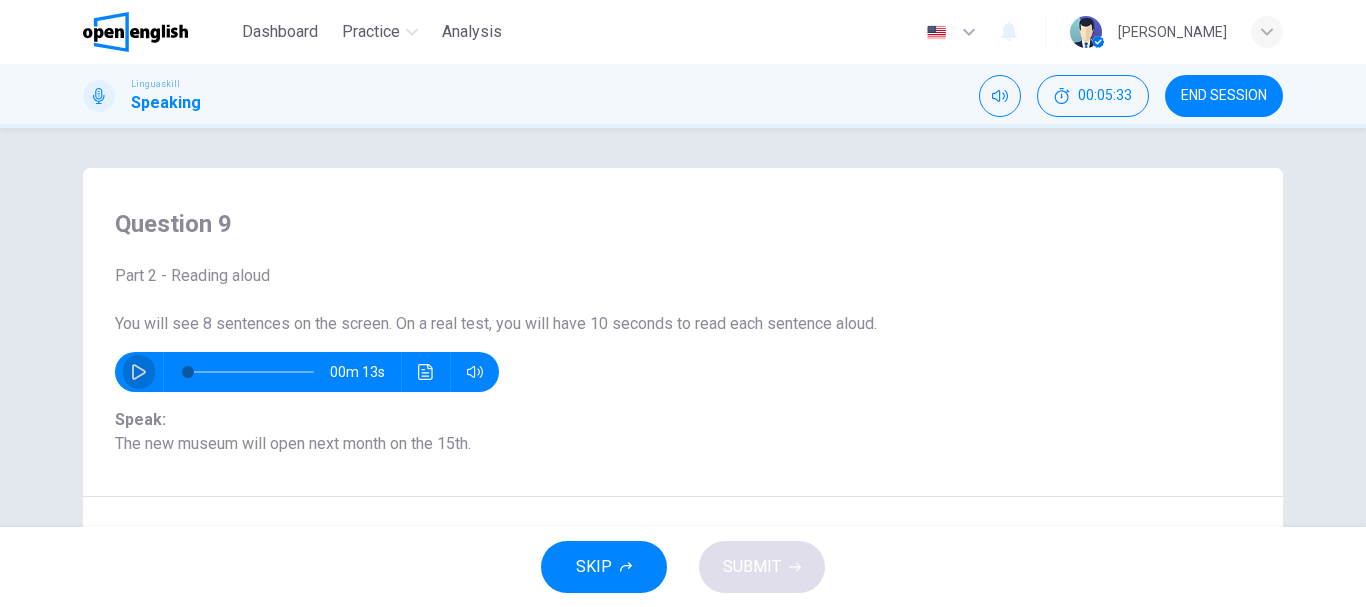 click 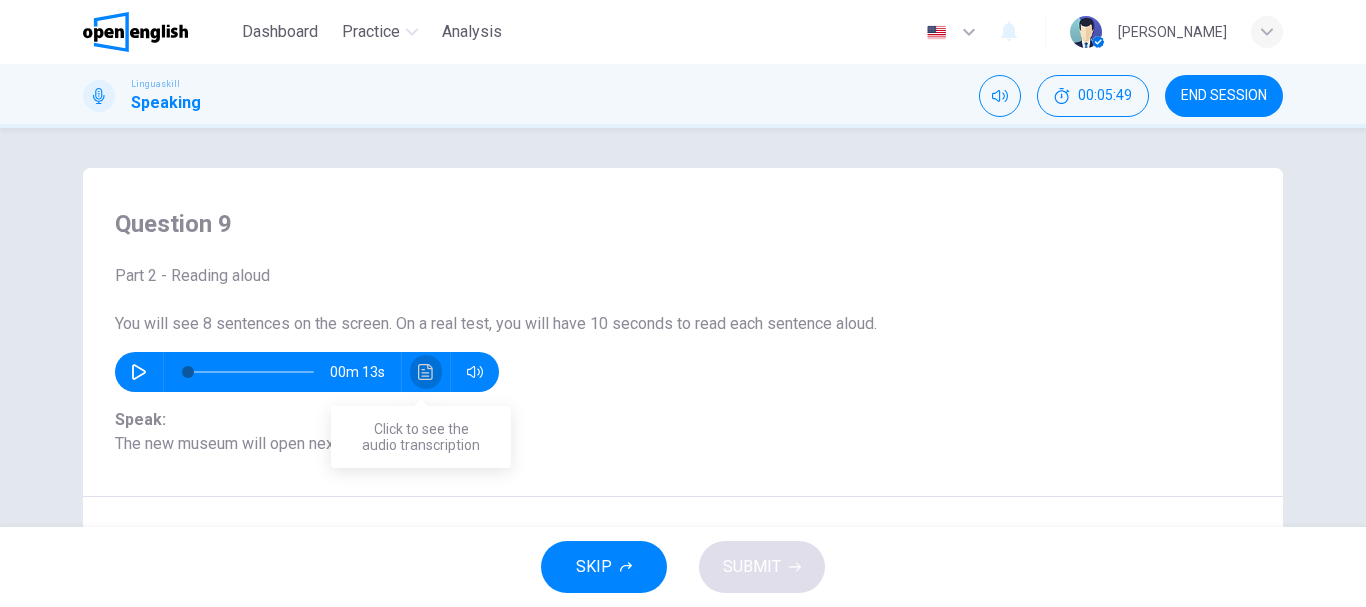 click at bounding box center (426, 372) 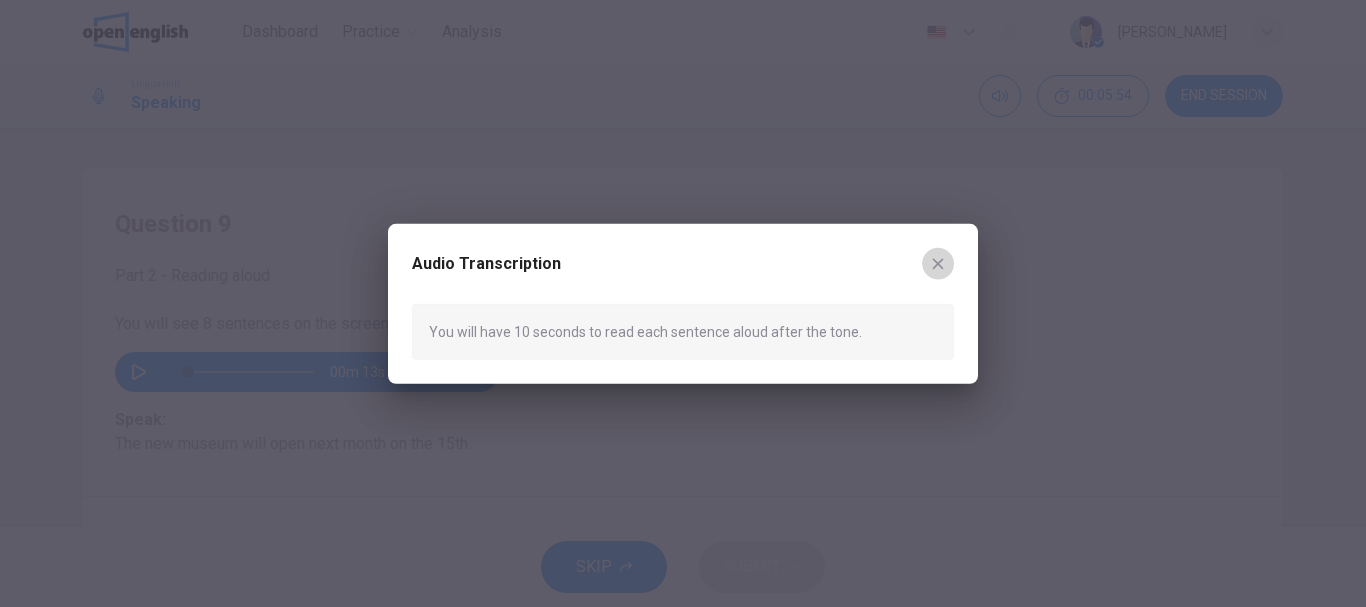 click 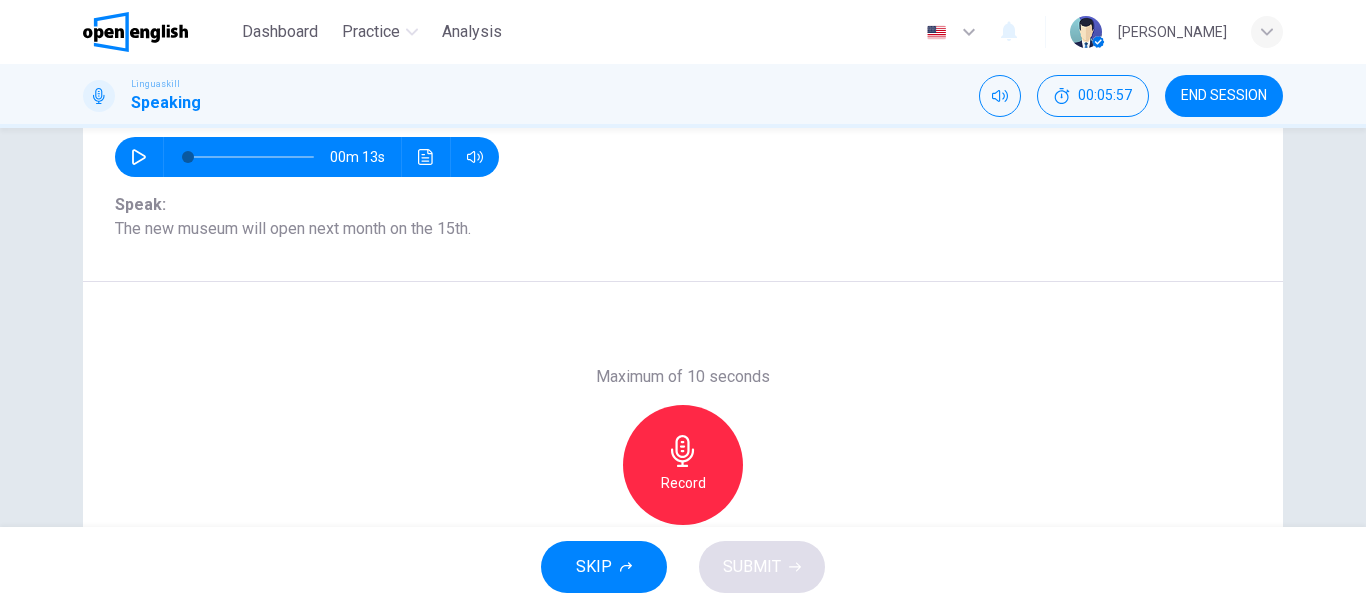 scroll, scrollTop: 283, scrollLeft: 0, axis: vertical 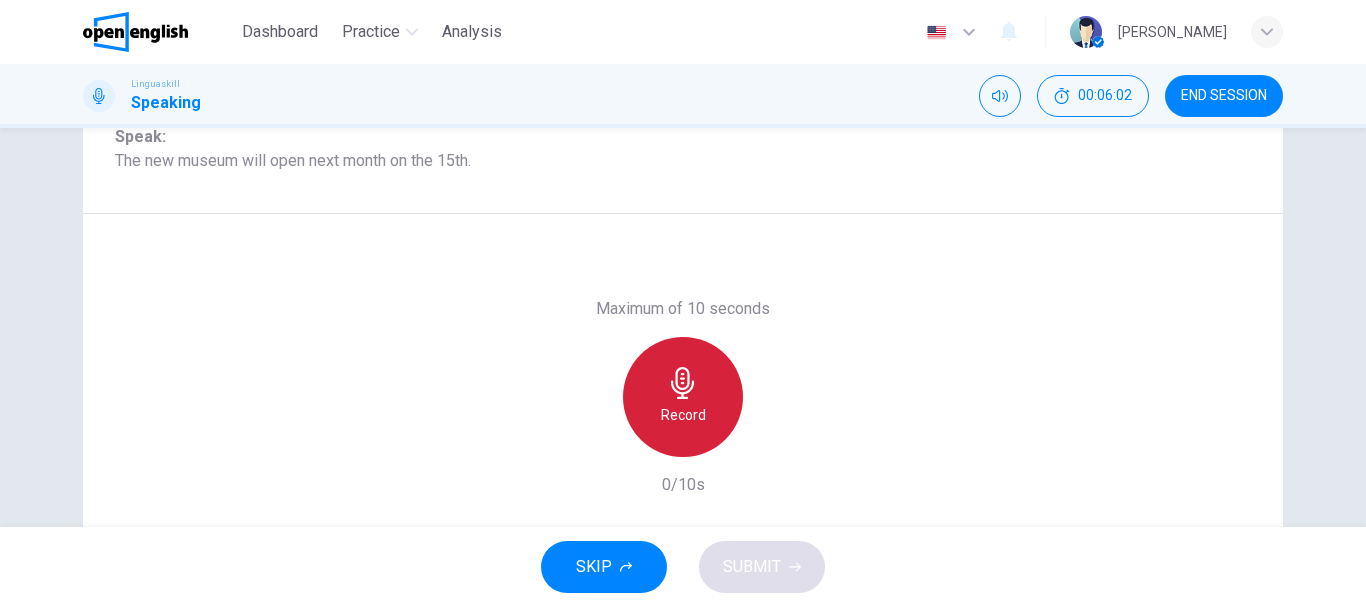 click 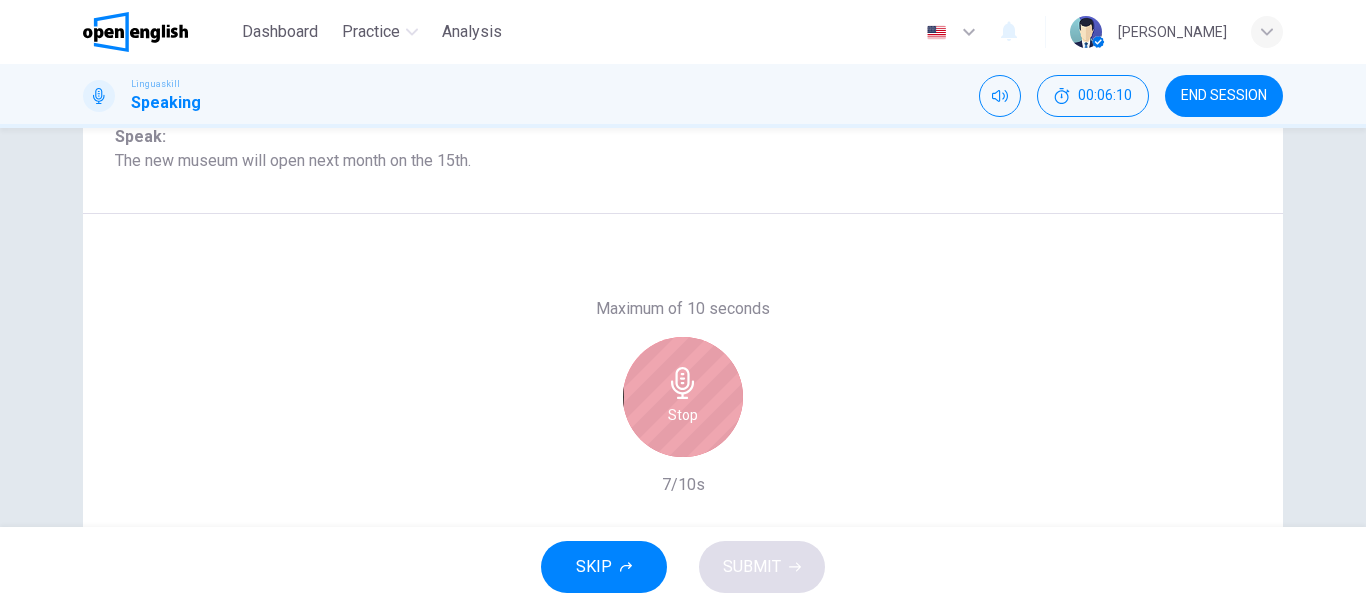 click on "Stop" at bounding box center [683, 397] 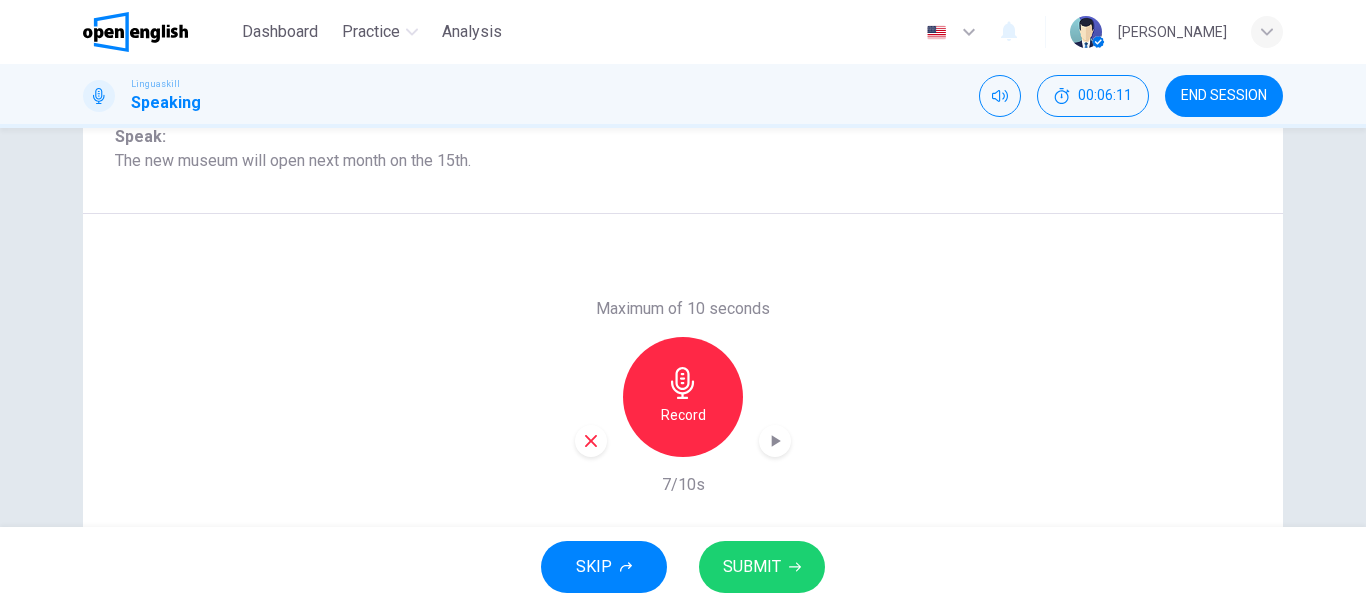 click on "SUBMIT" at bounding box center [752, 567] 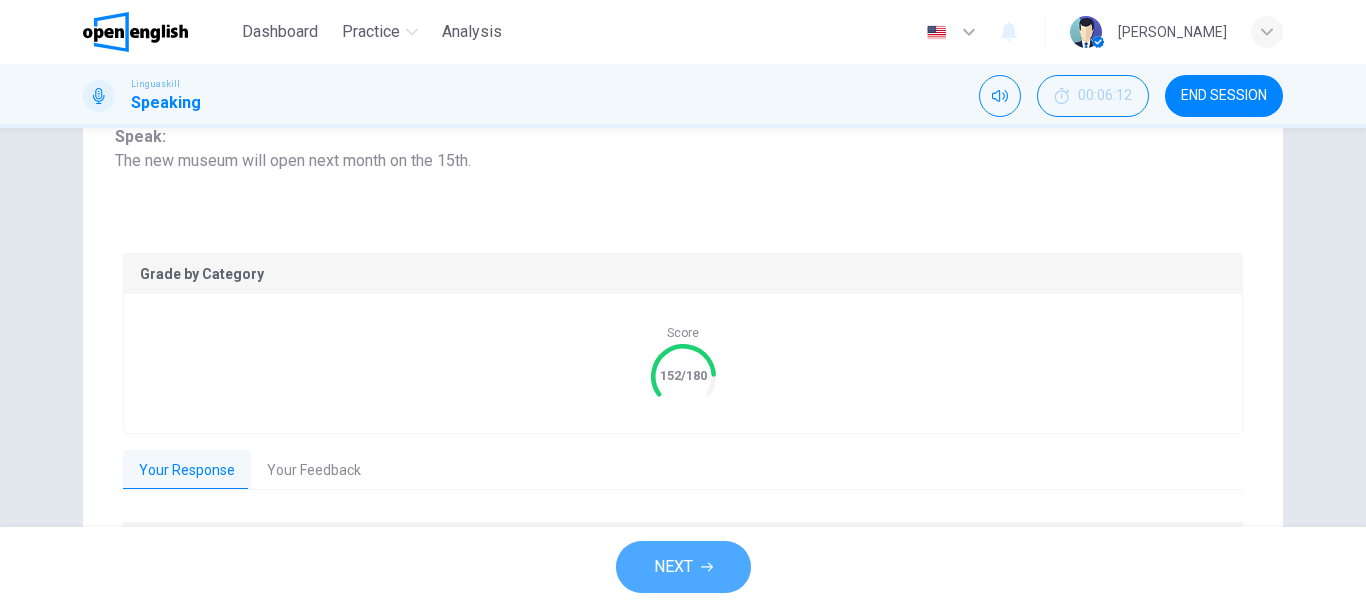 click on "NEXT" at bounding box center [683, 567] 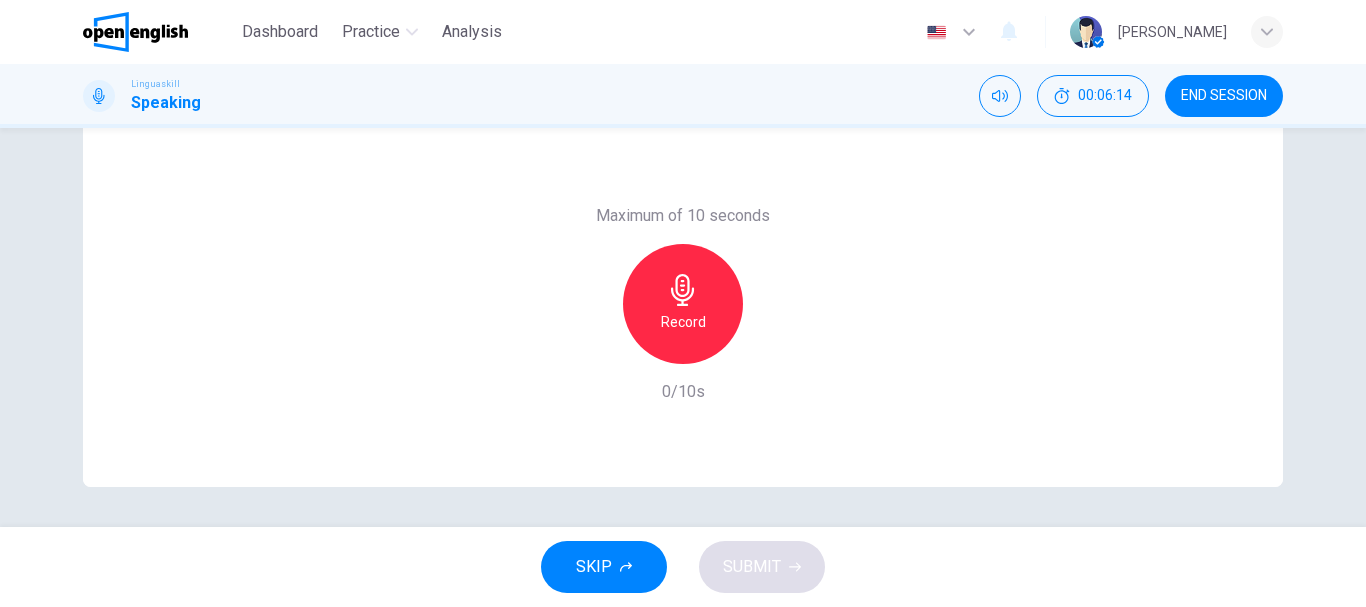 scroll, scrollTop: 76, scrollLeft: 0, axis: vertical 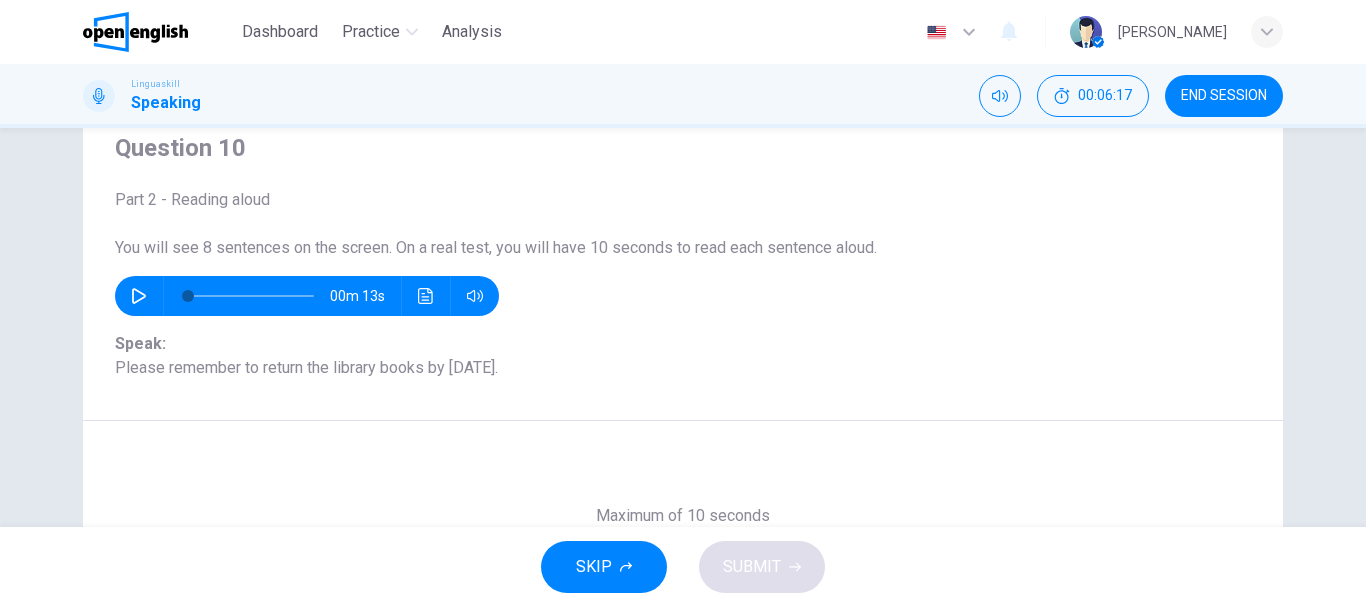 click 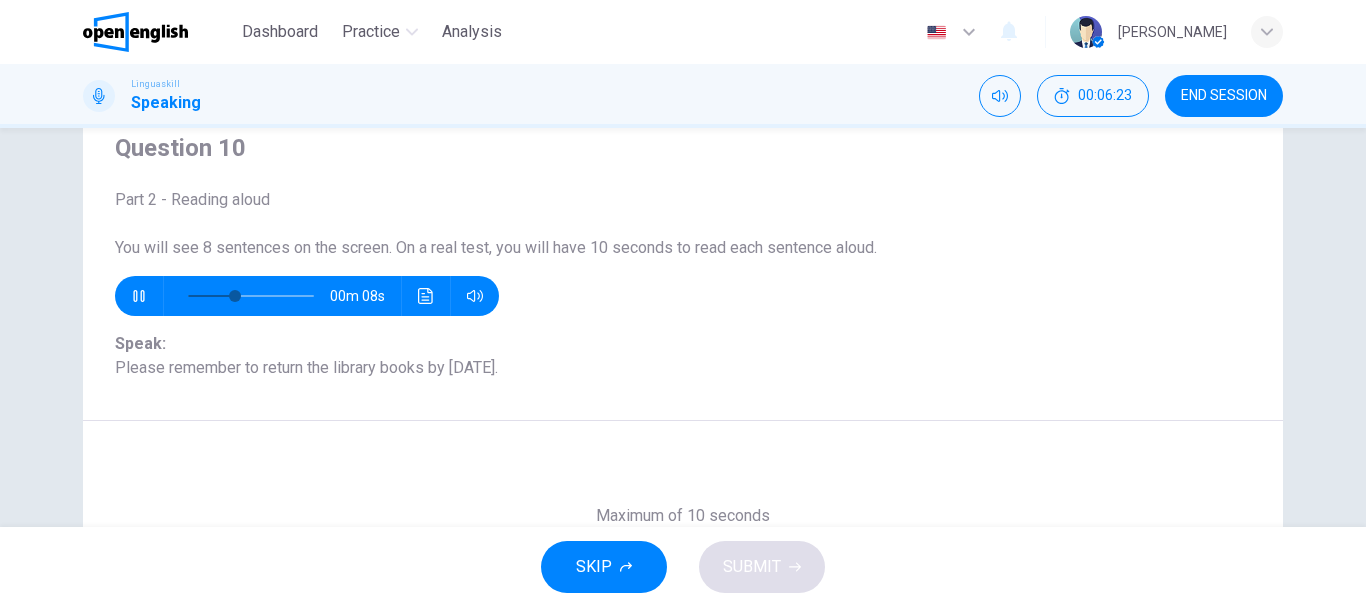 click 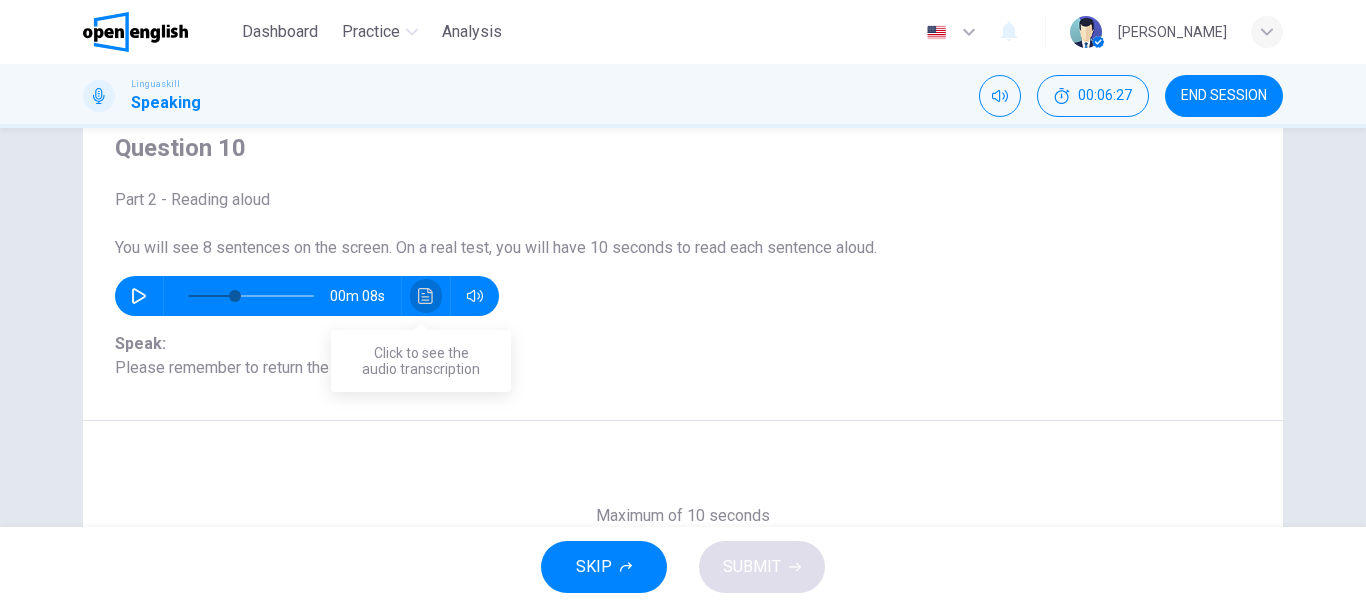 click at bounding box center [426, 296] 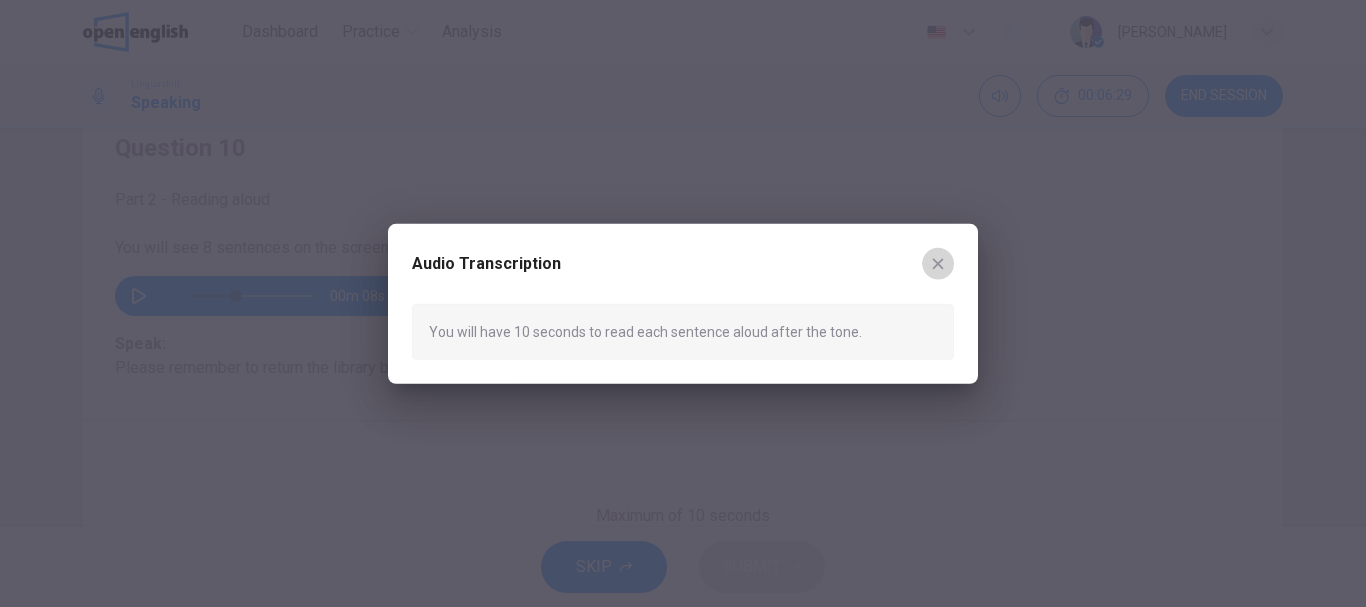 click 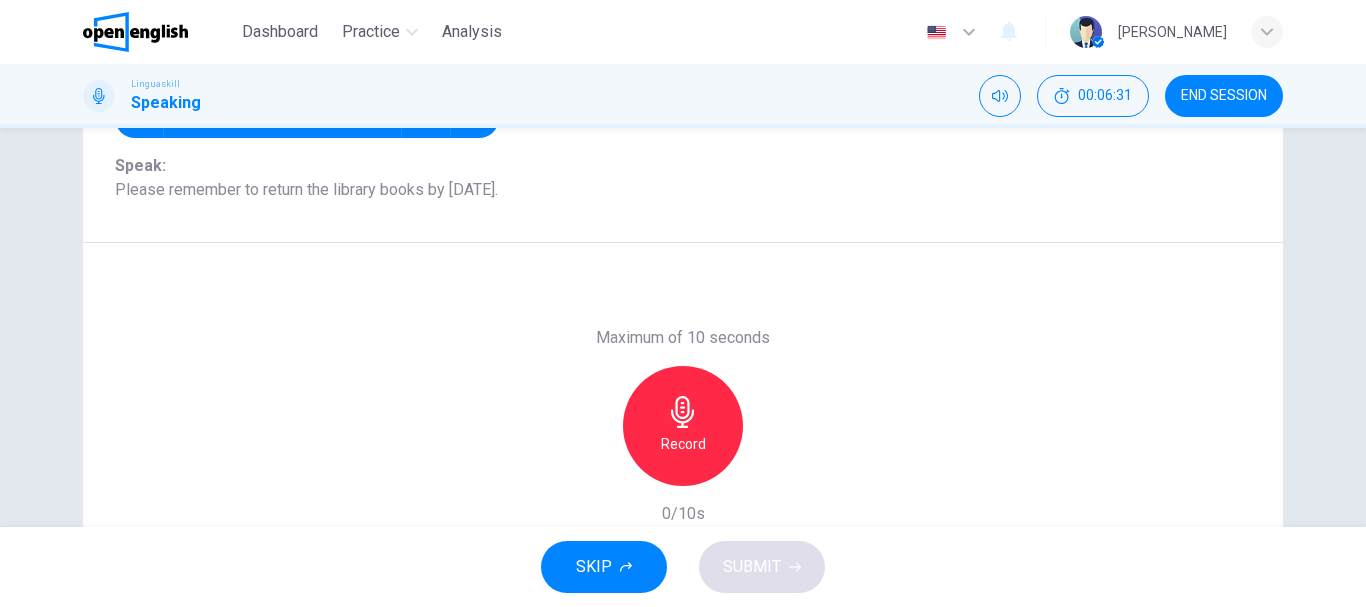 scroll, scrollTop: 269, scrollLeft: 0, axis: vertical 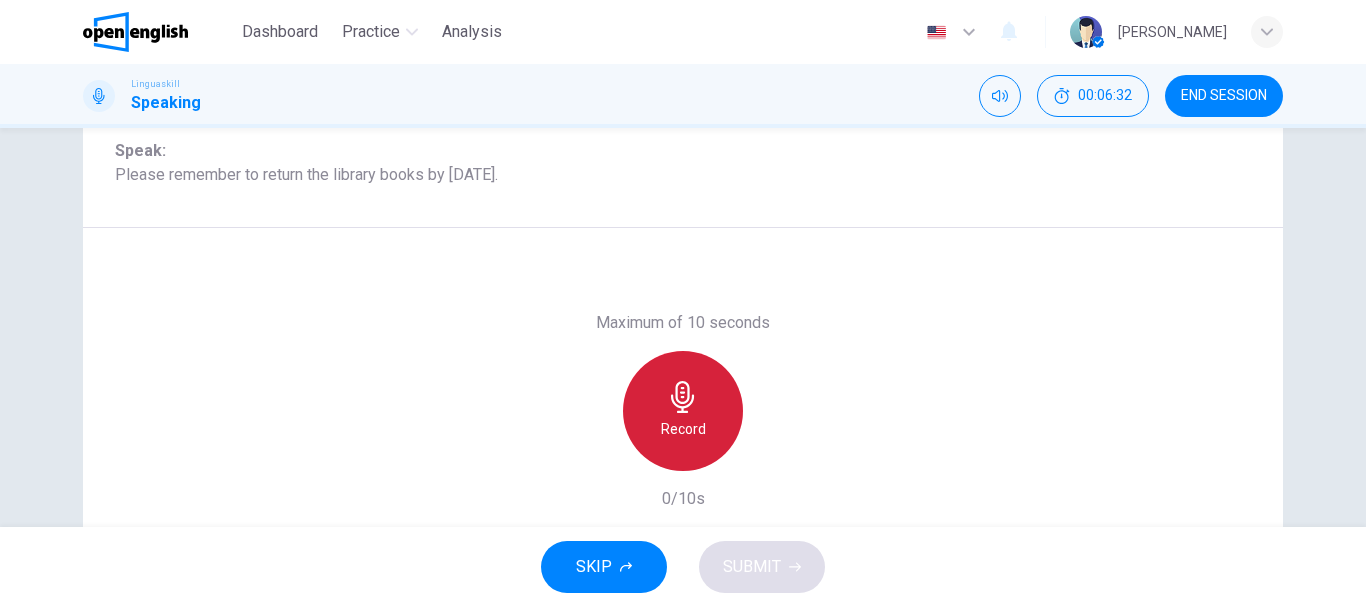 click 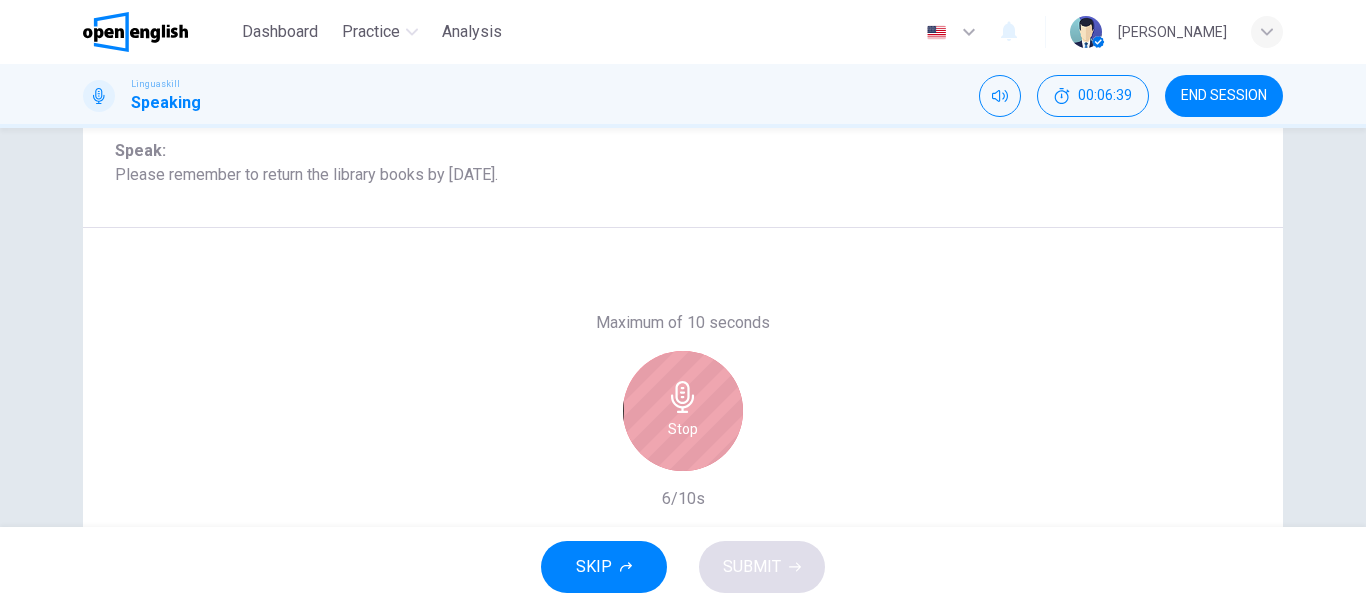 click on "Stop" at bounding box center (683, 411) 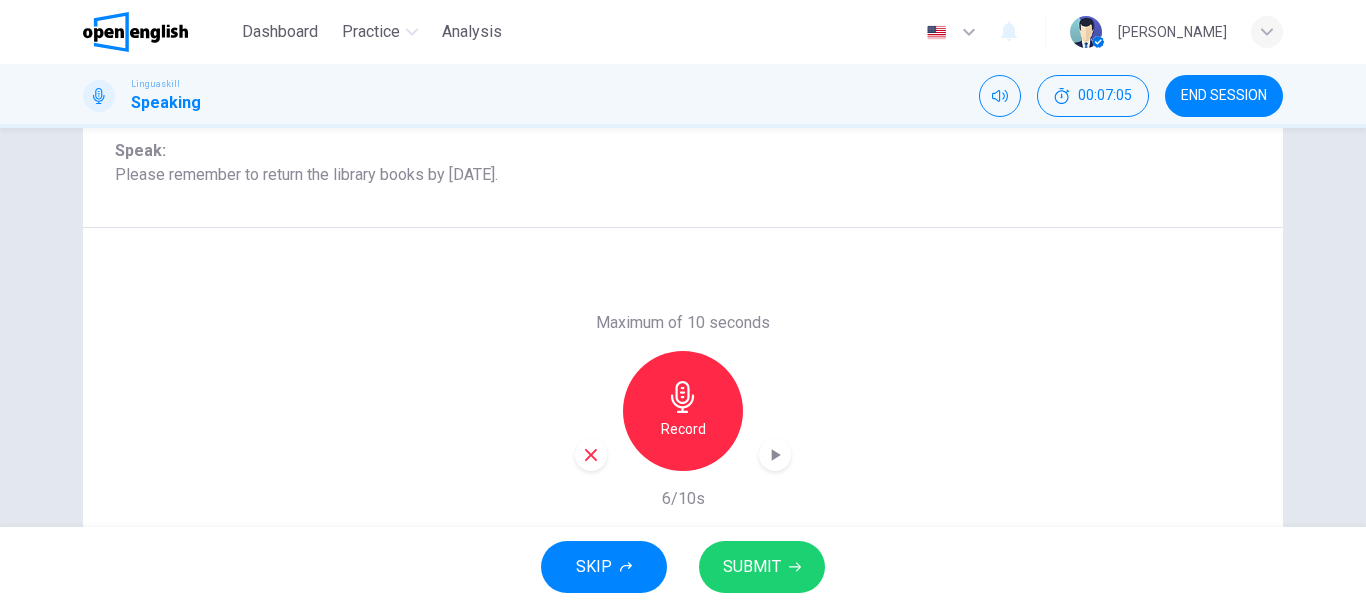 scroll, scrollTop: 376, scrollLeft: 0, axis: vertical 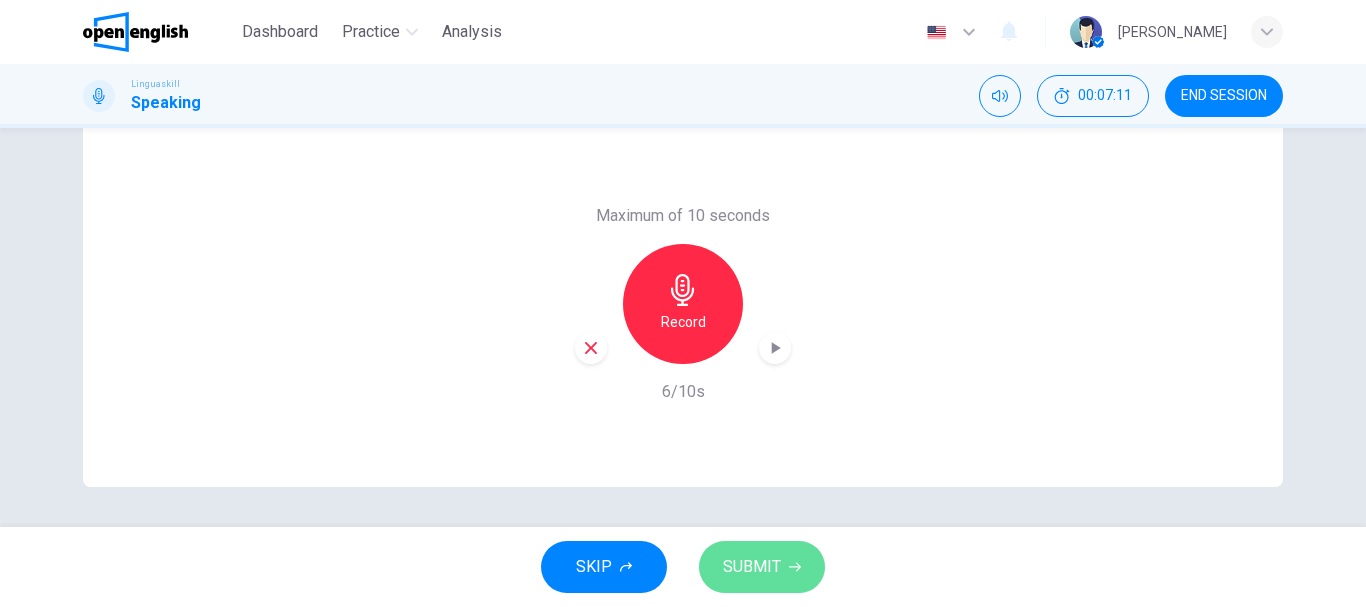 click on "SUBMIT" at bounding box center (762, 567) 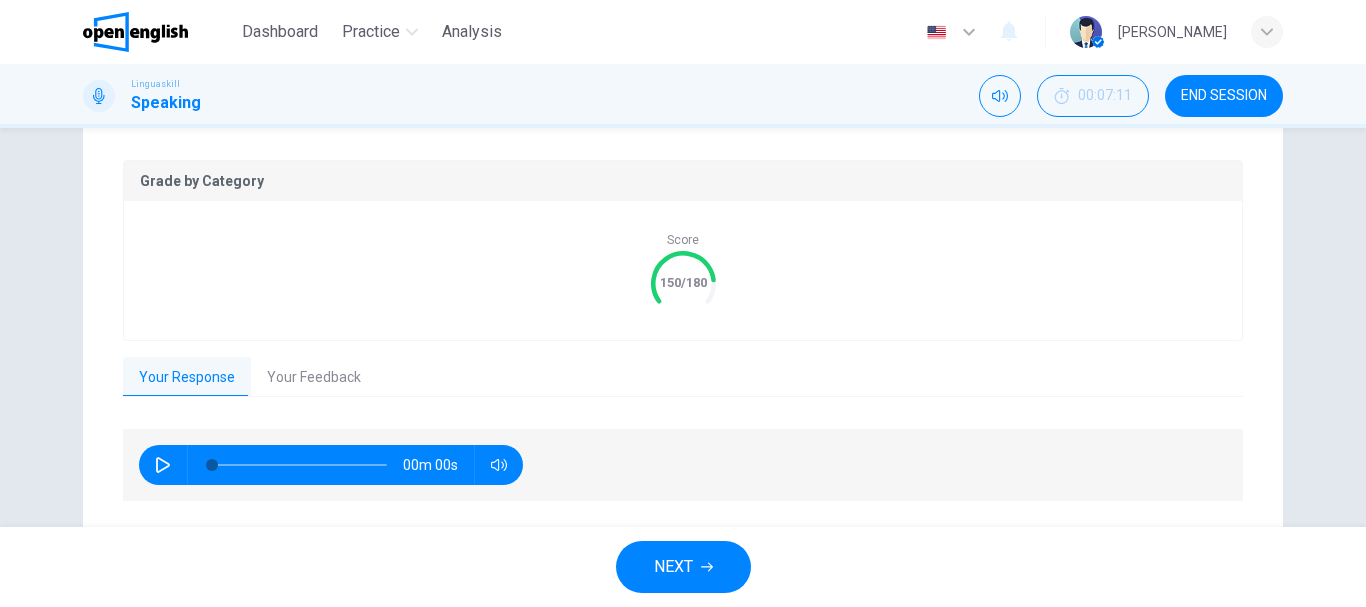 type on "*" 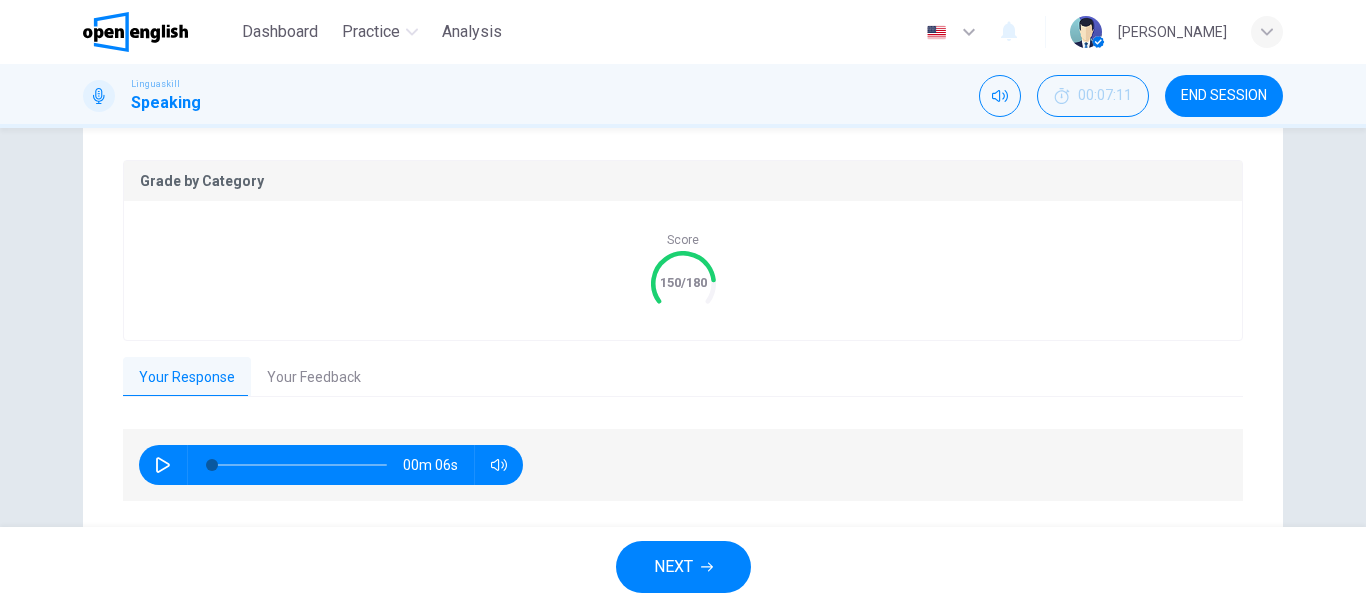 scroll, scrollTop: 433, scrollLeft: 0, axis: vertical 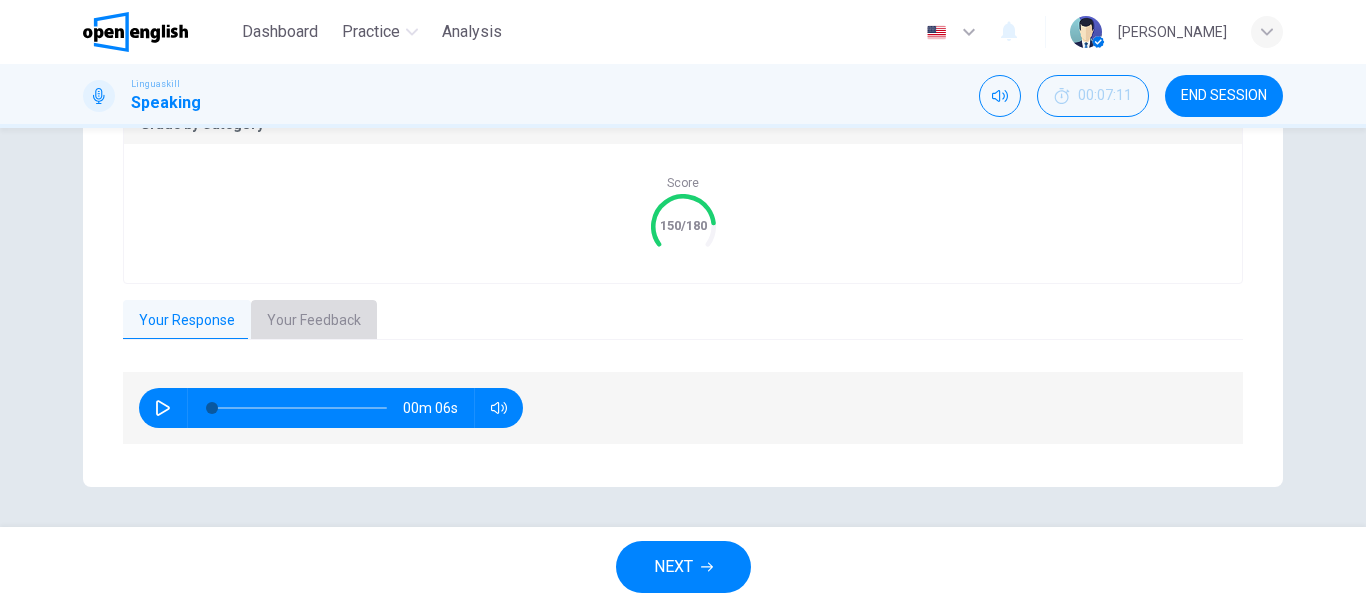 click on "Your Feedback" at bounding box center [314, 321] 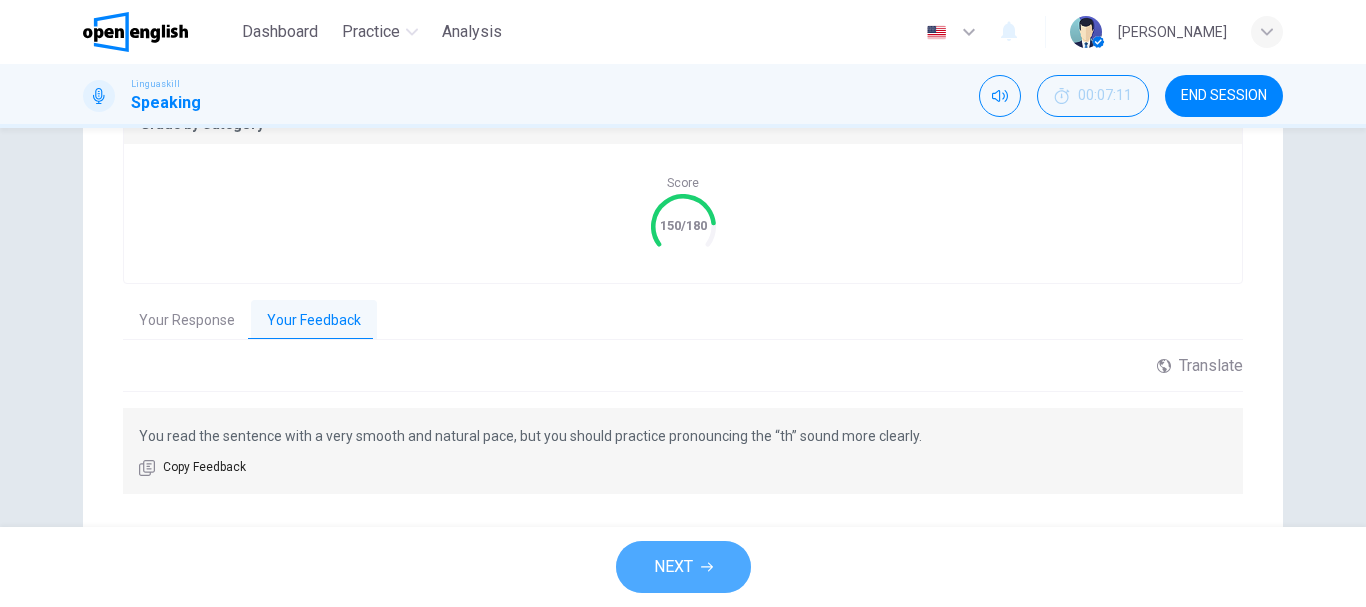 click on "NEXT" at bounding box center (683, 567) 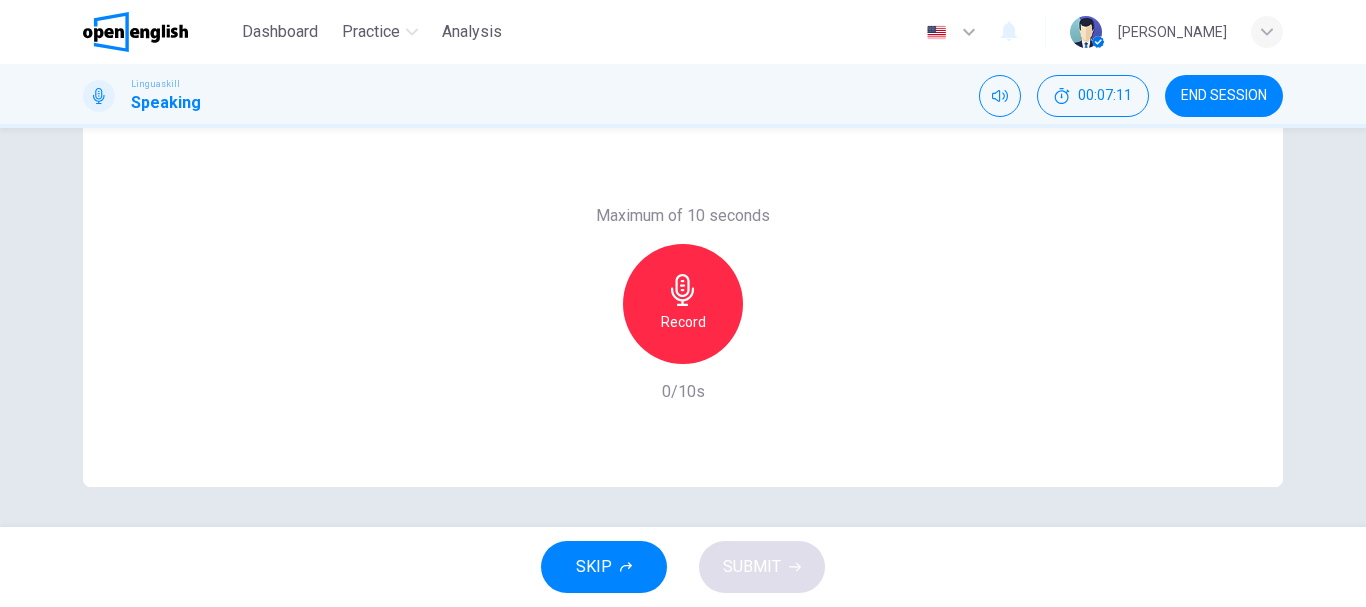 scroll, scrollTop: 376, scrollLeft: 0, axis: vertical 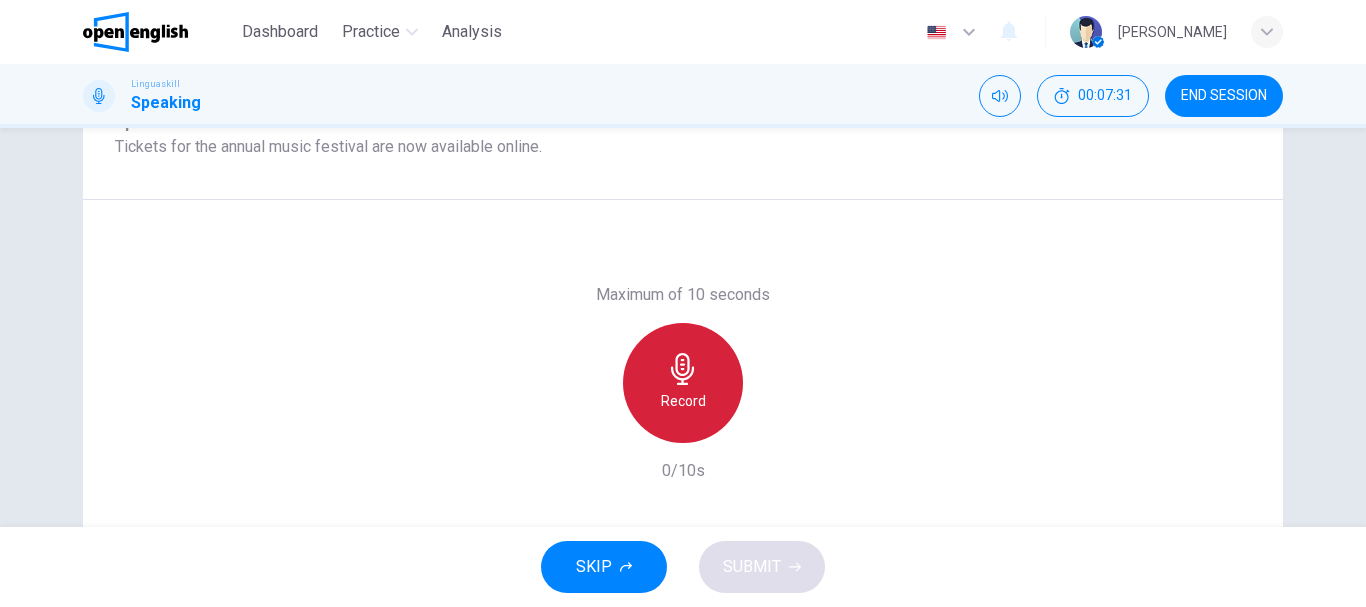 click 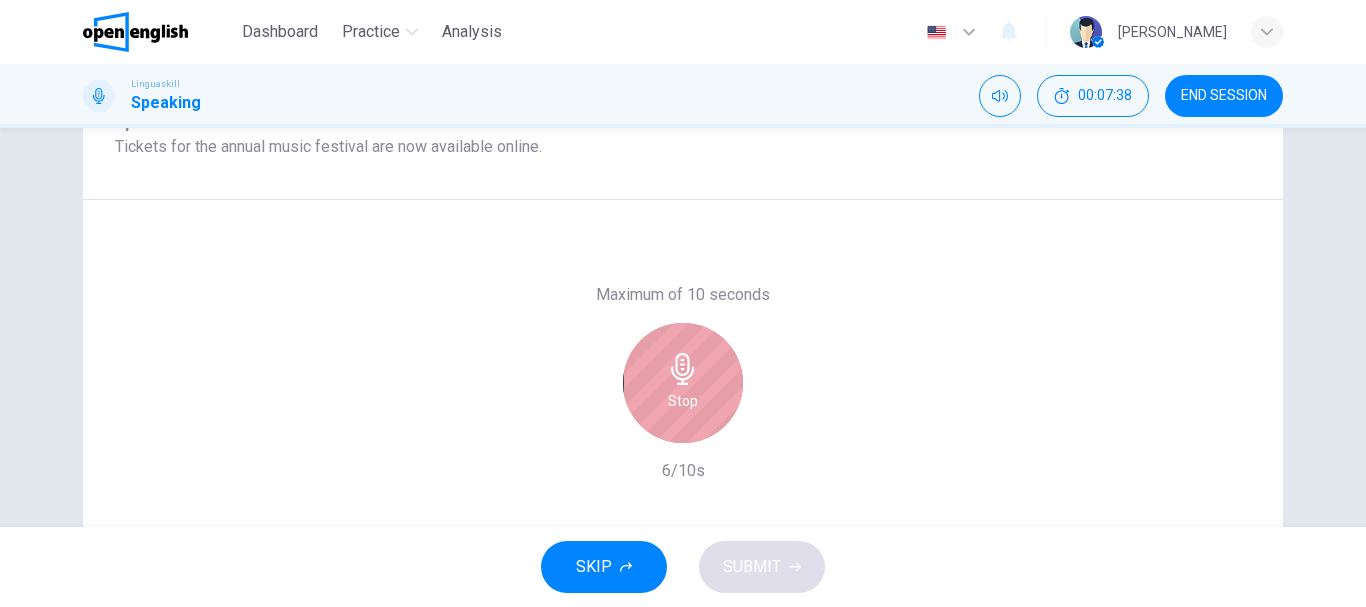 click on "Stop" at bounding box center (683, 401) 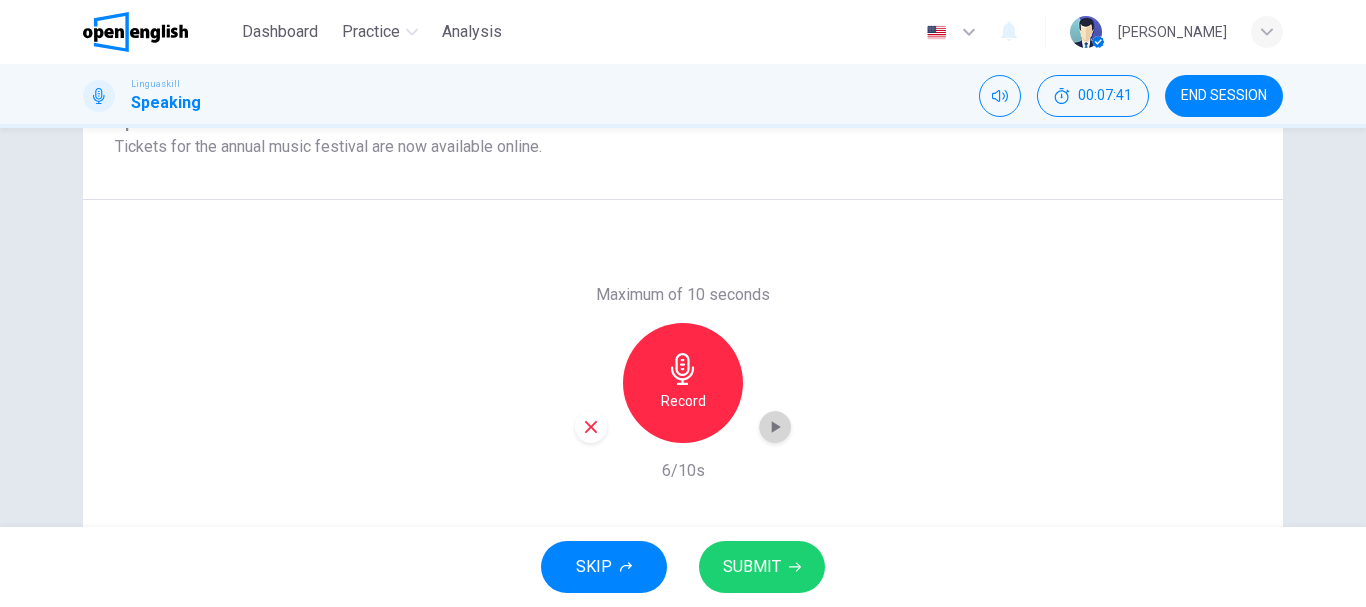 click 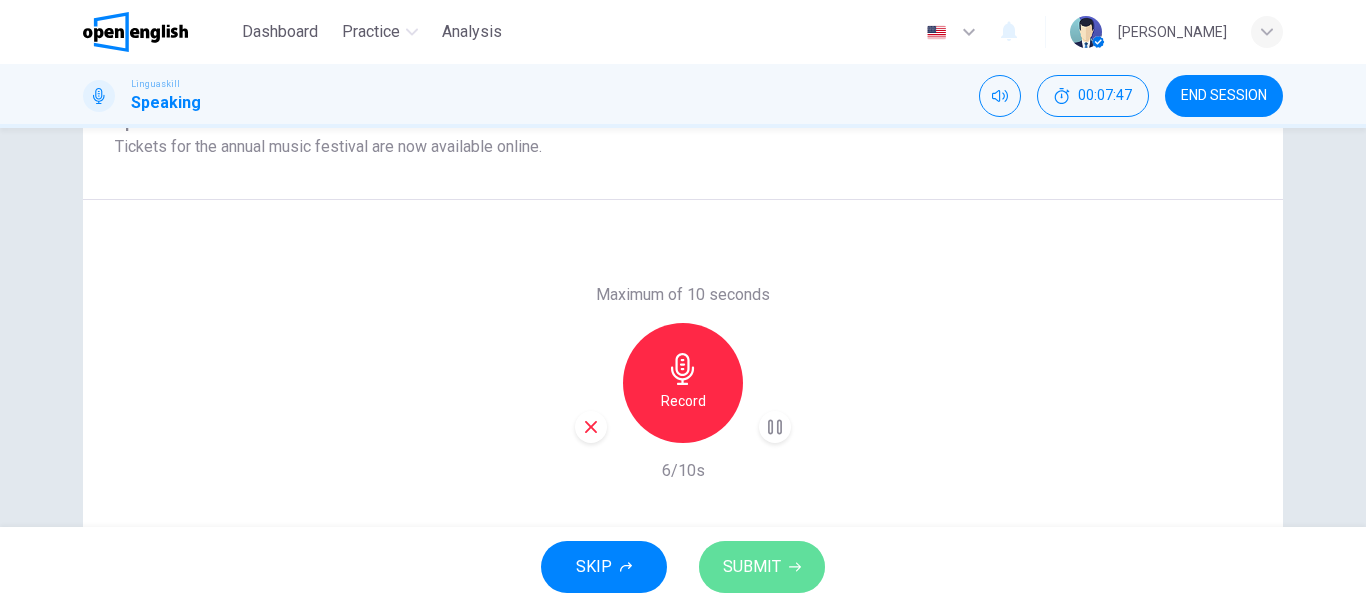click on "SUBMIT" at bounding box center [762, 567] 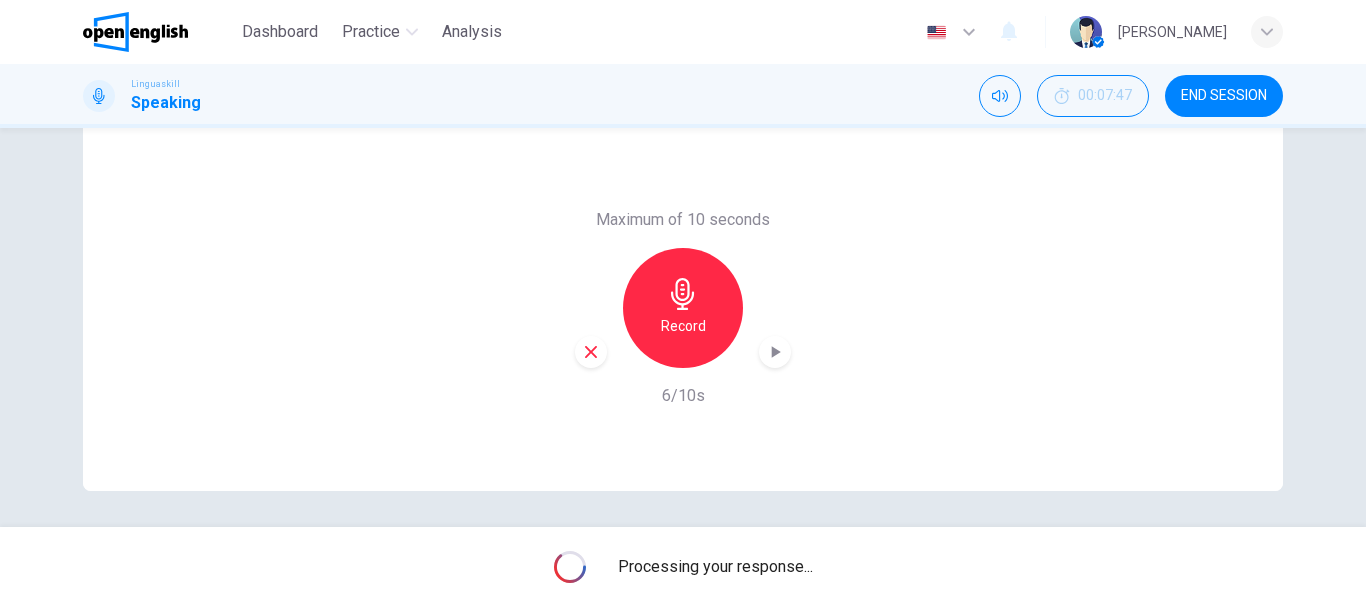 scroll, scrollTop: 376, scrollLeft: 0, axis: vertical 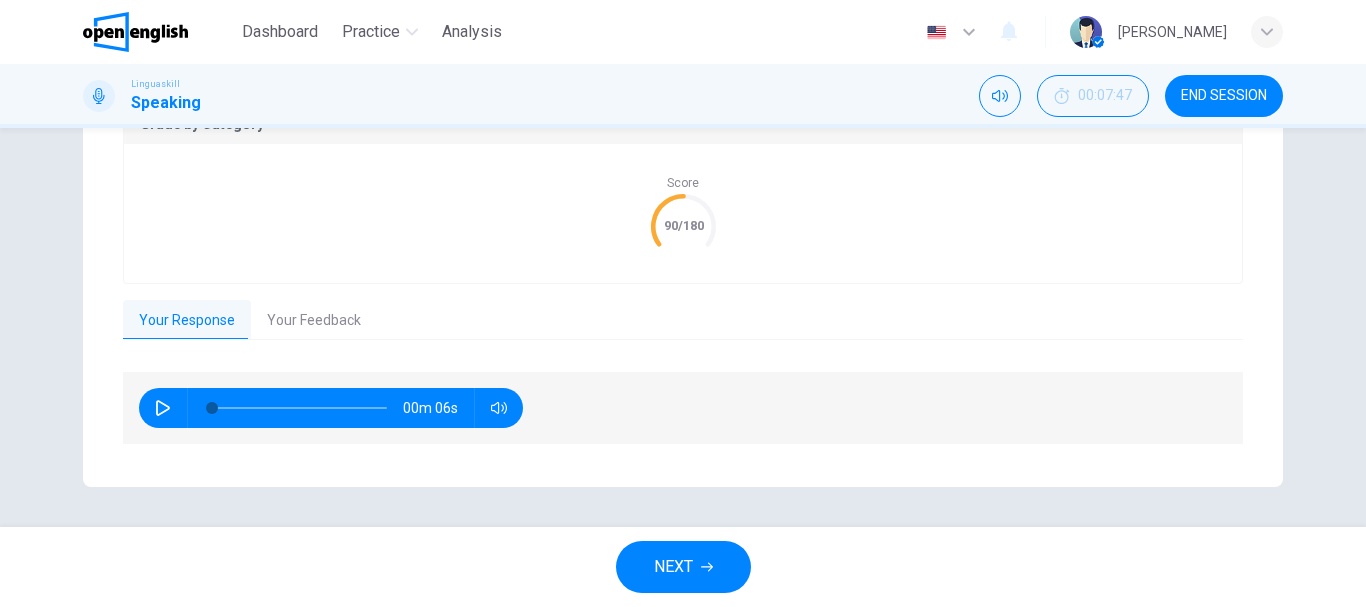 click on "Your Feedback" at bounding box center (314, 321) 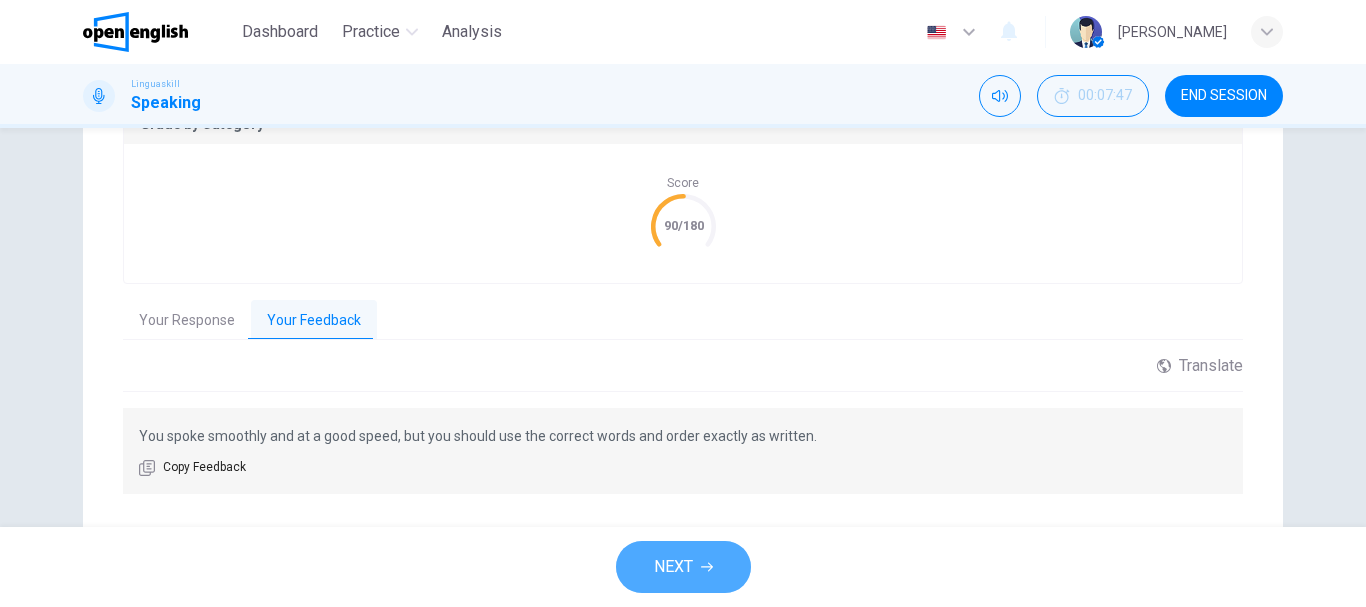 click on "NEXT" at bounding box center [683, 567] 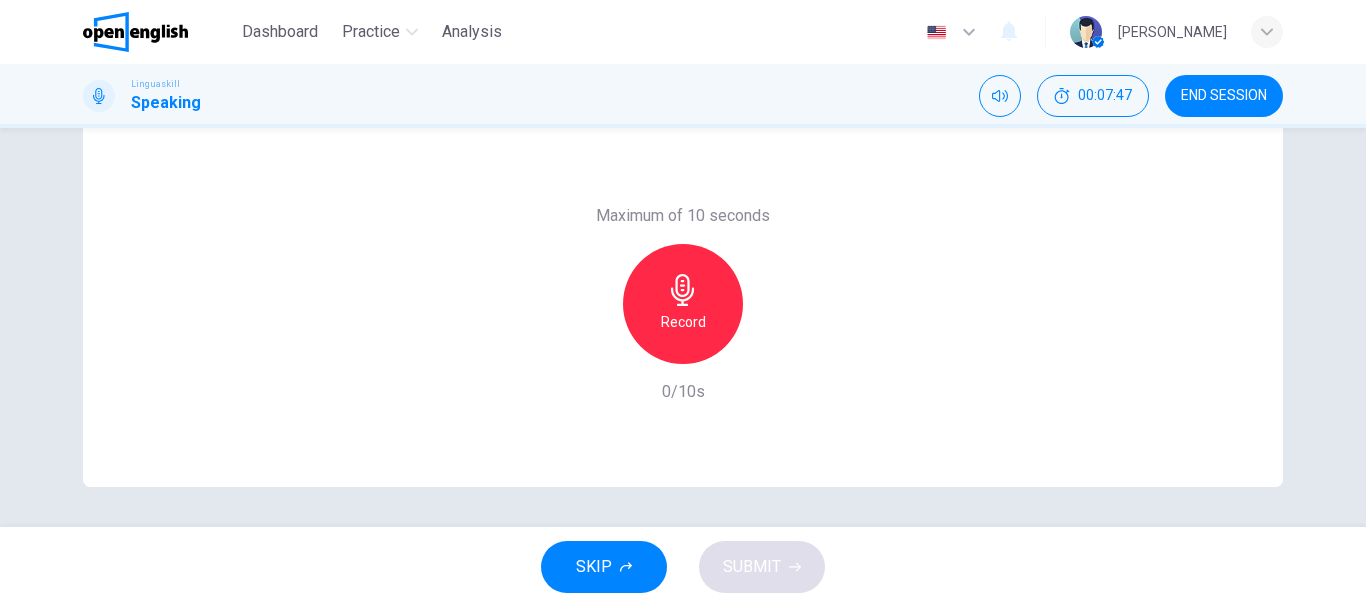 scroll, scrollTop: 376, scrollLeft: 0, axis: vertical 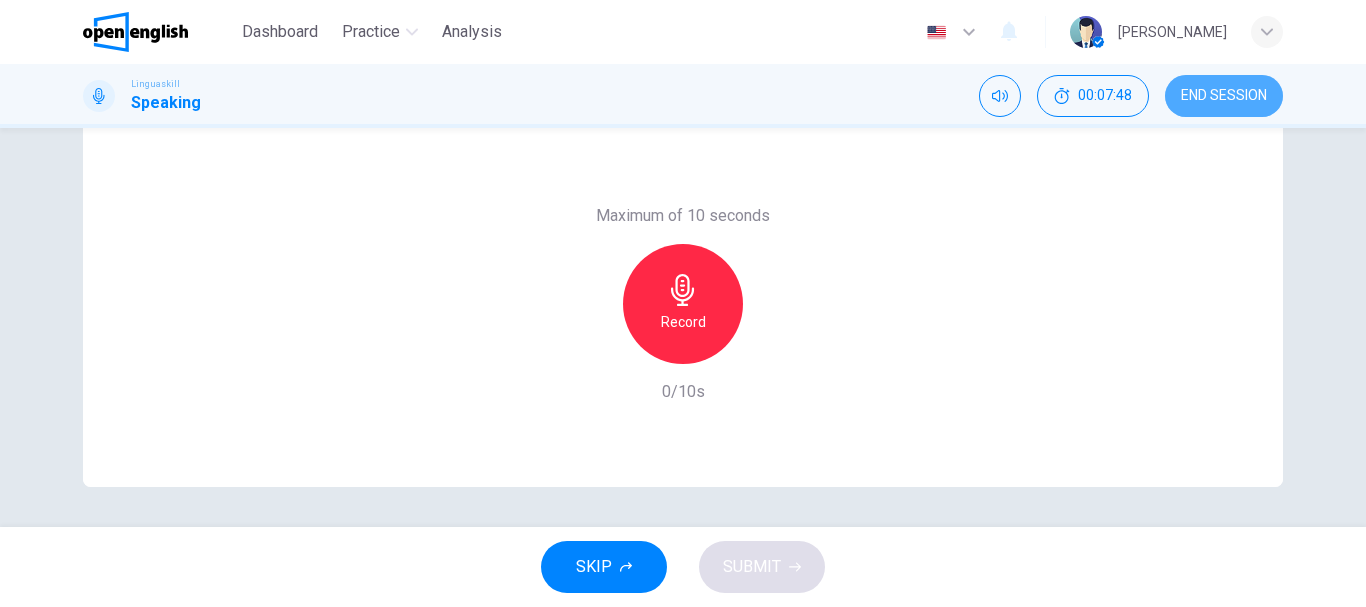 click on "END SESSION" at bounding box center [1224, 96] 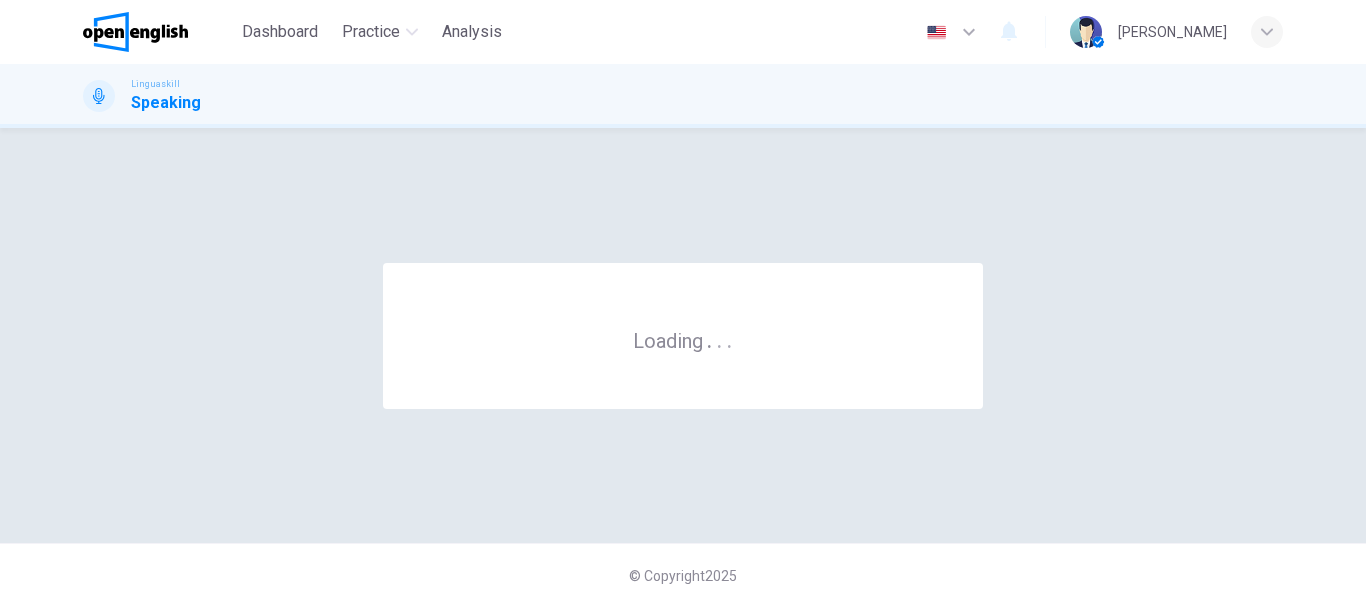 scroll, scrollTop: 0, scrollLeft: 0, axis: both 